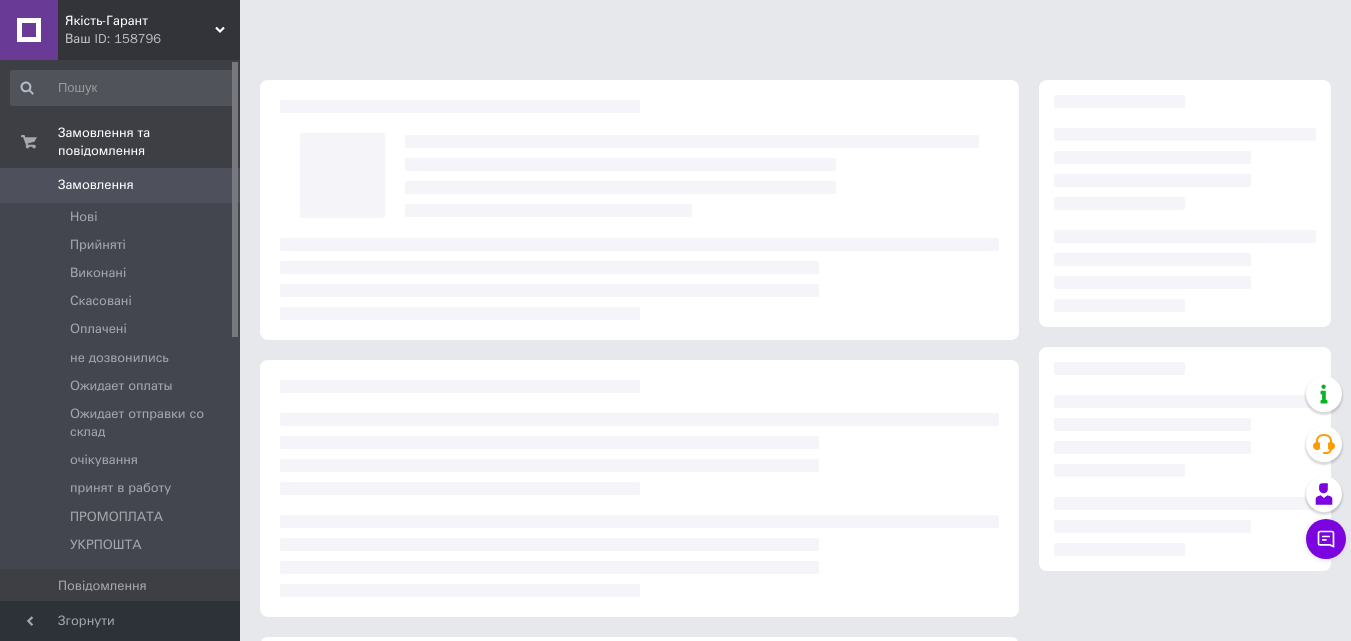scroll, scrollTop: 0, scrollLeft: 0, axis: both 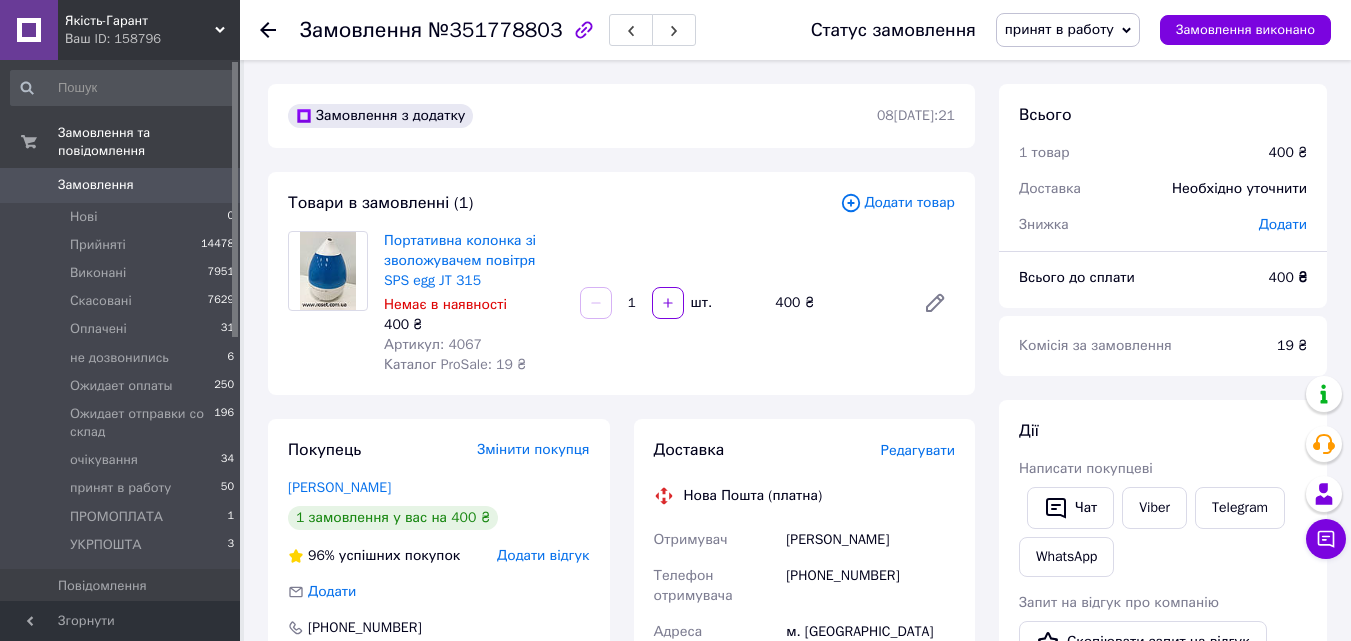 click on "Замовлення" at bounding box center (96, 185) 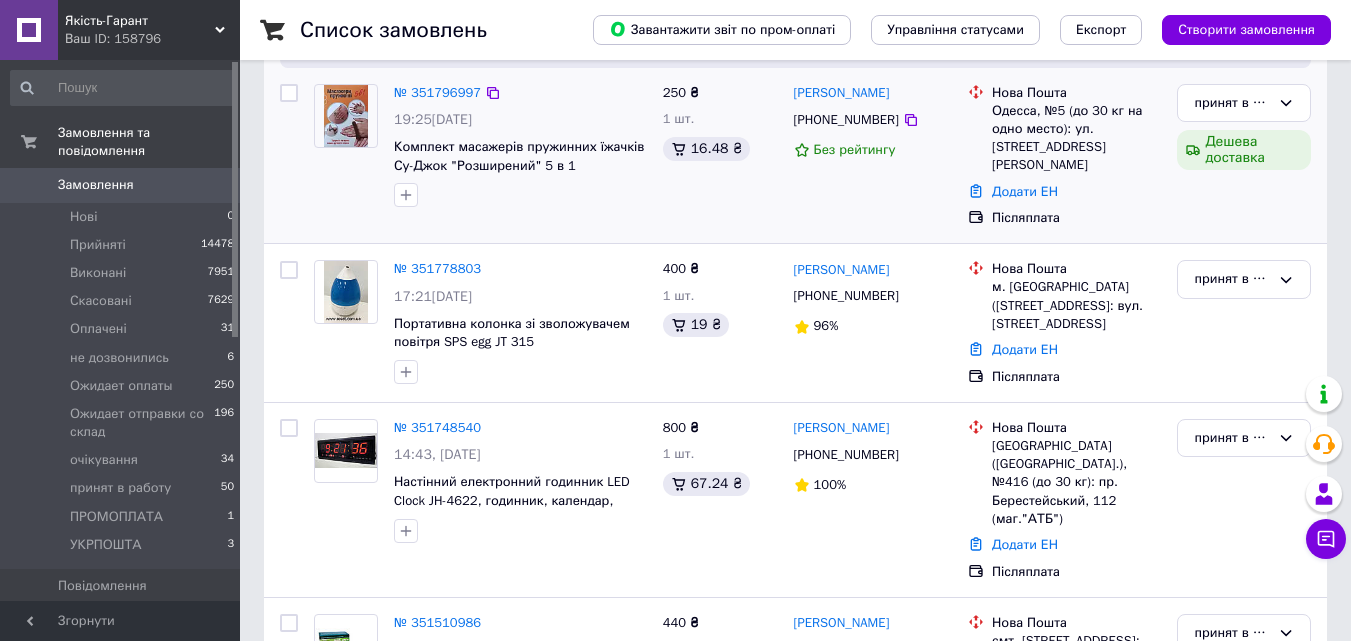 scroll, scrollTop: 0, scrollLeft: 0, axis: both 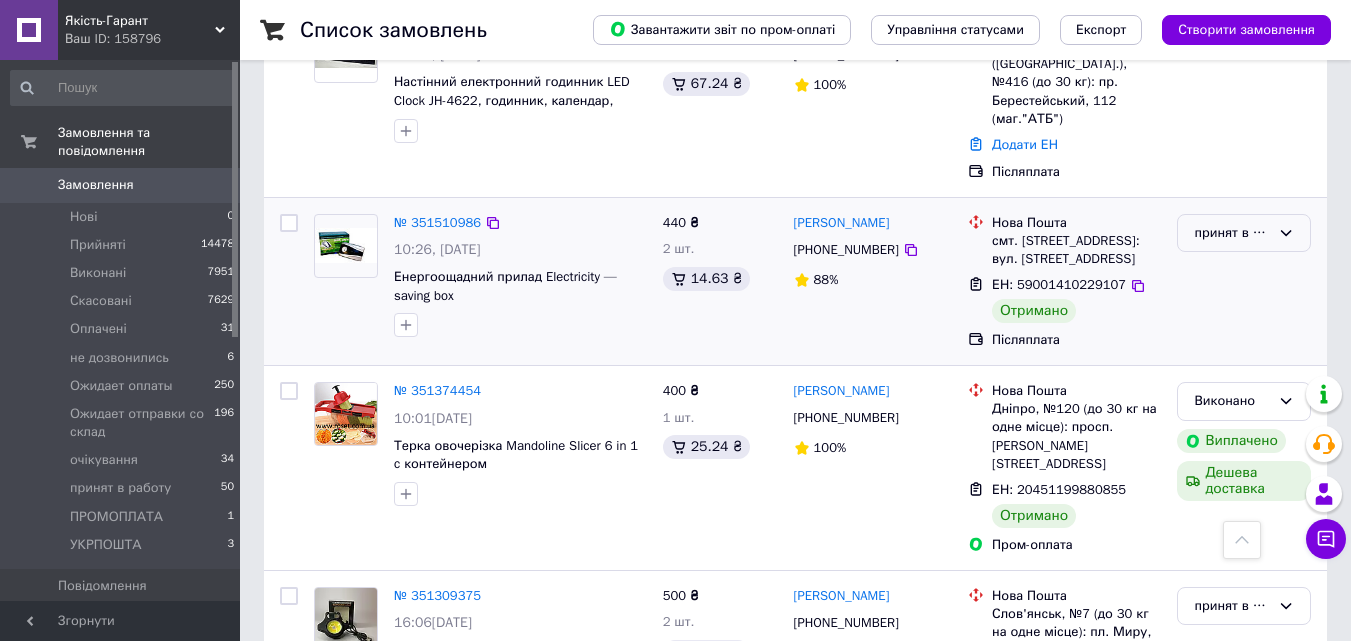 click on "принят в  работу" at bounding box center (1232, 233) 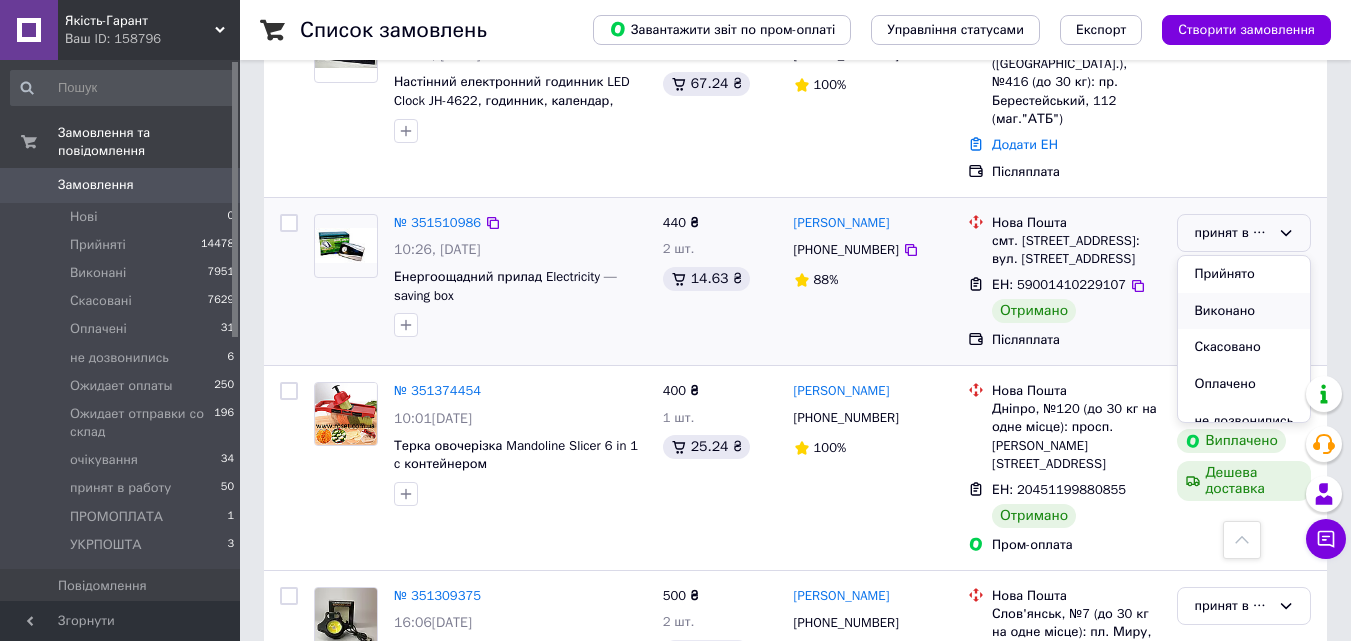 click on "Виконано" at bounding box center (1244, 311) 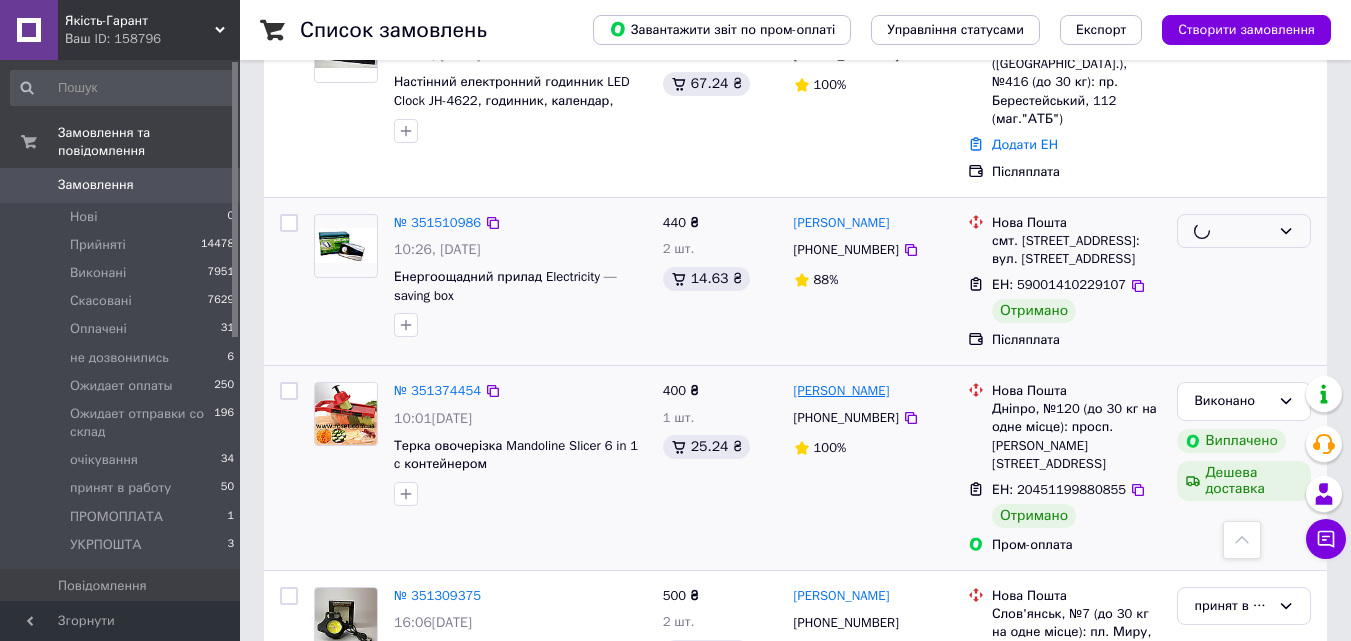 scroll, scrollTop: 800, scrollLeft: 0, axis: vertical 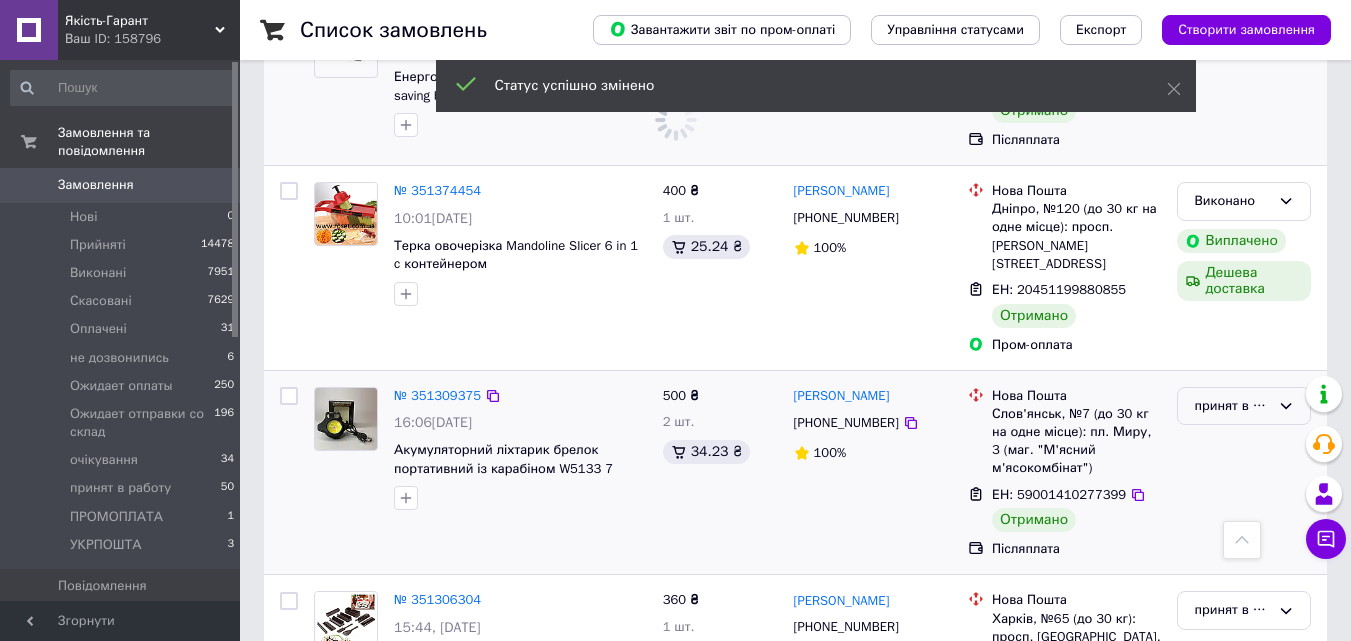 click on "принят в  работу" at bounding box center (1232, 406) 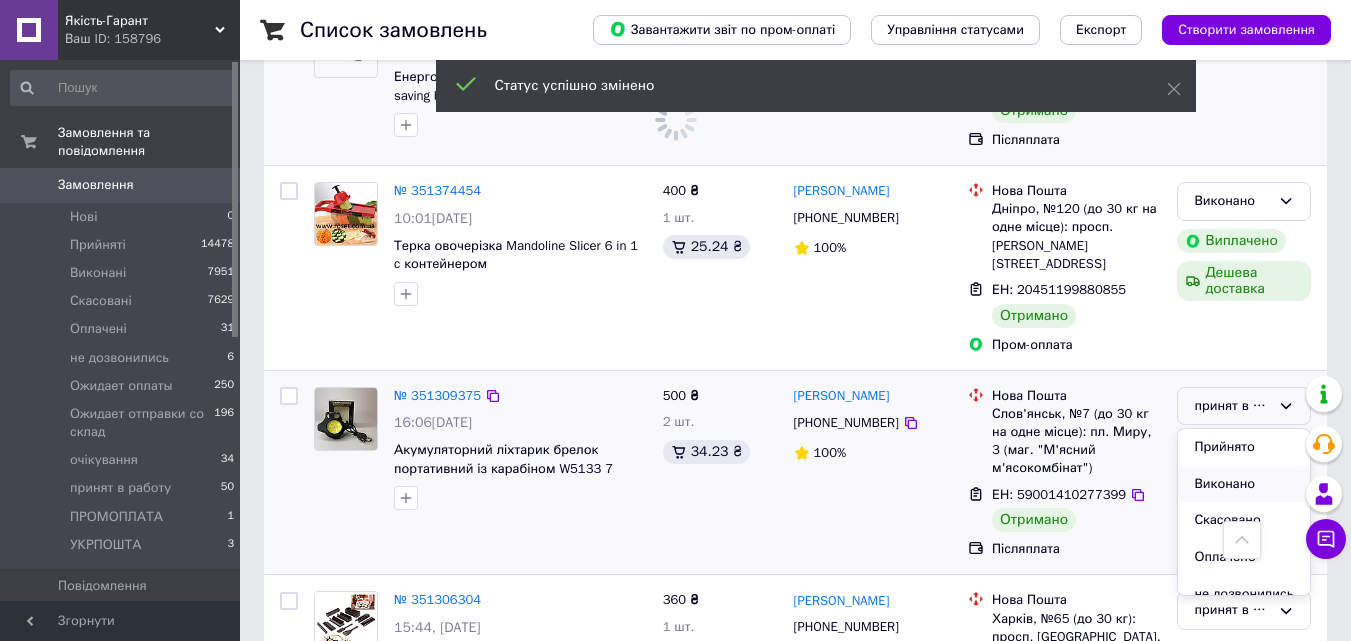 click on "Виконано" at bounding box center [1244, 484] 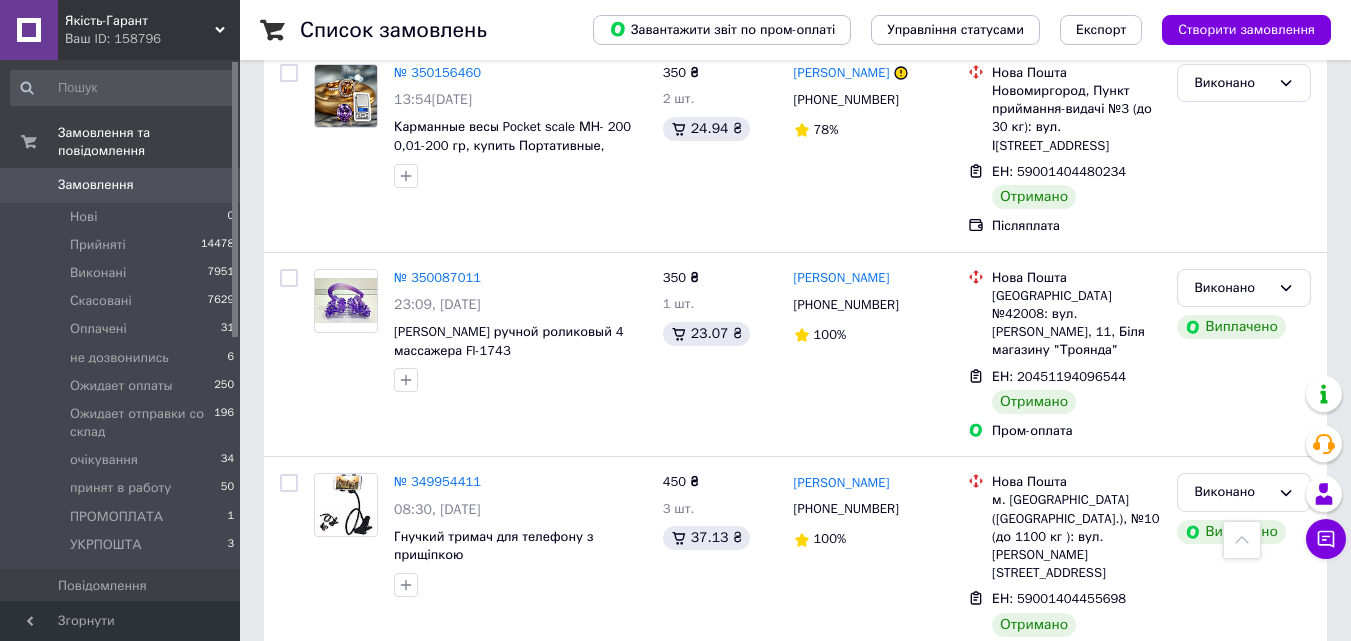 scroll, scrollTop: 4000, scrollLeft: 0, axis: vertical 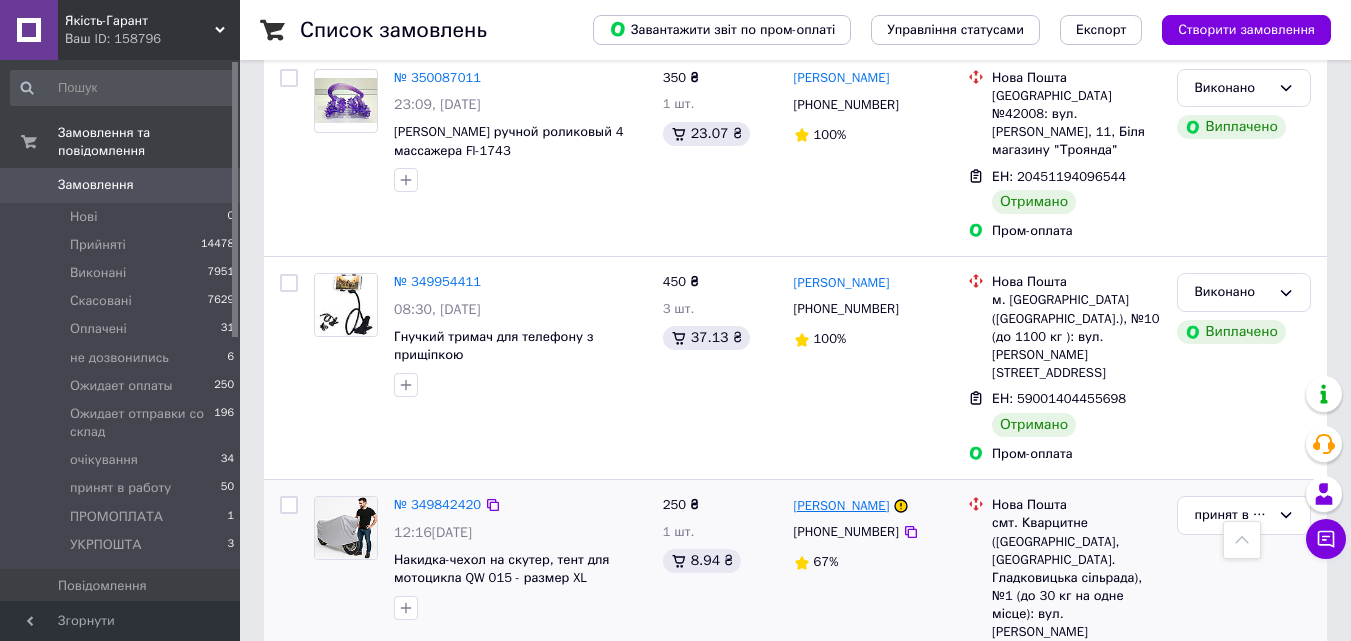 click on "[PERSON_NAME]" at bounding box center (842, 506) 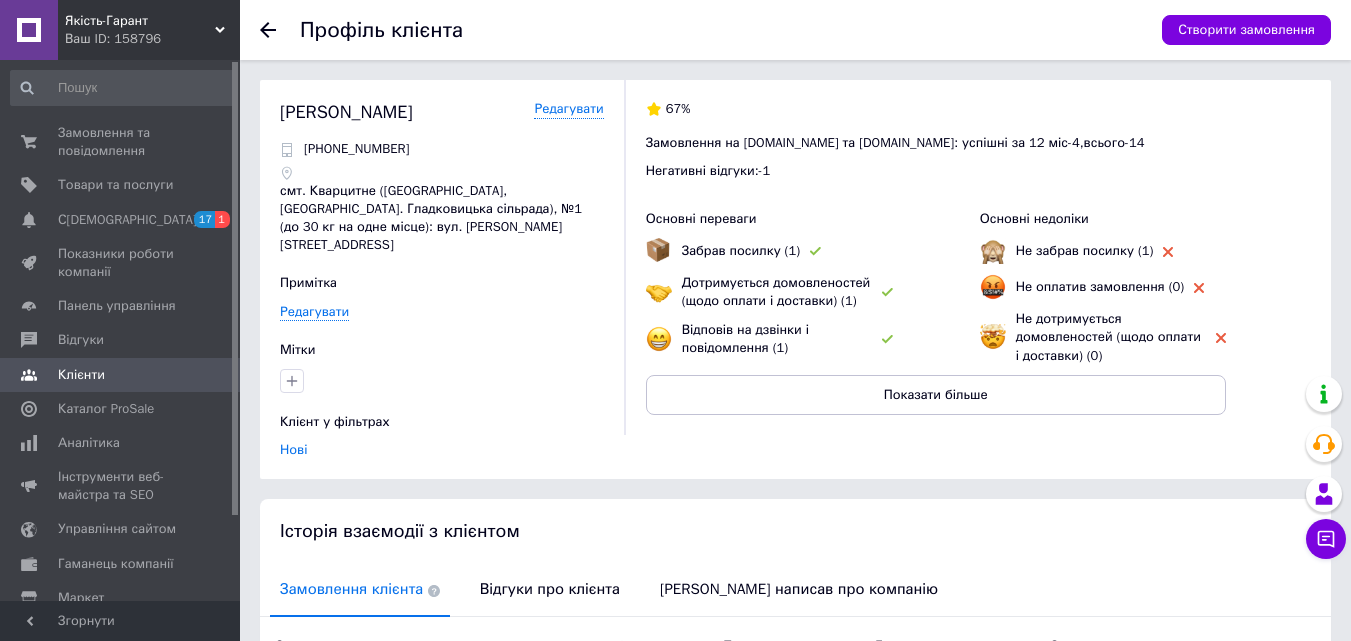 scroll, scrollTop: 200, scrollLeft: 0, axis: vertical 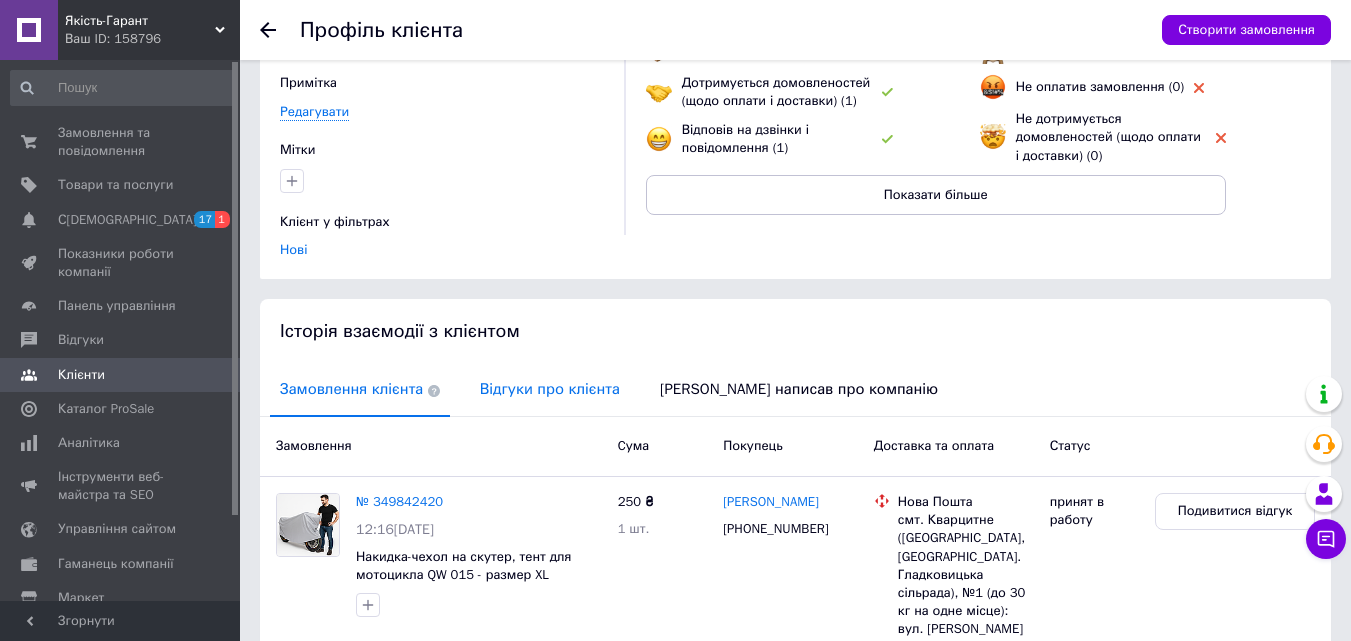 click on "Відгуки про клієнта" at bounding box center (550, 389) 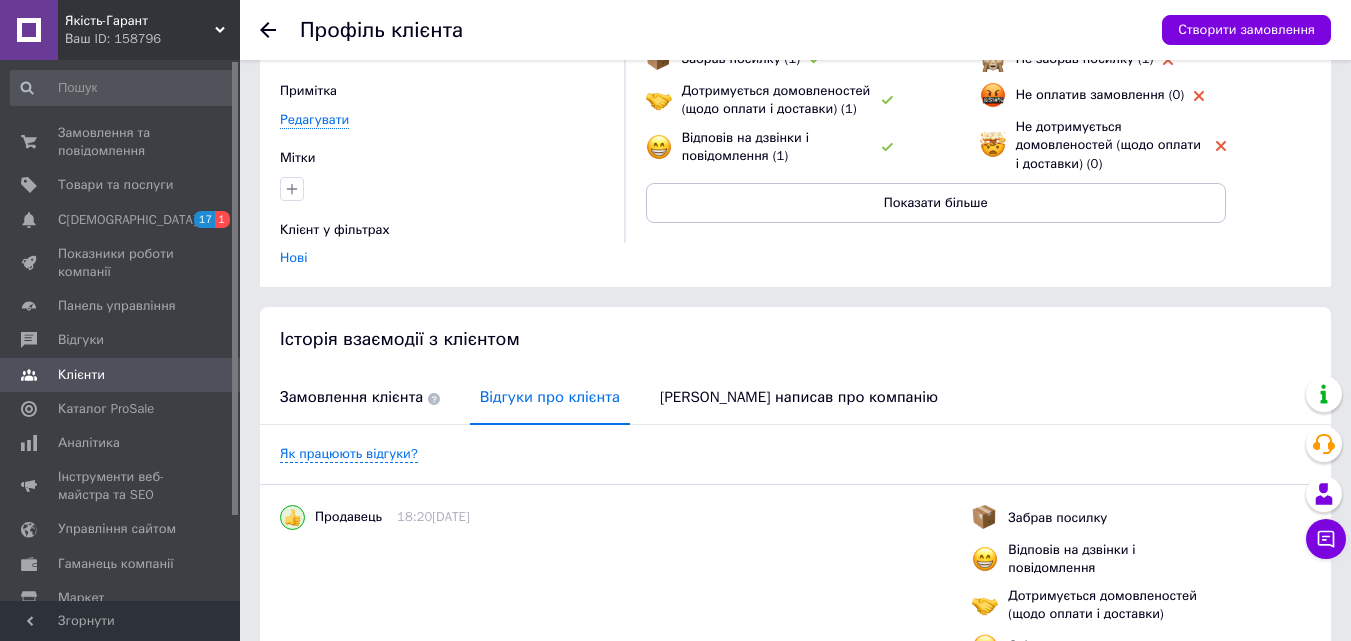 scroll, scrollTop: 92, scrollLeft: 0, axis: vertical 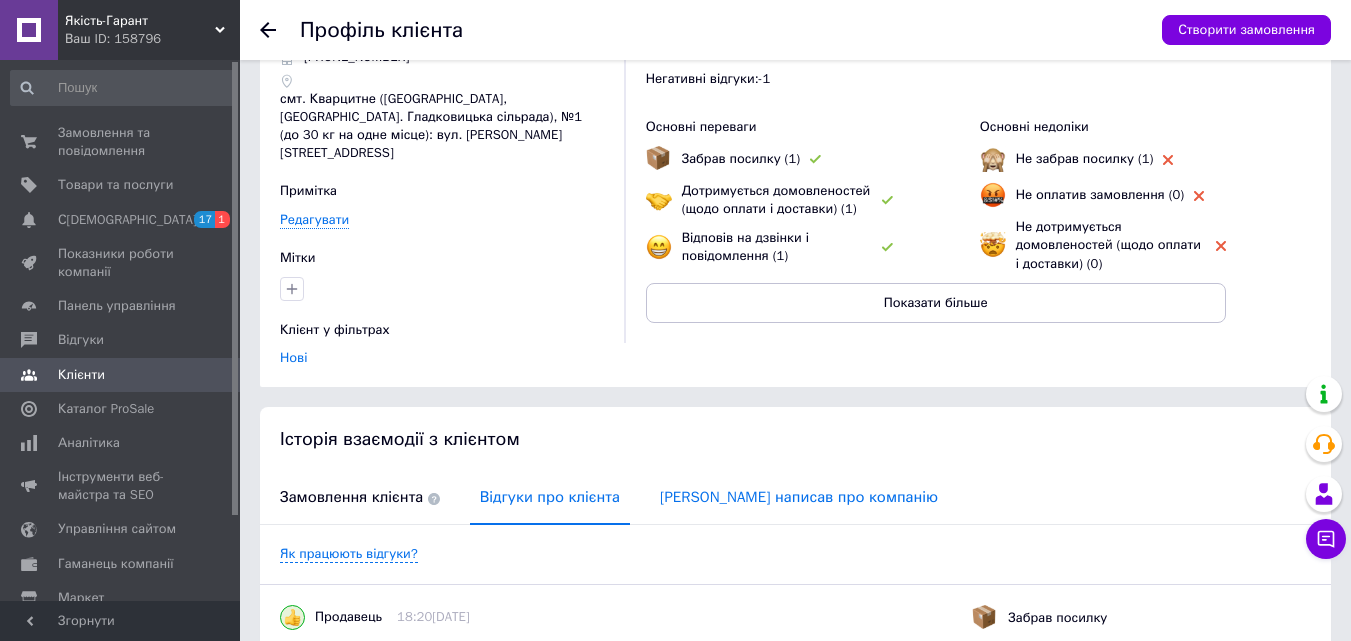 click on "[PERSON_NAME] написав про компанію" at bounding box center (799, 497) 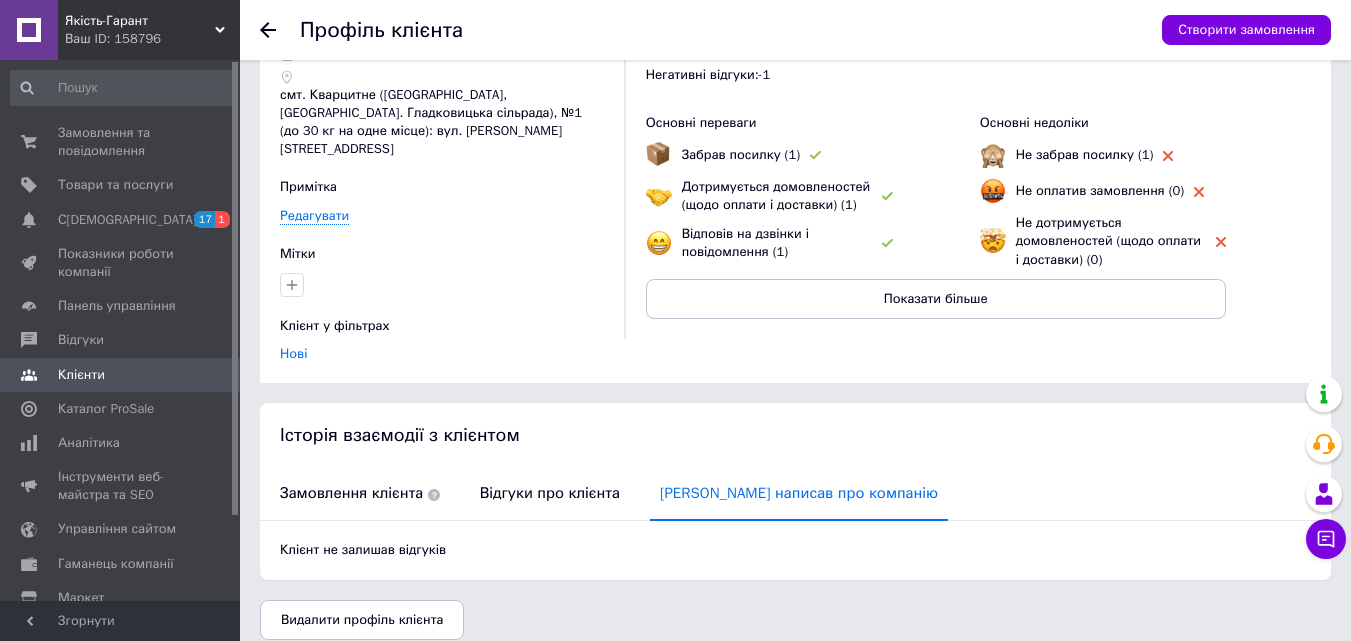 scroll, scrollTop: 0, scrollLeft: 0, axis: both 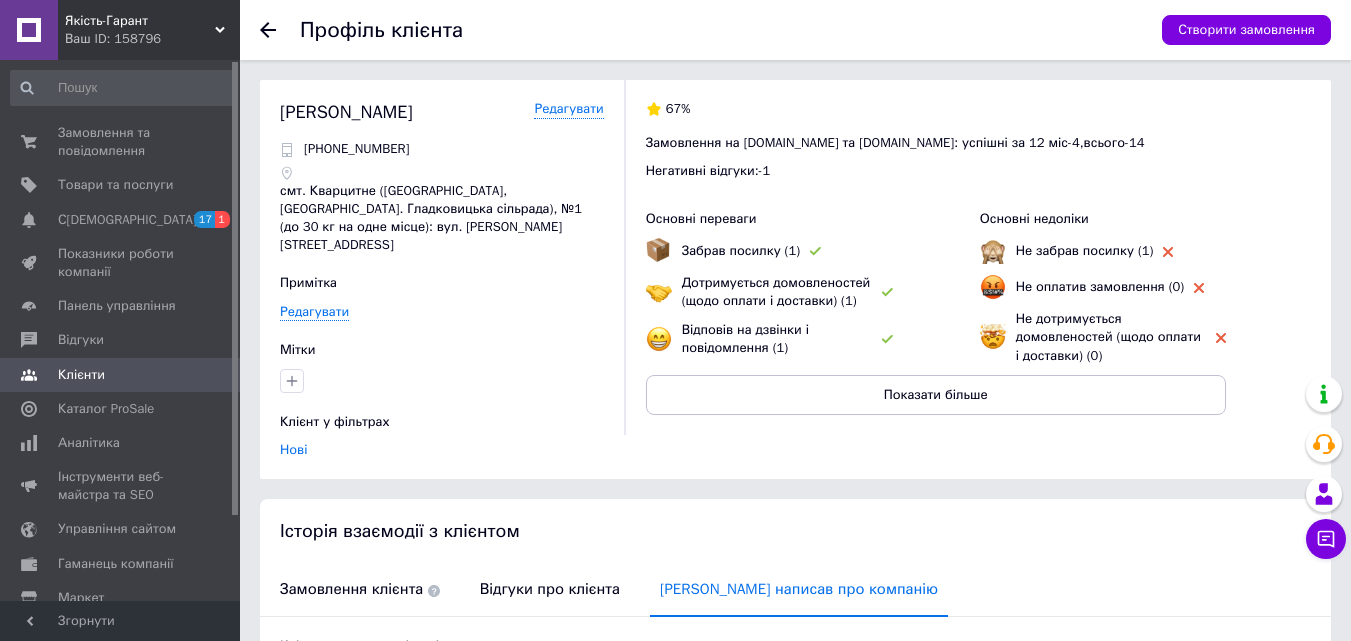 click on "Профіль клієнта Створити замовлення" at bounding box center [795, 30] 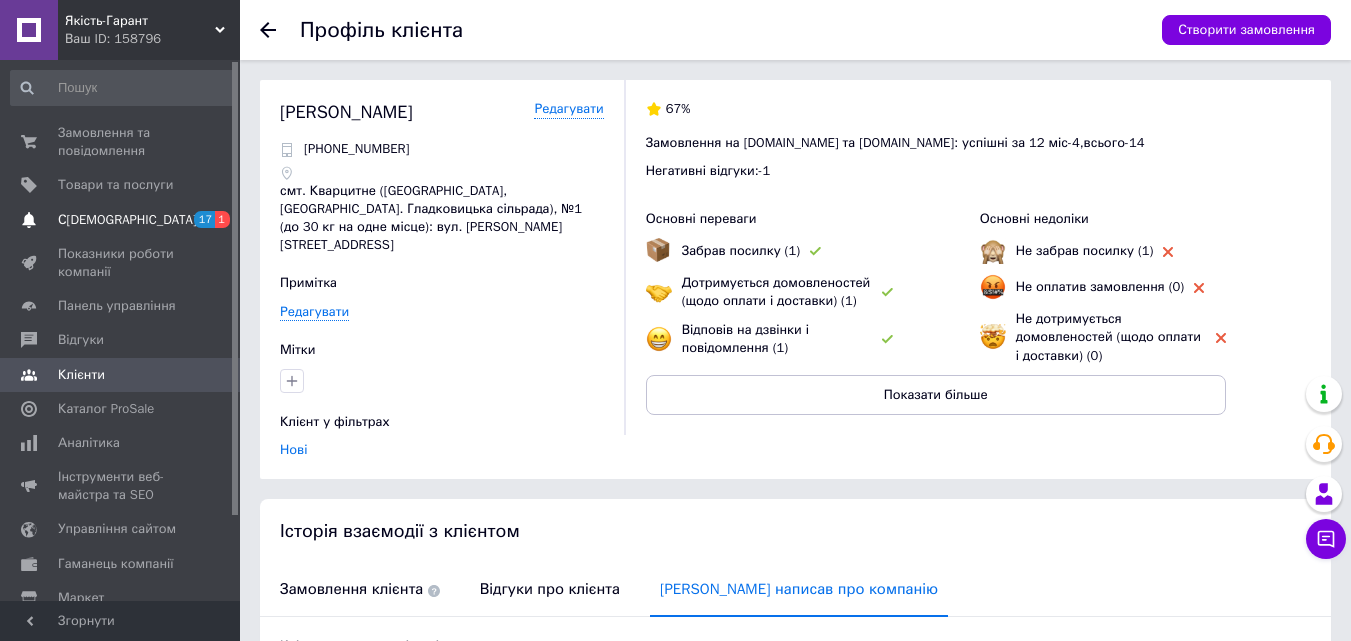click on "С[DEMOGRAPHIC_DATA]" at bounding box center (127, 220) 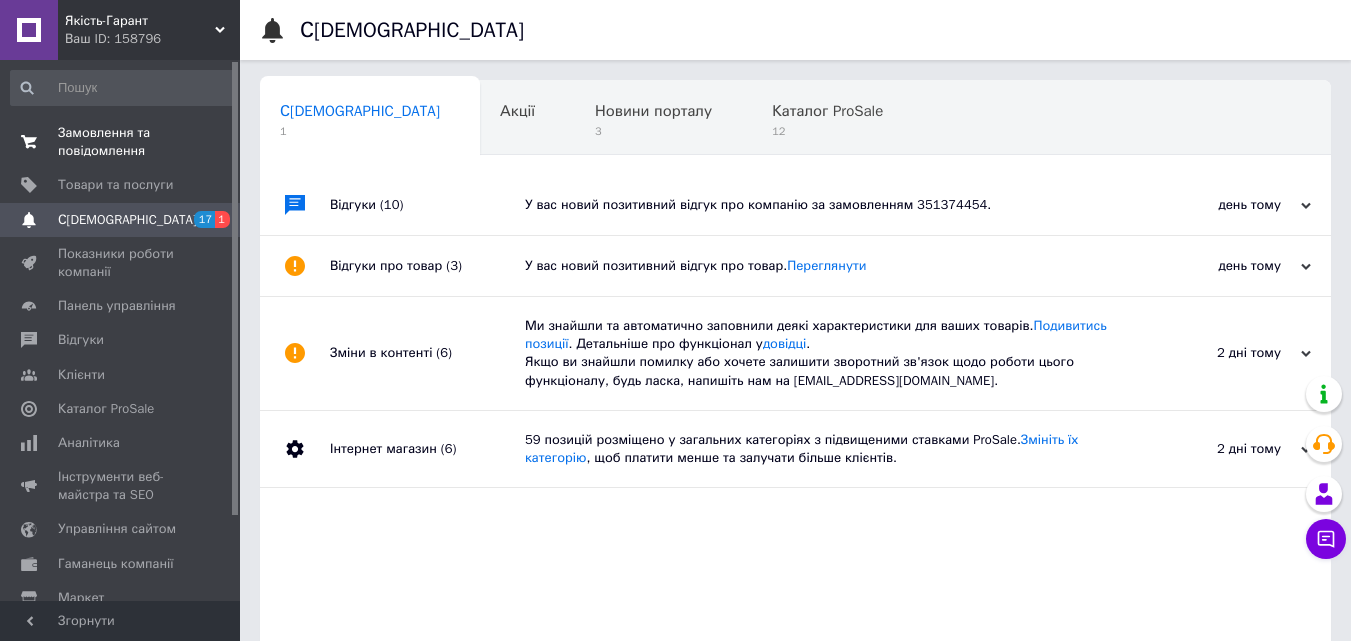 click on "Замовлення та повідомлення" at bounding box center (121, 142) 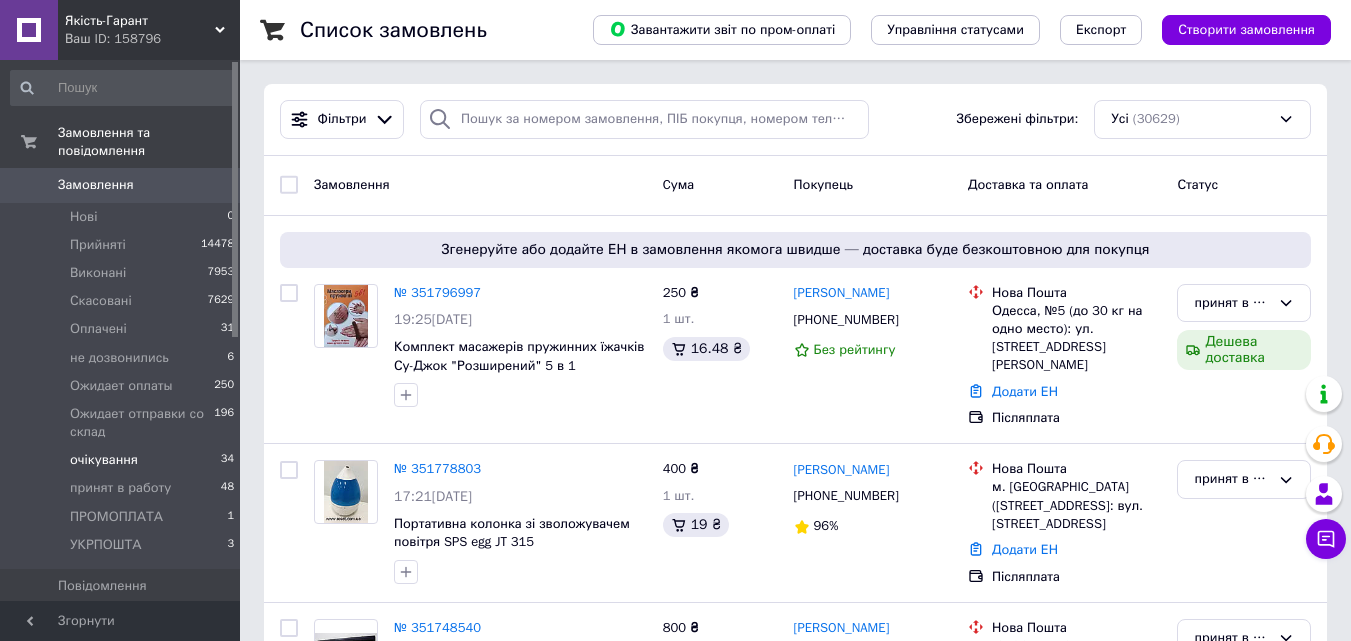 scroll, scrollTop: 100, scrollLeft: 0, axis: vertical 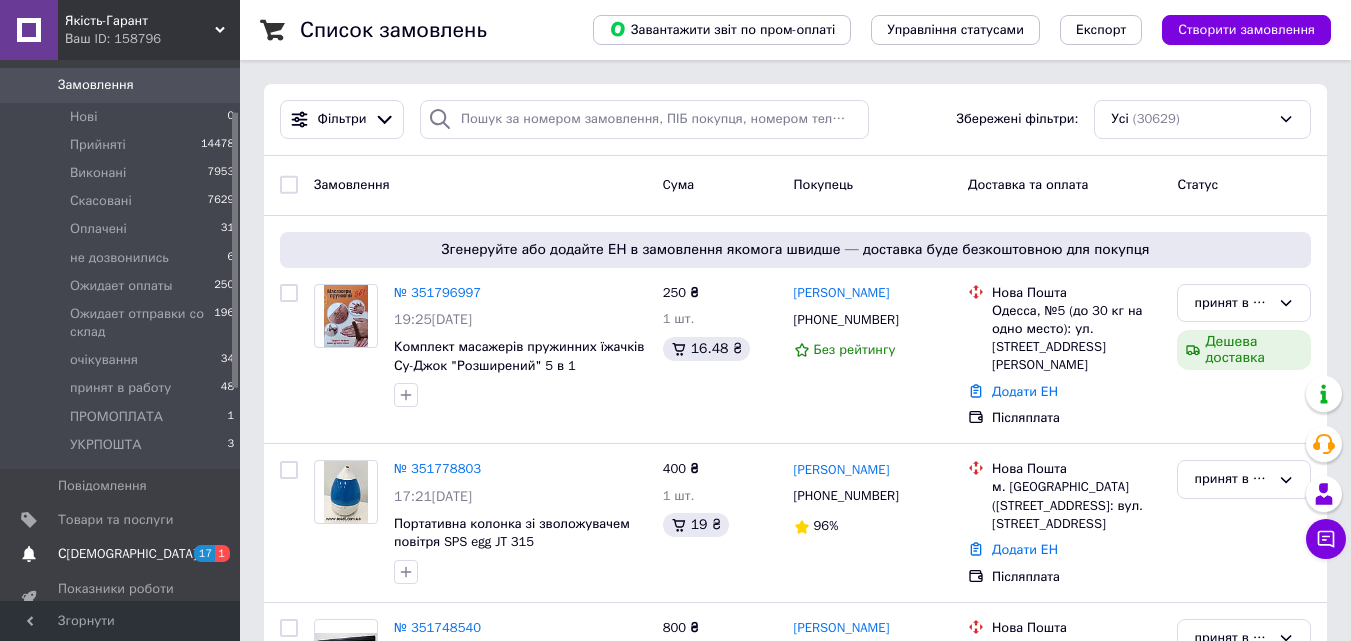 click on "С[DEMOGRAPHIC_DATA]" at bounding box center (127, 554) 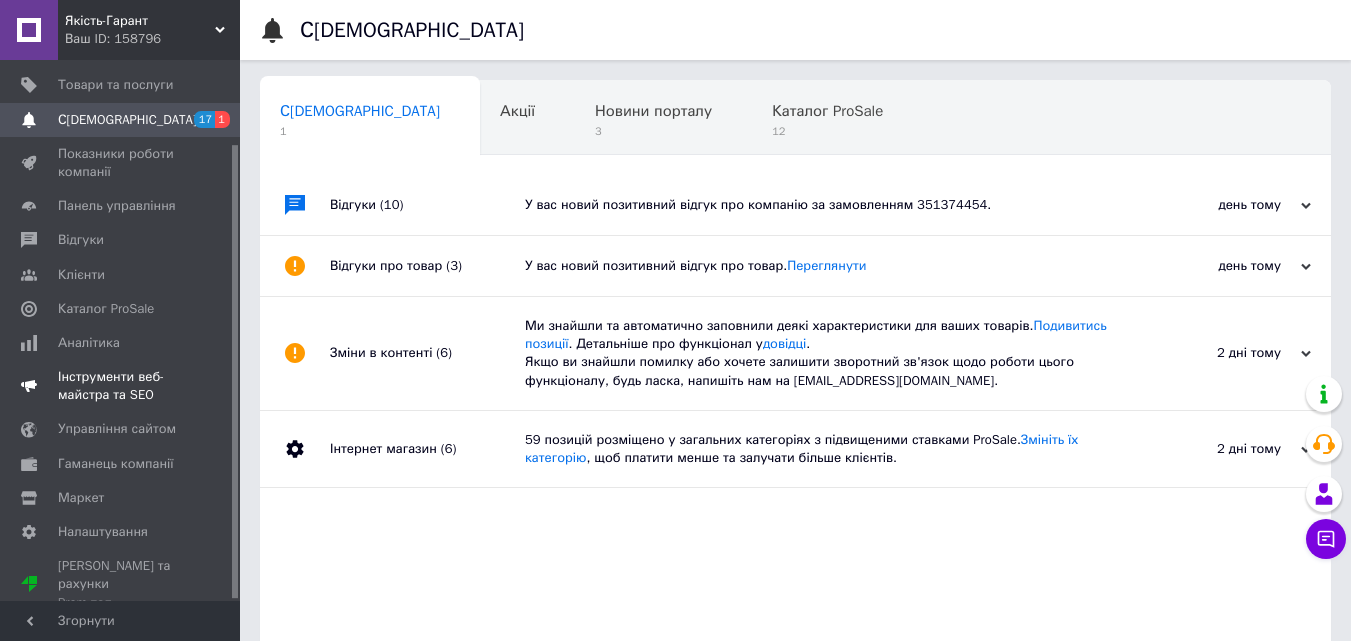scroll, scrollTop: 0, scrollLeft: 0, axis: both 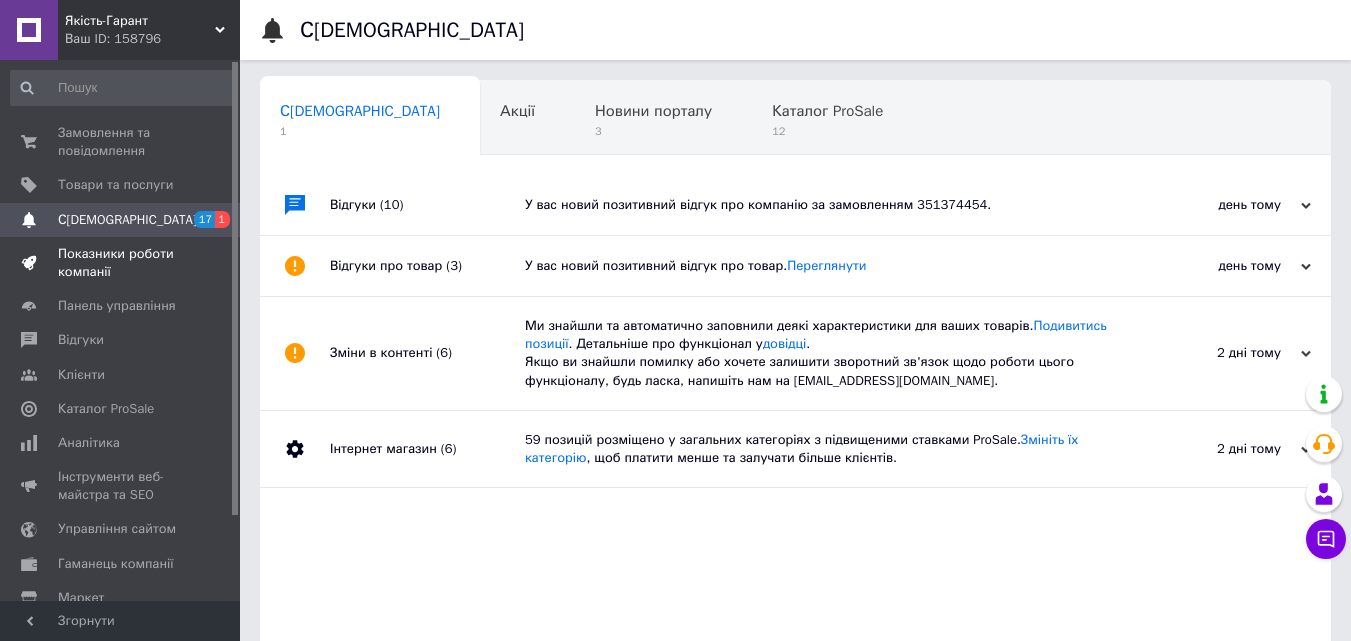 click on "Показники роботи компанії" at bounding box center [121, 263] 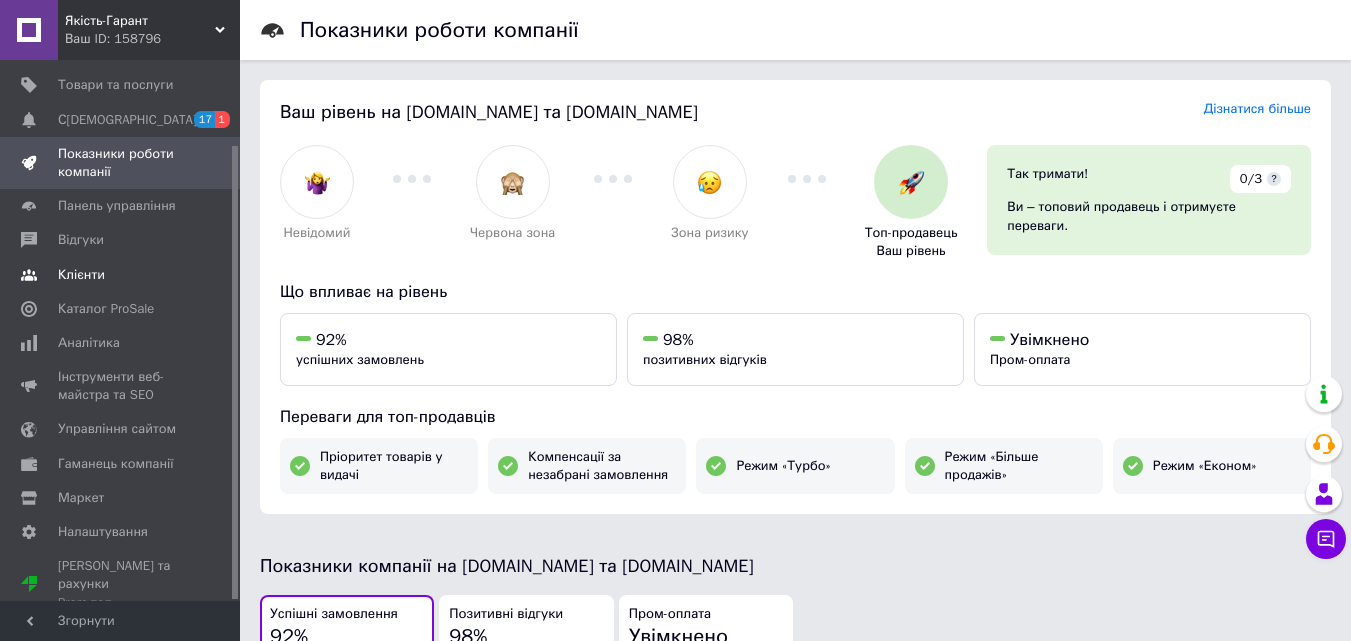 scroll, scrollTop: 101, scrollLeft: 0, axis: vertical 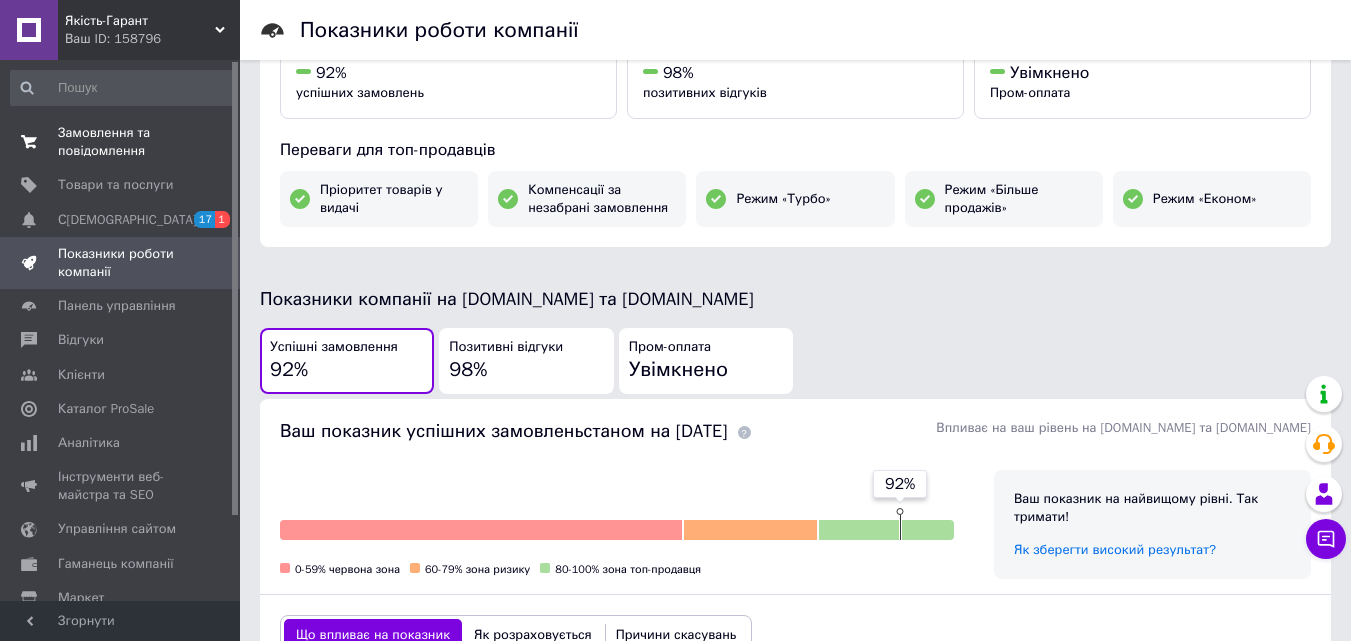 click on "Замовлення та повідомлення" at bounding box center [121, 142] 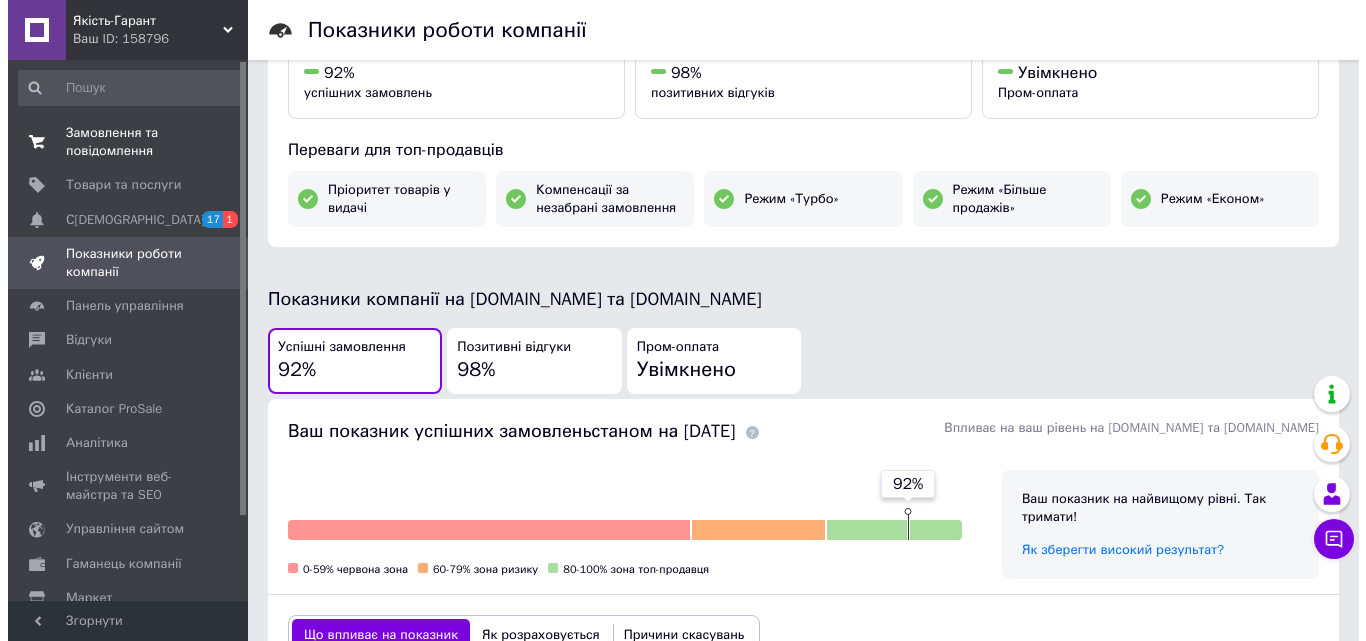 scroll, scrollTop: 0, scrollLeft: 0, axis: both 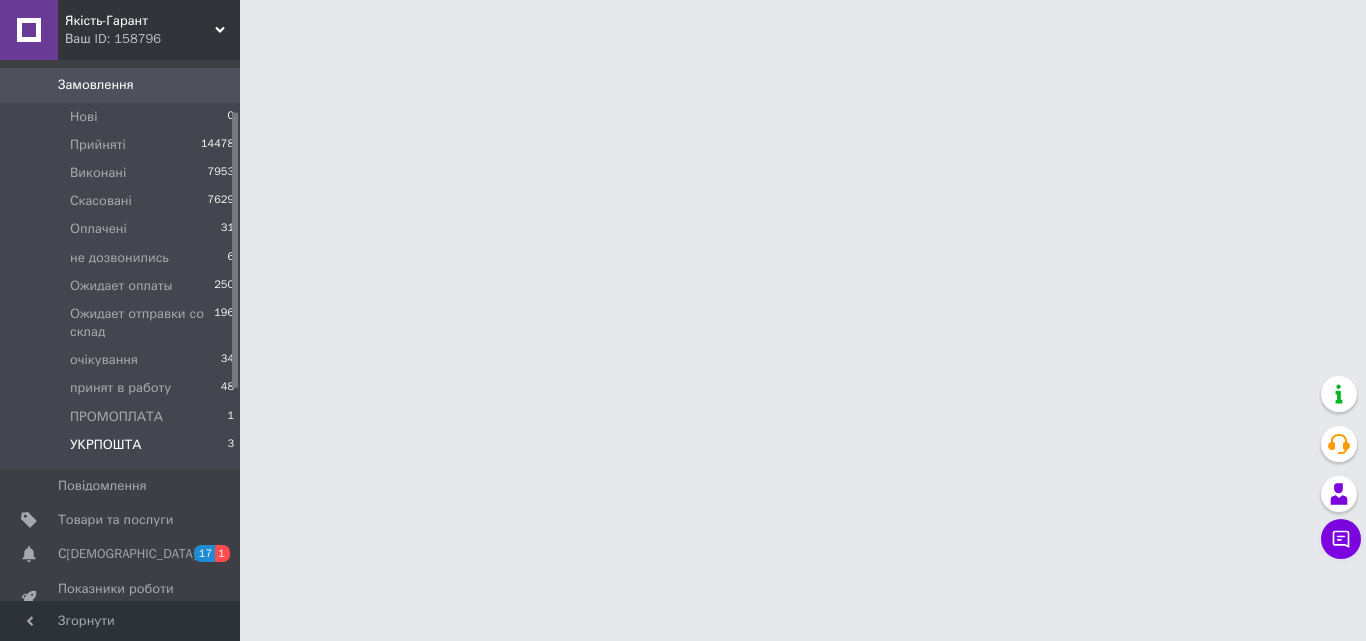 click on "УКРПОШТА 3" at bounding box center (123, 450) 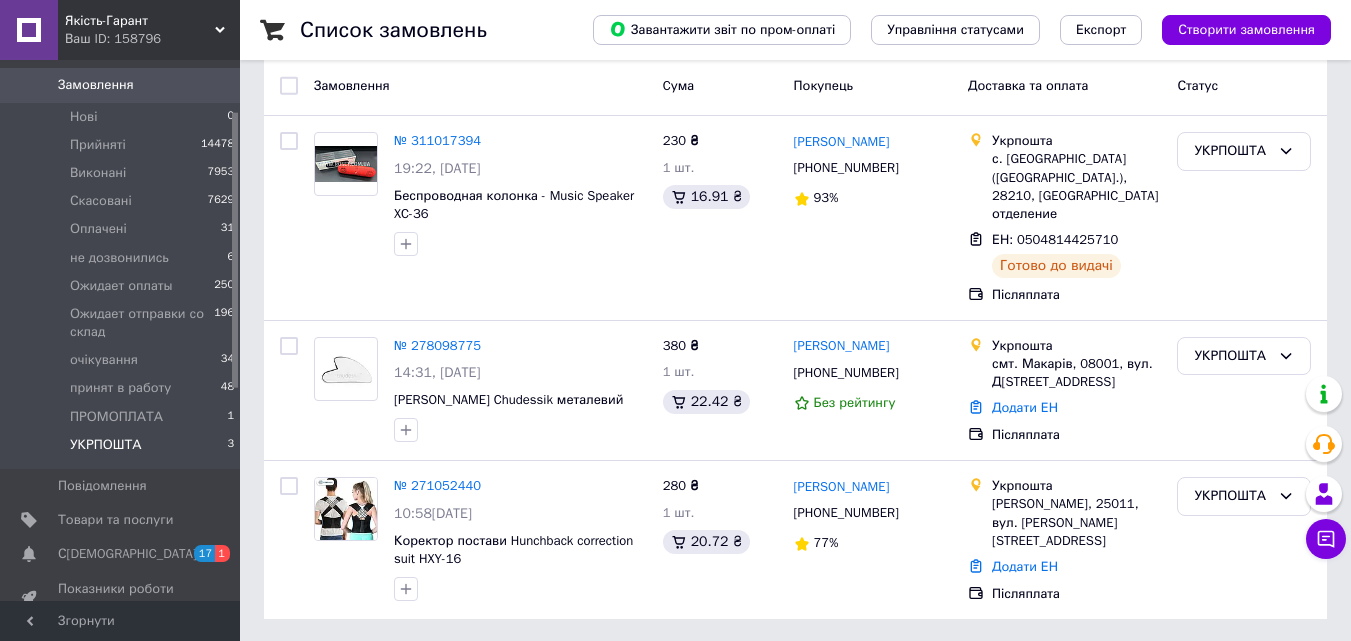 scroll, scrollTop: 0, scrollLeft: 0, axis: both 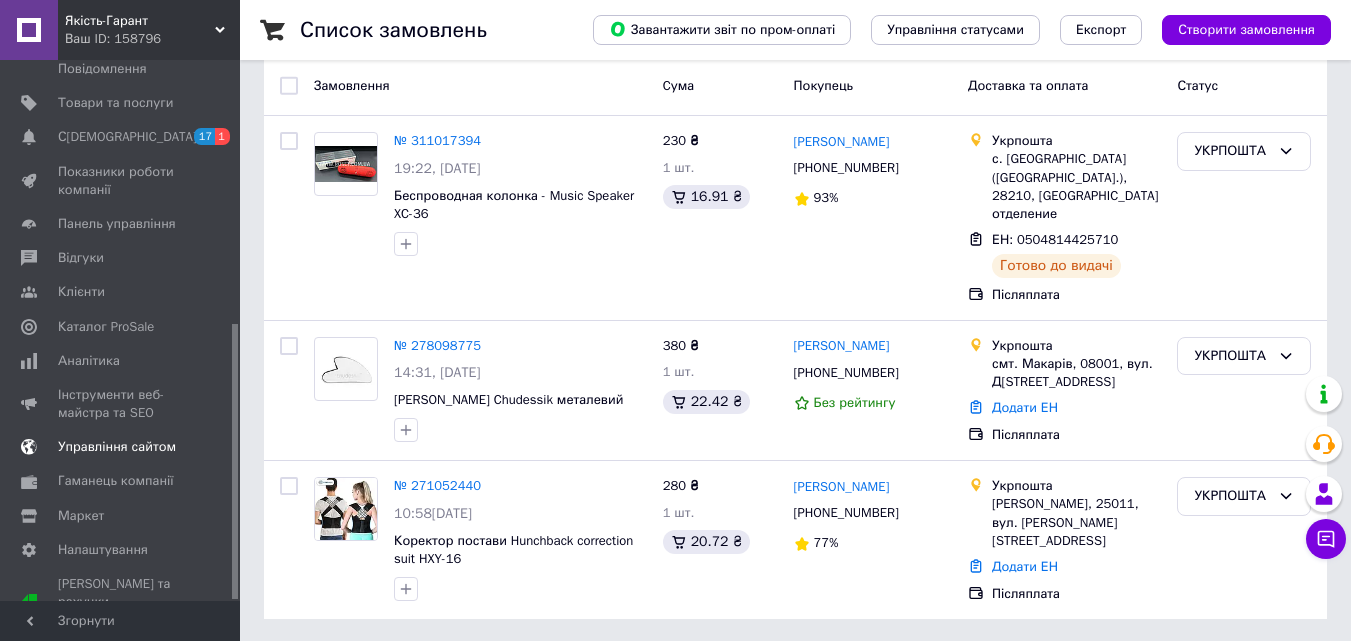 click on "Управління сайтом" at bounding box center (117, 447) 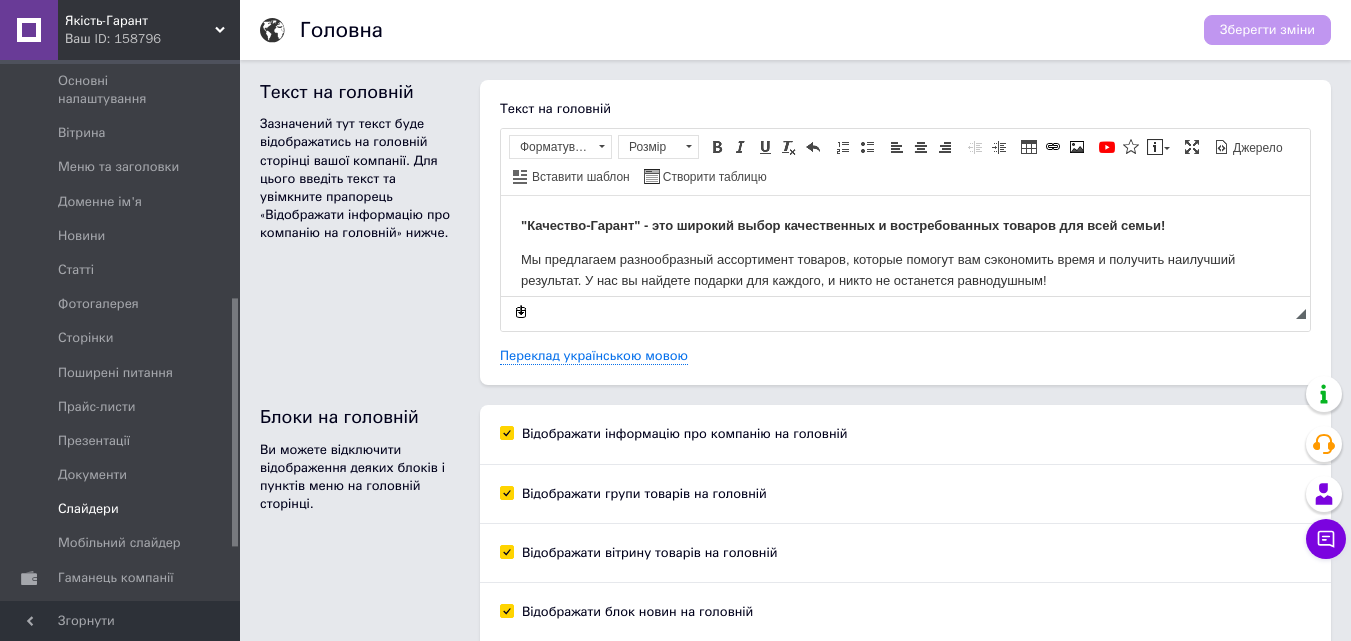 scroll, scrollTop: 0, scrollLeft: 0, axis: both 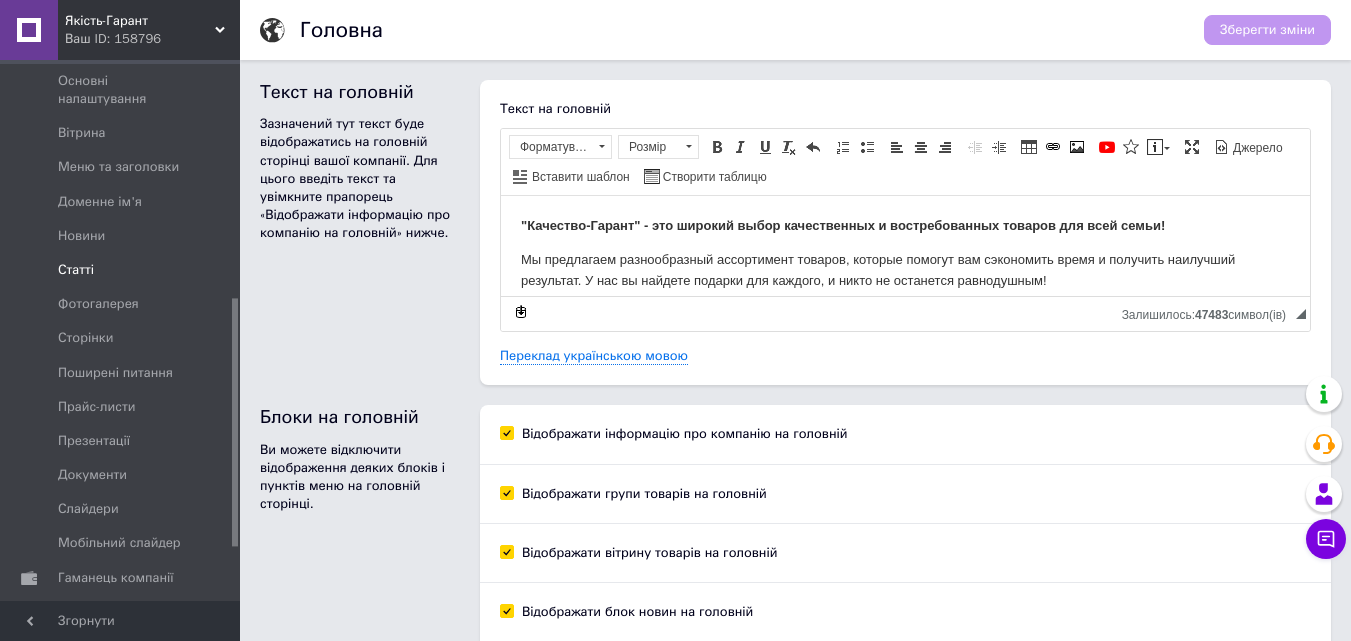 click on "Статті" at bounding box center [76, 270] 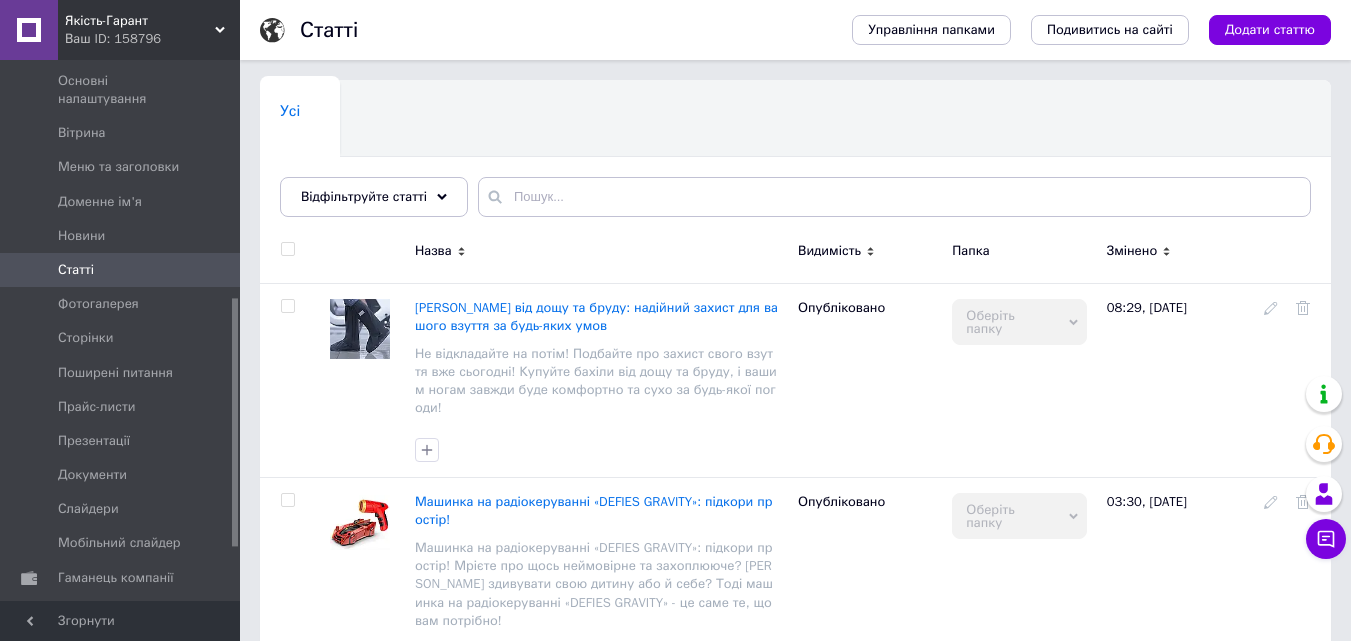 scroll, scrollTop: 300, scrollLeft: 0, axis: vertical 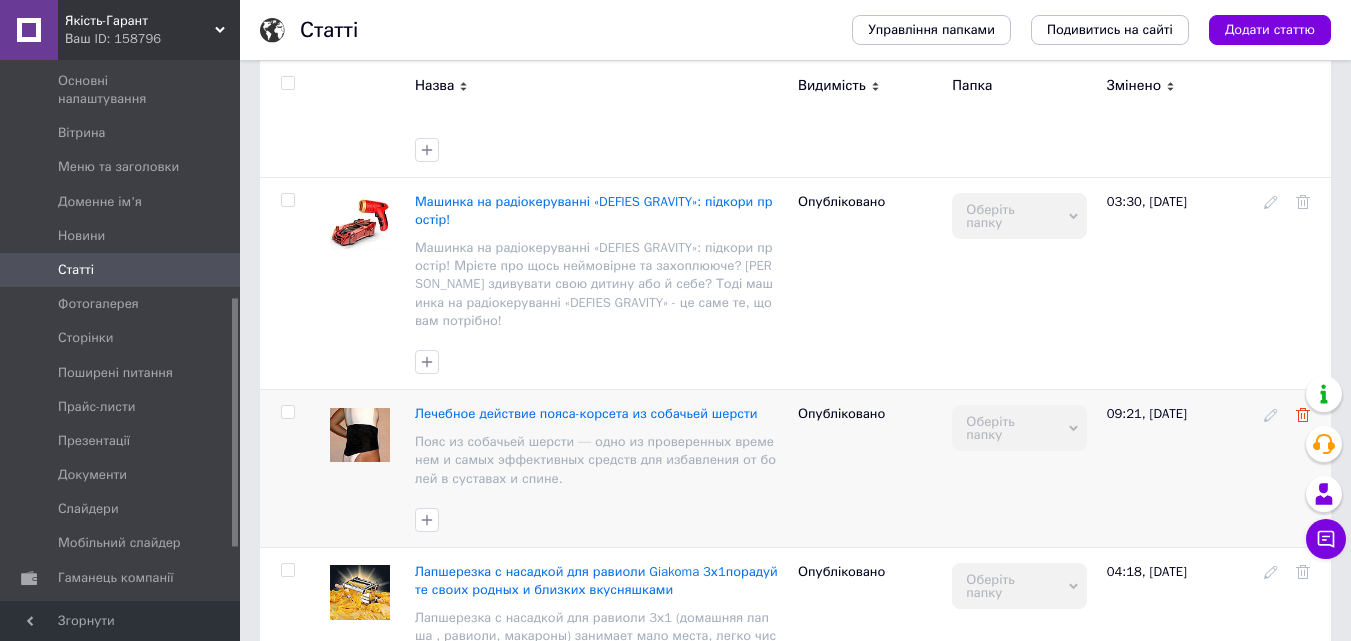 click 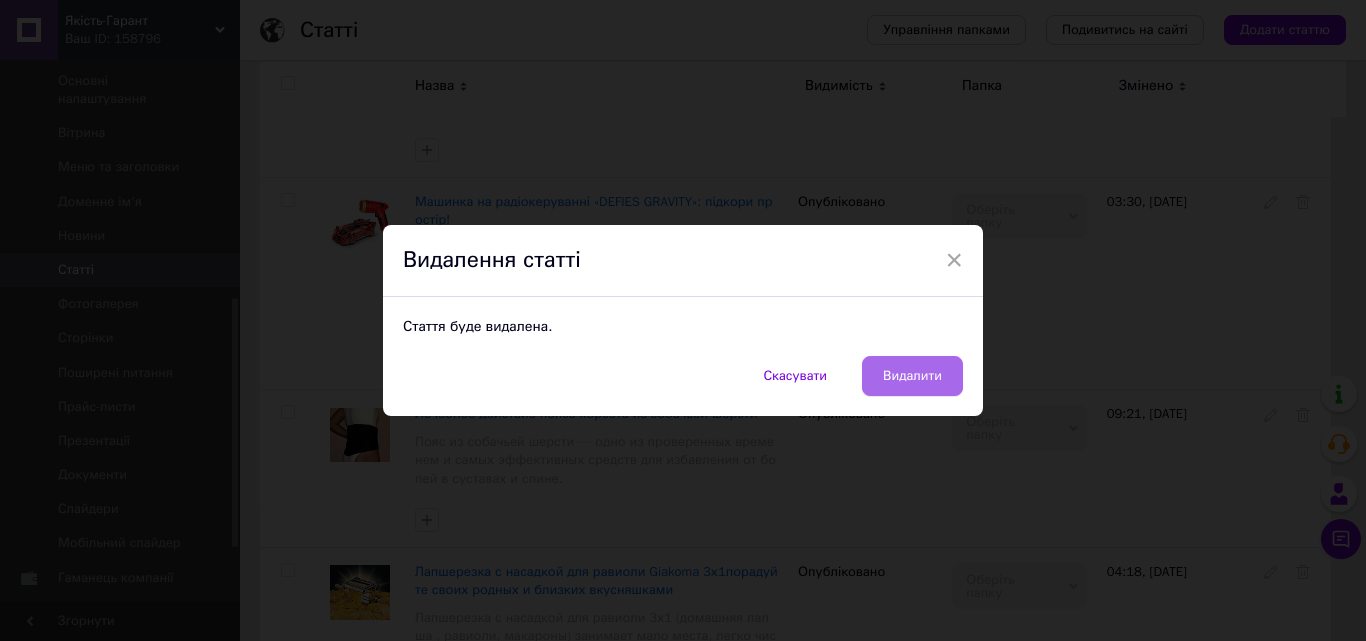click on "Видалити" at bounding box center [912, 376] 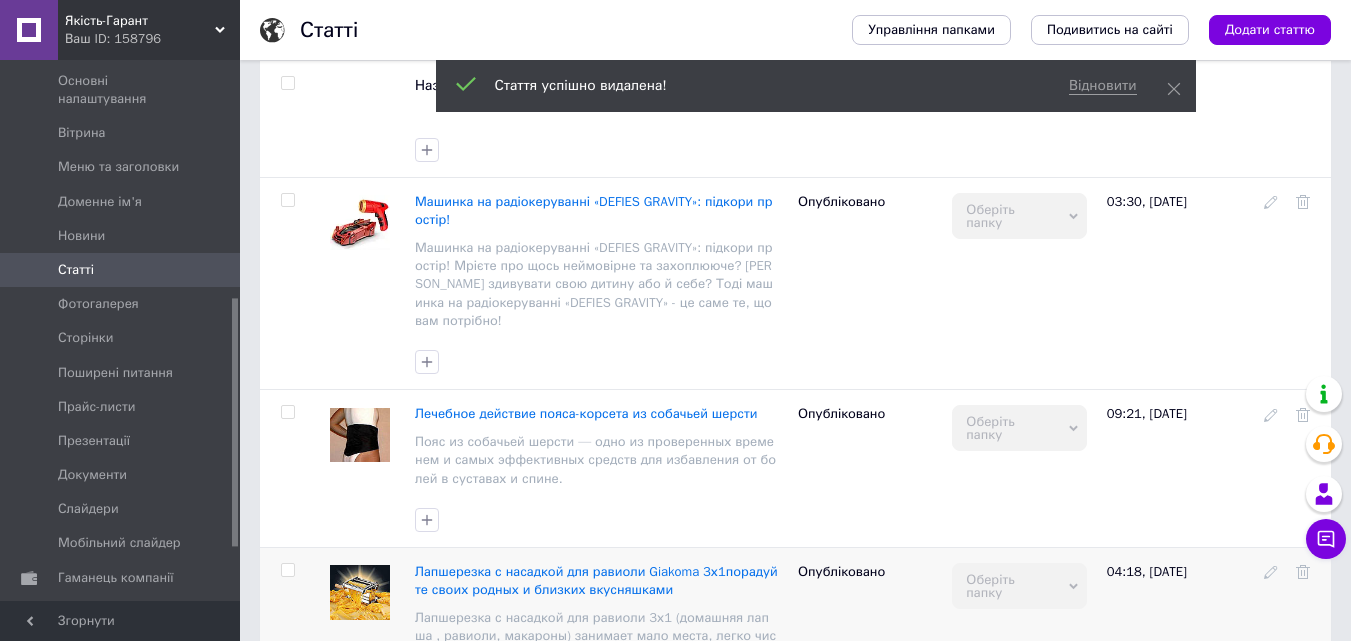 scroll, scrollTop: 400, scrollLeft: 0, axis: vertical 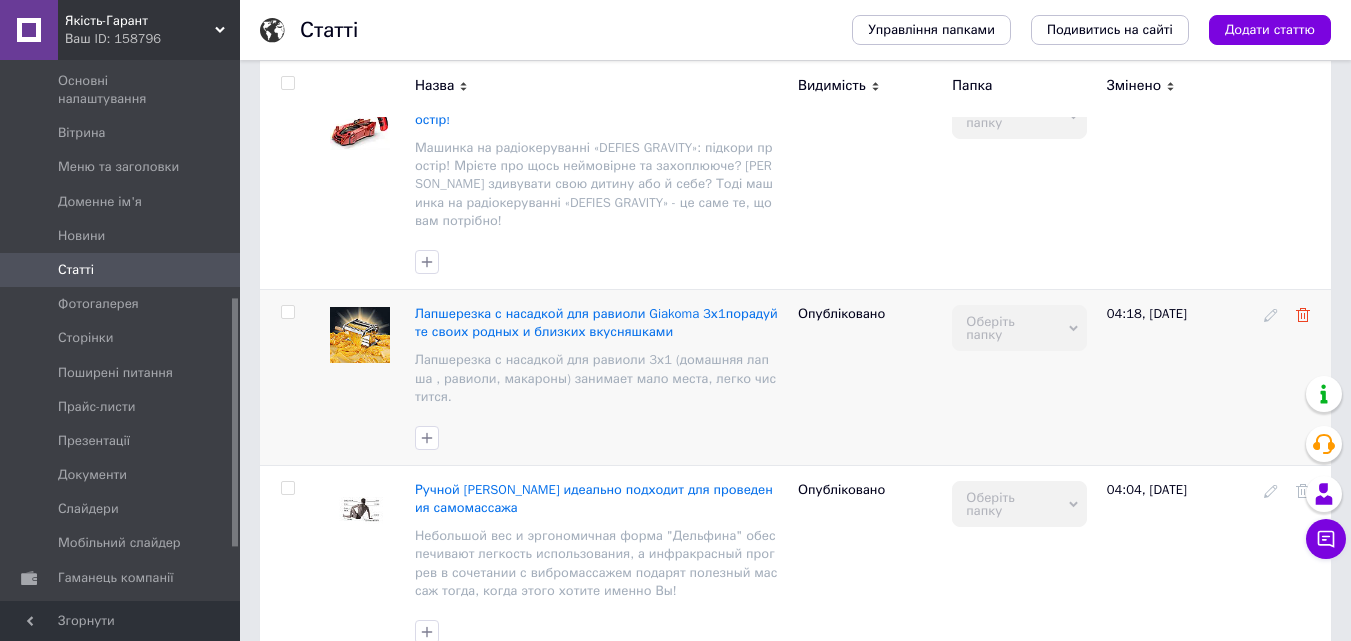 click 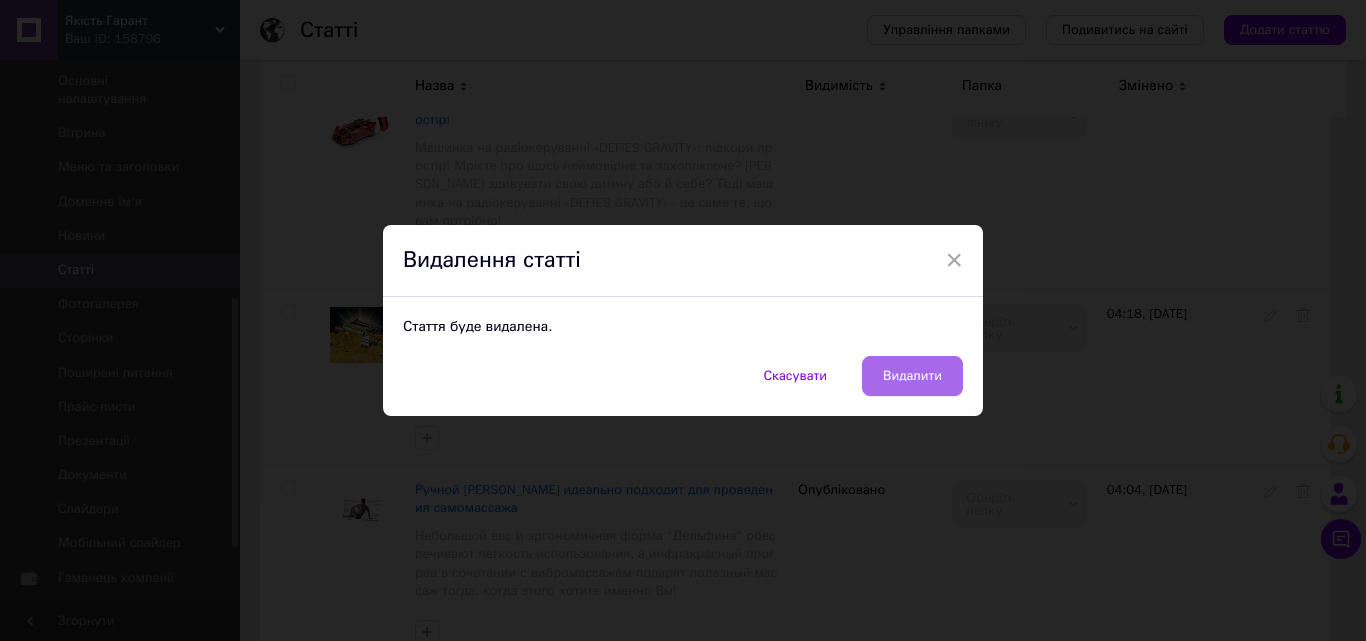 click on "Видалити" at bounding box center (912, 376) 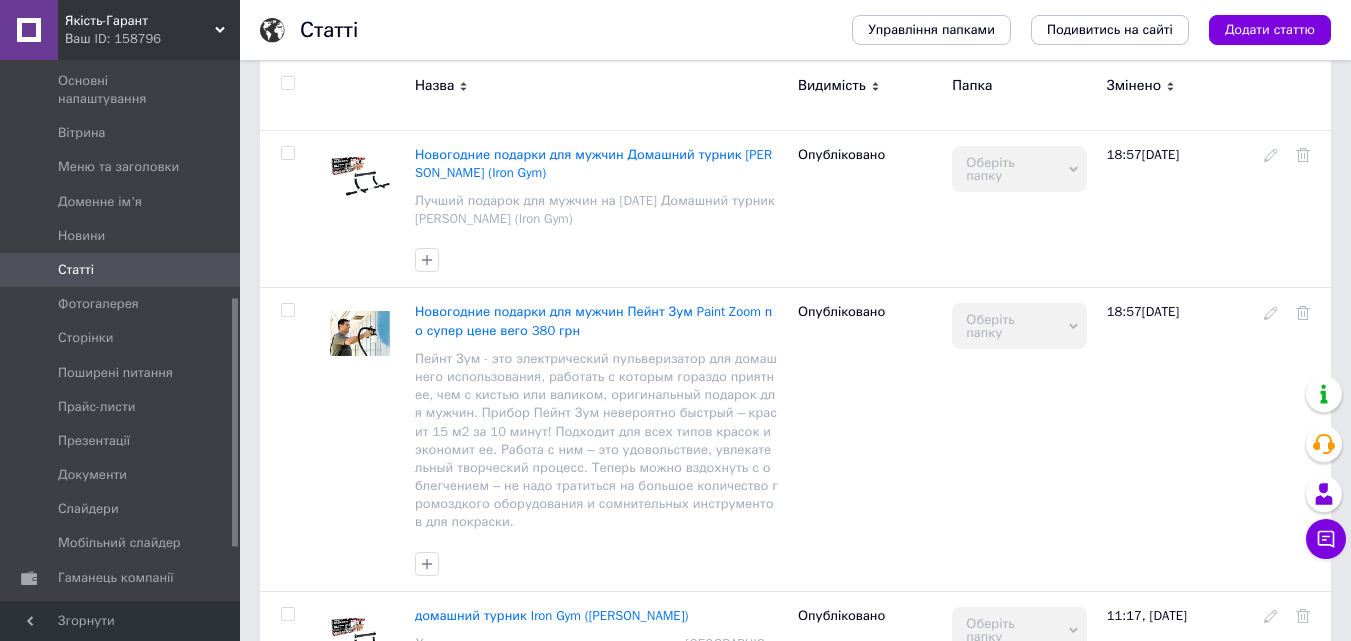 scroll, scrollTop: 2100, scrollLeft: 0, axis: vertical 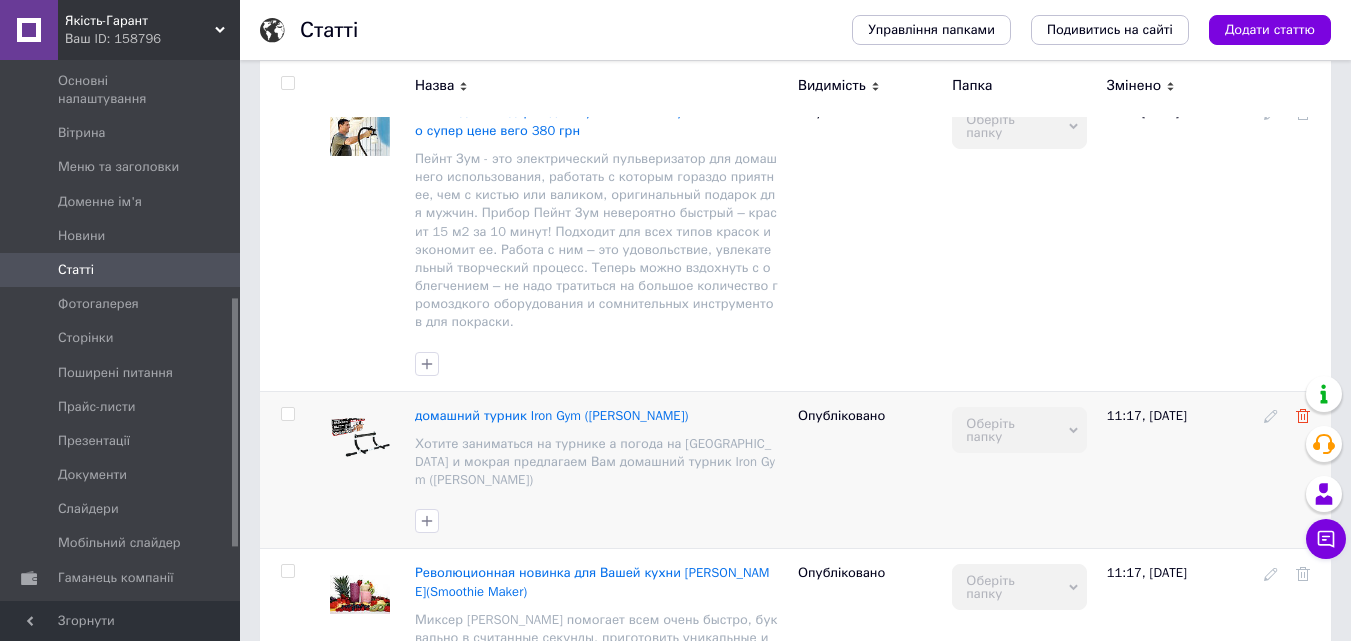 click 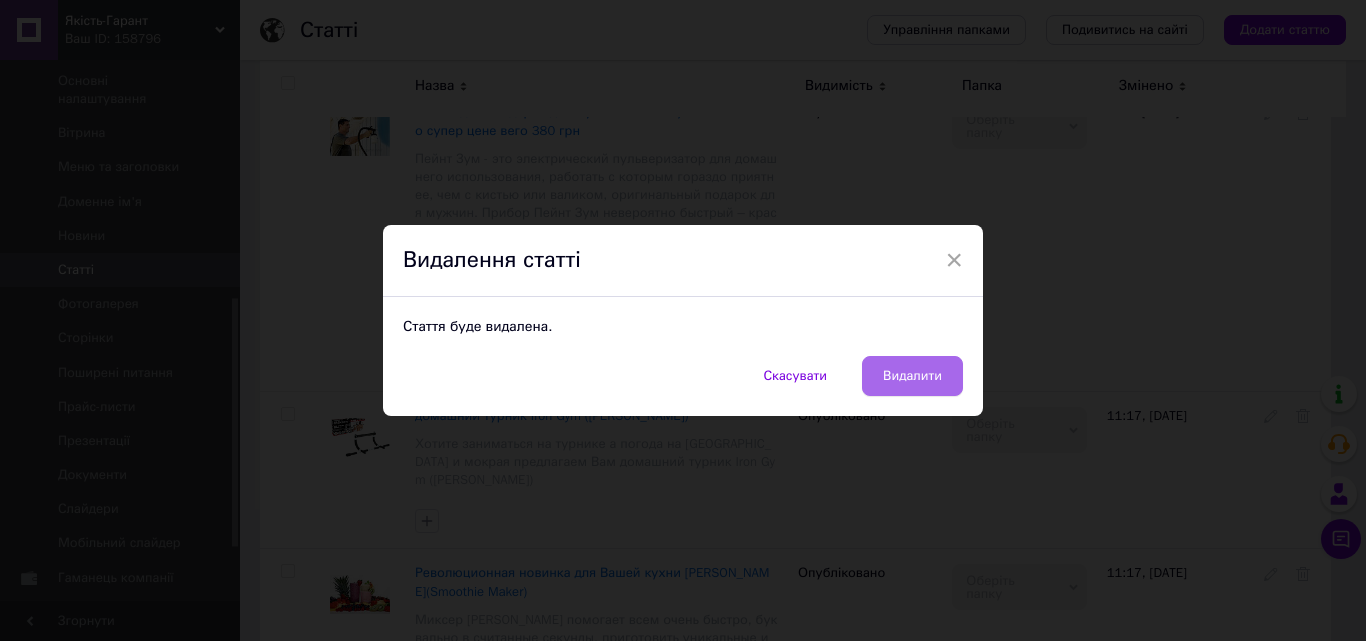 click on "Видалити" at bounding box center (912, 376) 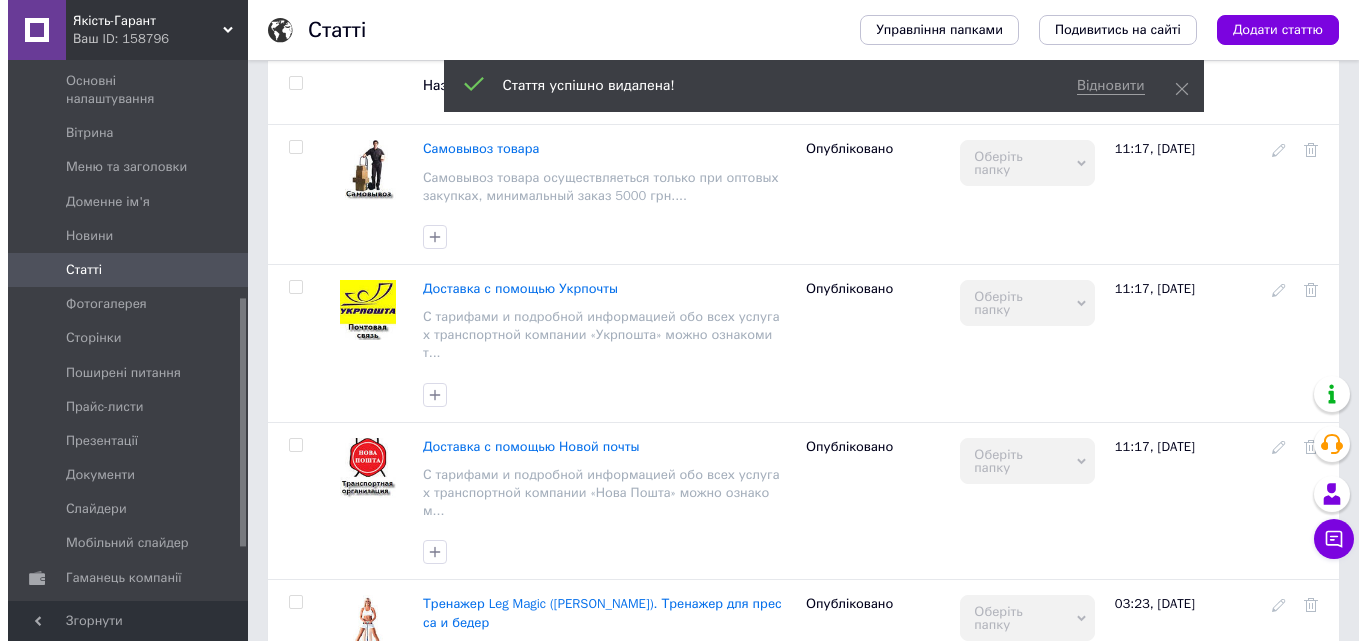 scroll, scrollTop: 3204, scrollLeft: 0, axis: vertical 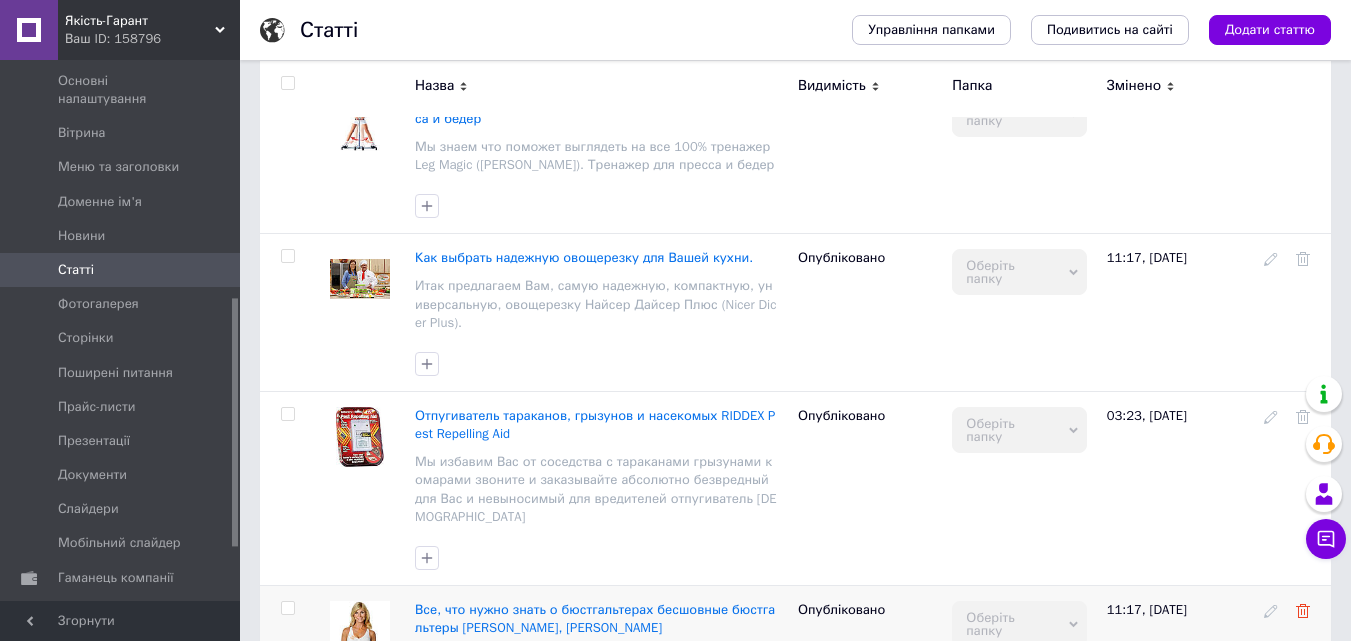 click 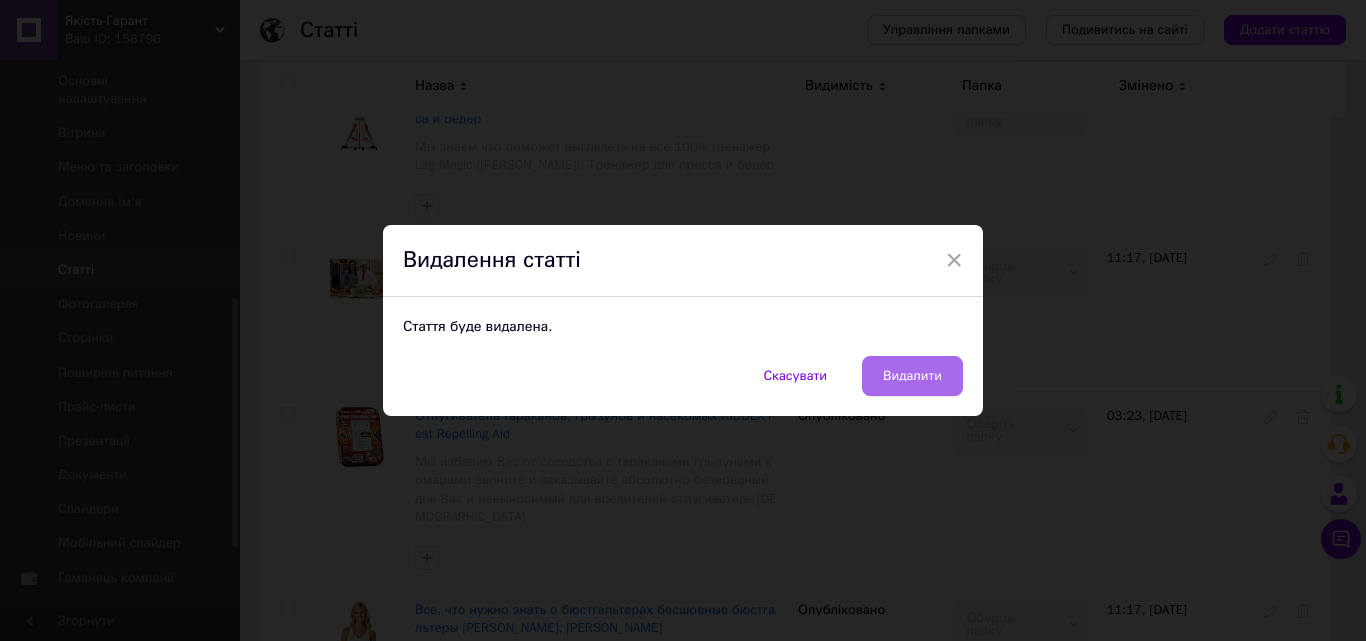 click on "Видалити" at bounding box center [912, 376] 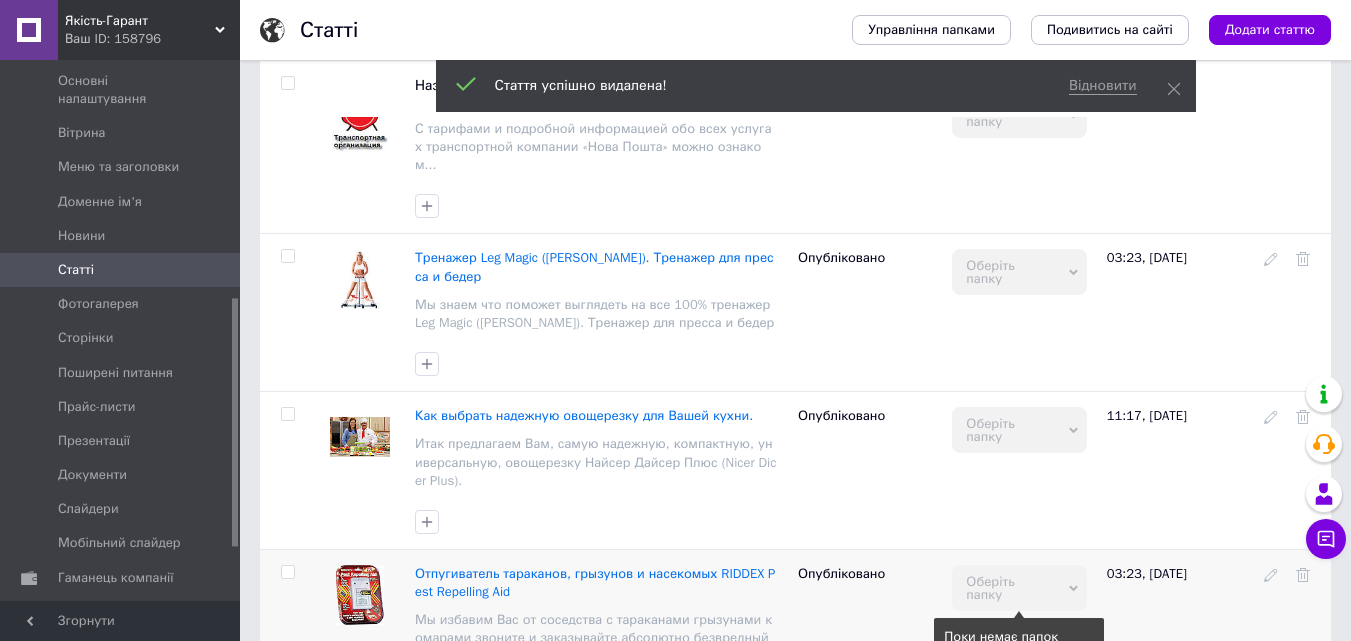 scroll, scrollTop: 2846, scrollLeft: 0, axis: vertical 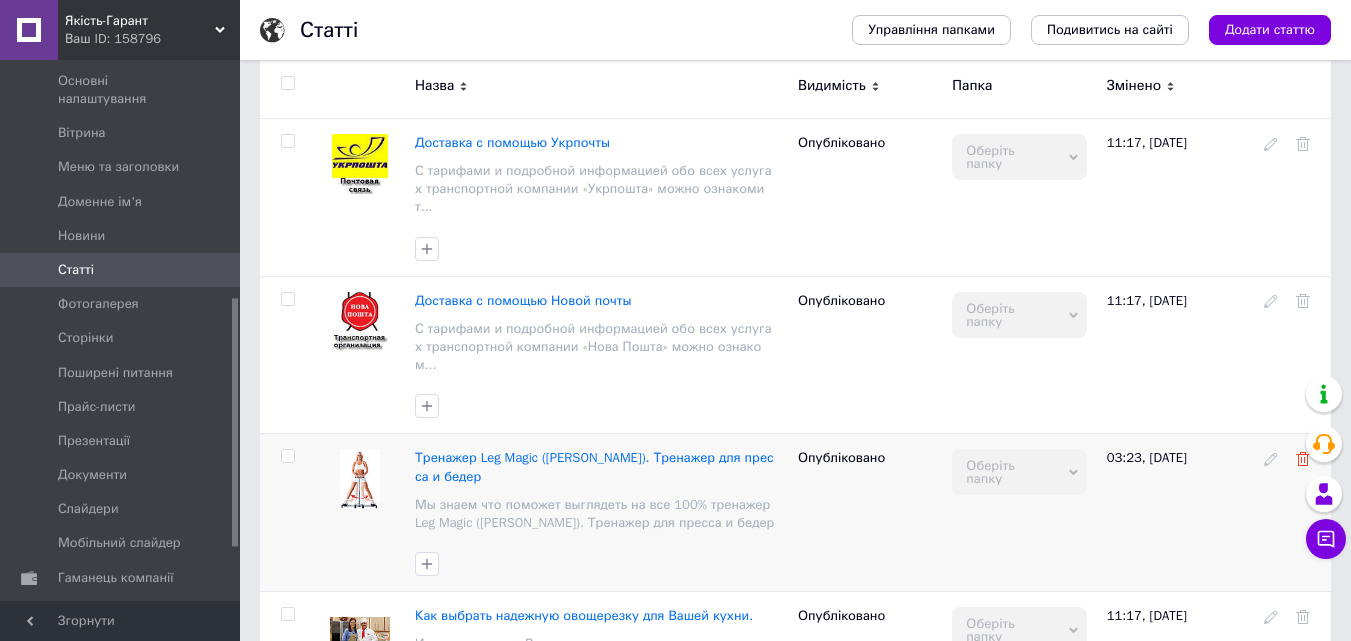 click 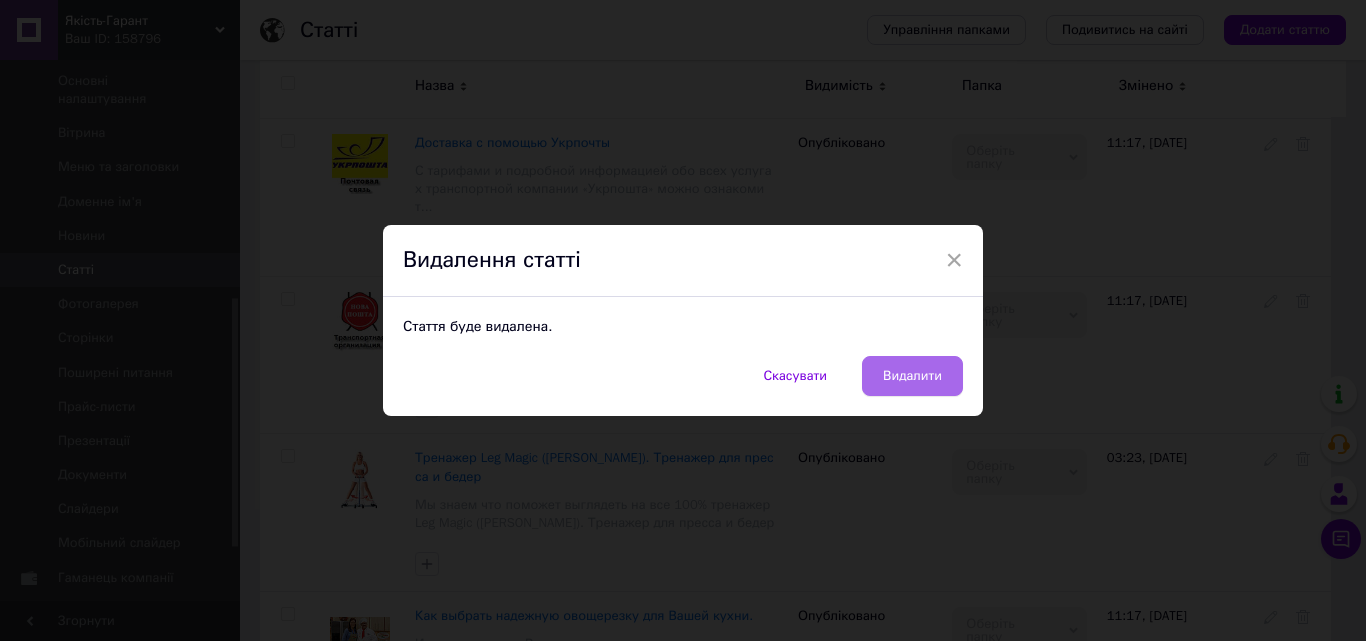 click on "Видалити" at bounding box center [912, 376] 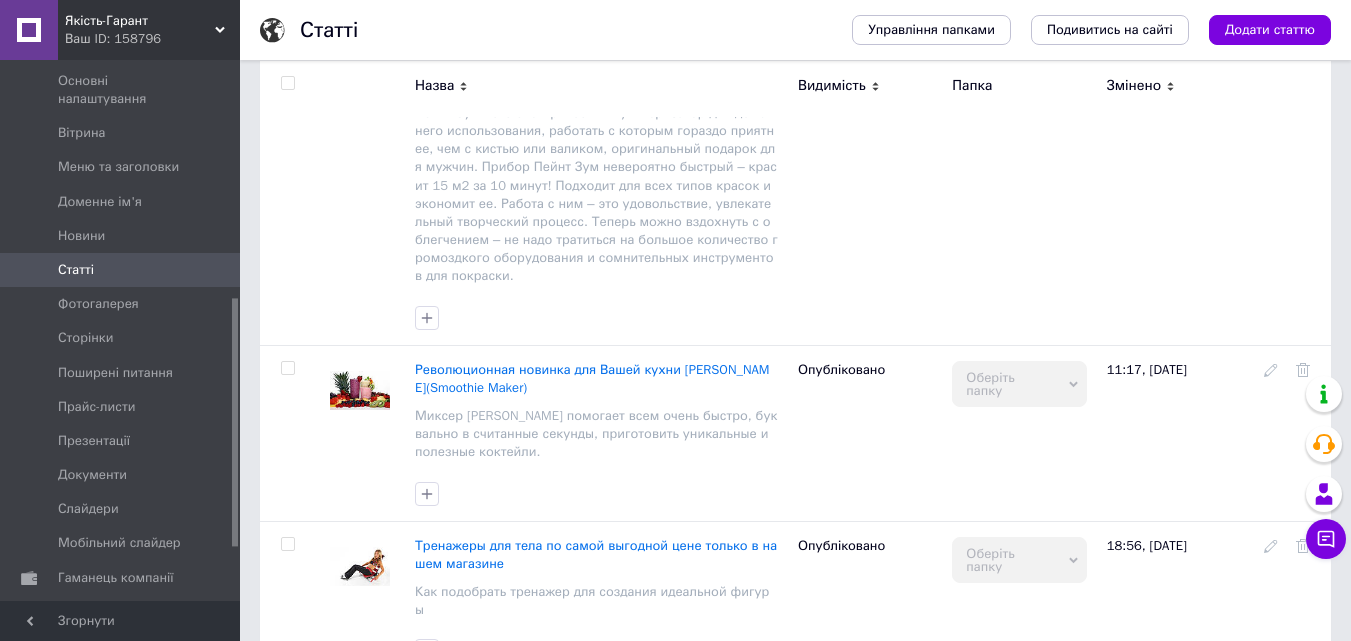 scroll, scrollTop: 2446, scrollLeft: 0, axis: vertical 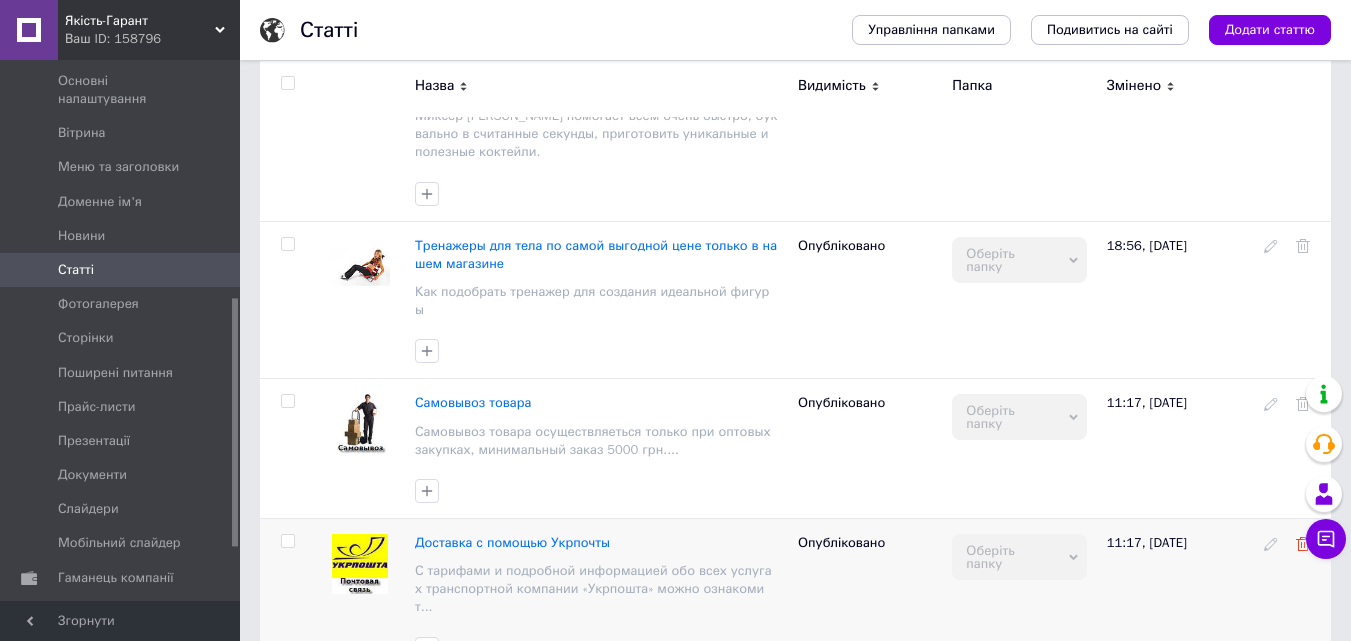 click 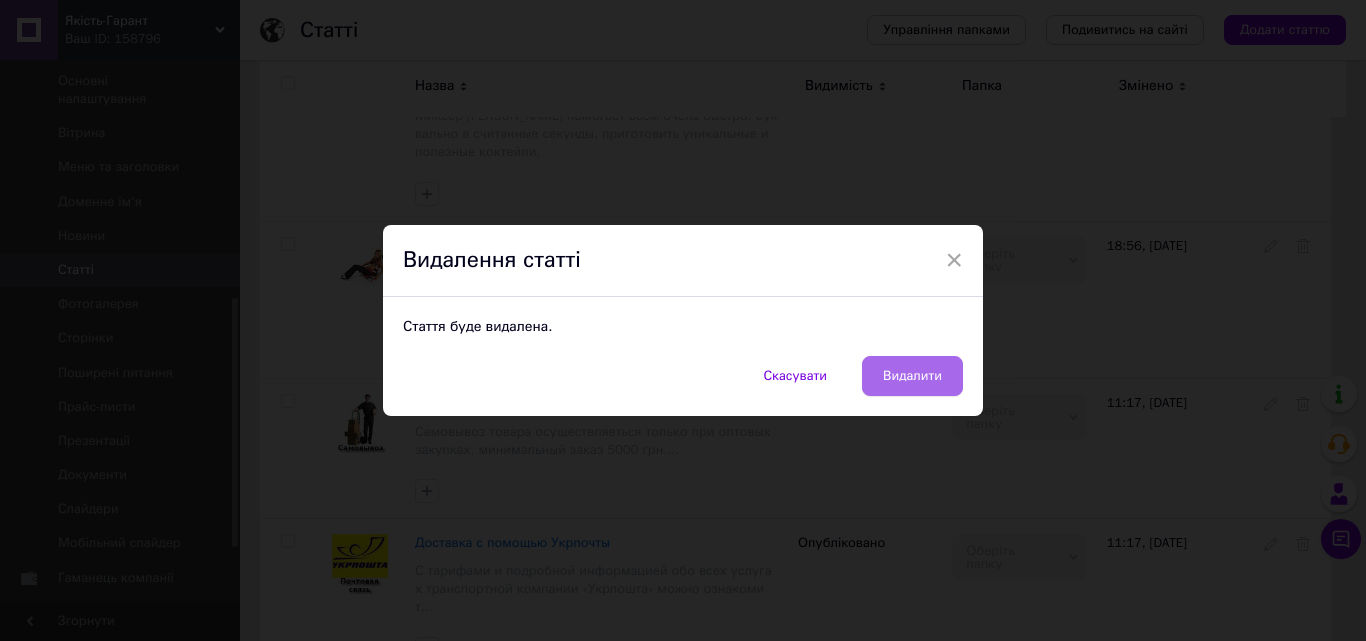 click on "Видалити" at bounding box center [912, 376] 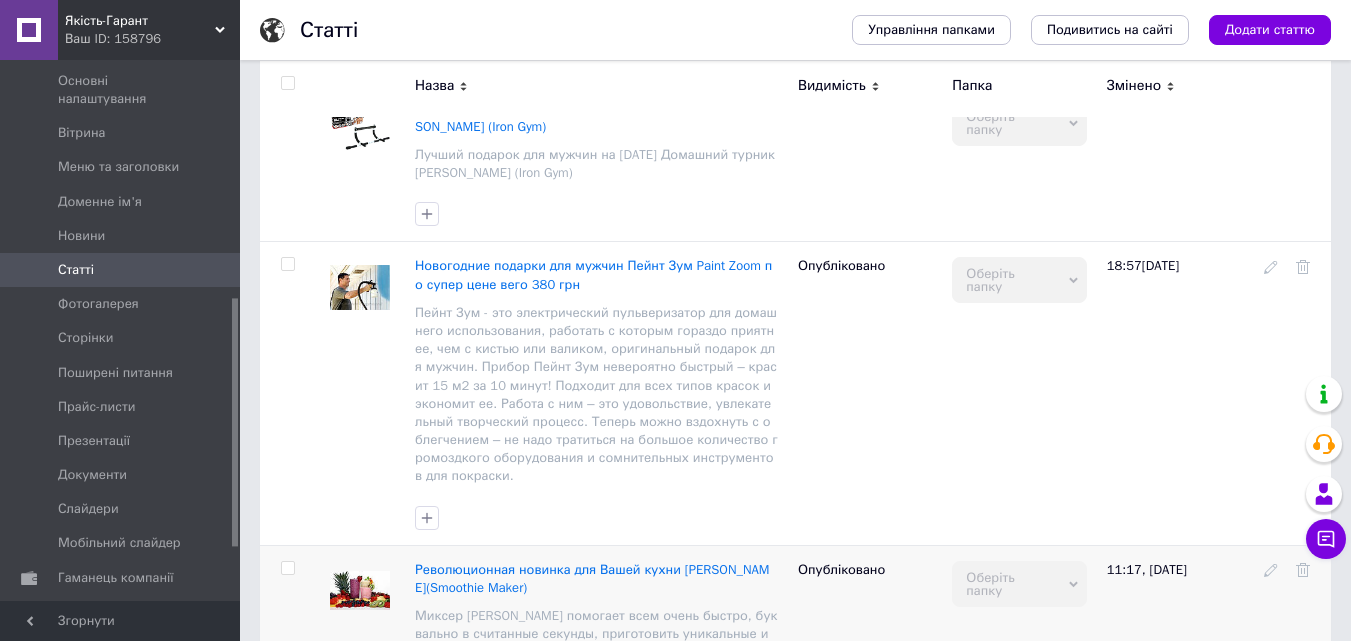 scroll, scrollTop: 2146, scrollLeft: 0, axis: vertical 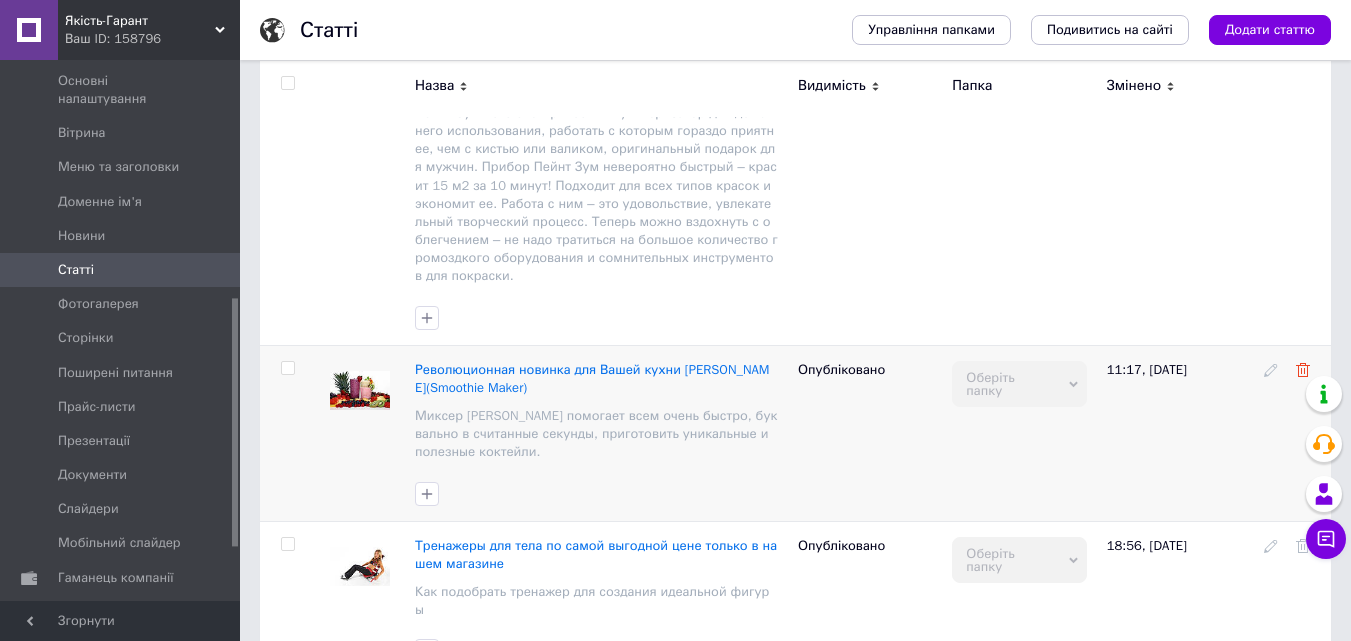click 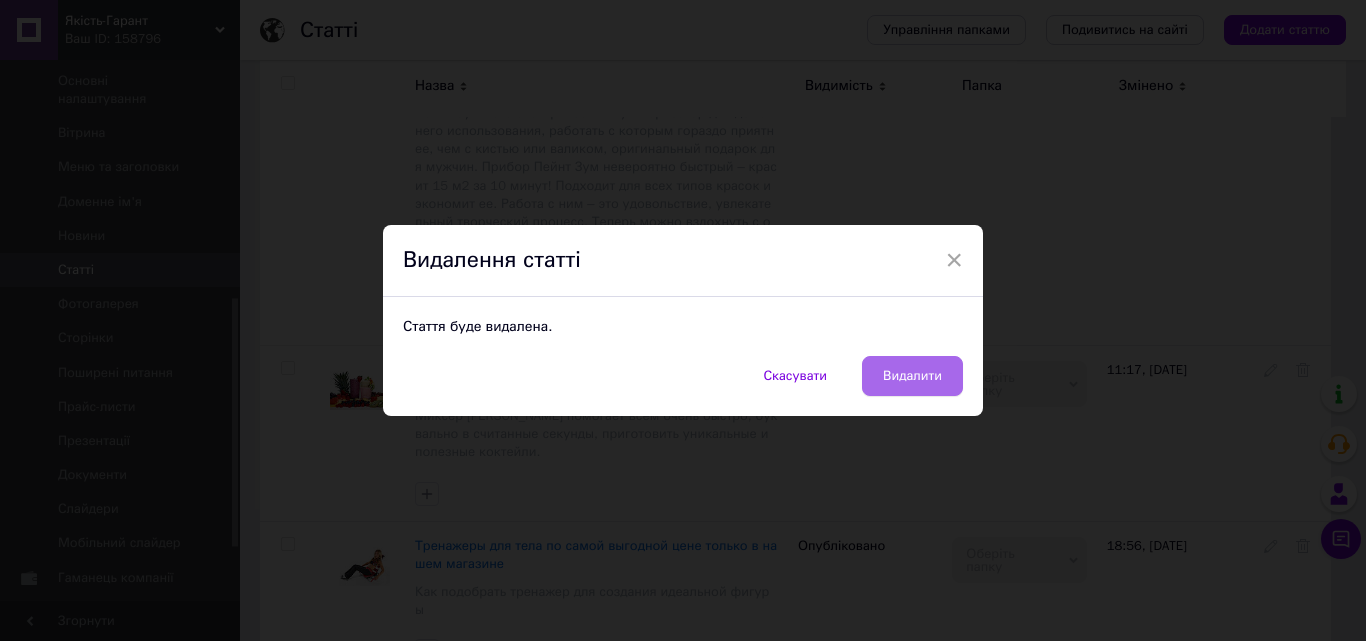 click on "Видалити" at bounding box center [912, 376] 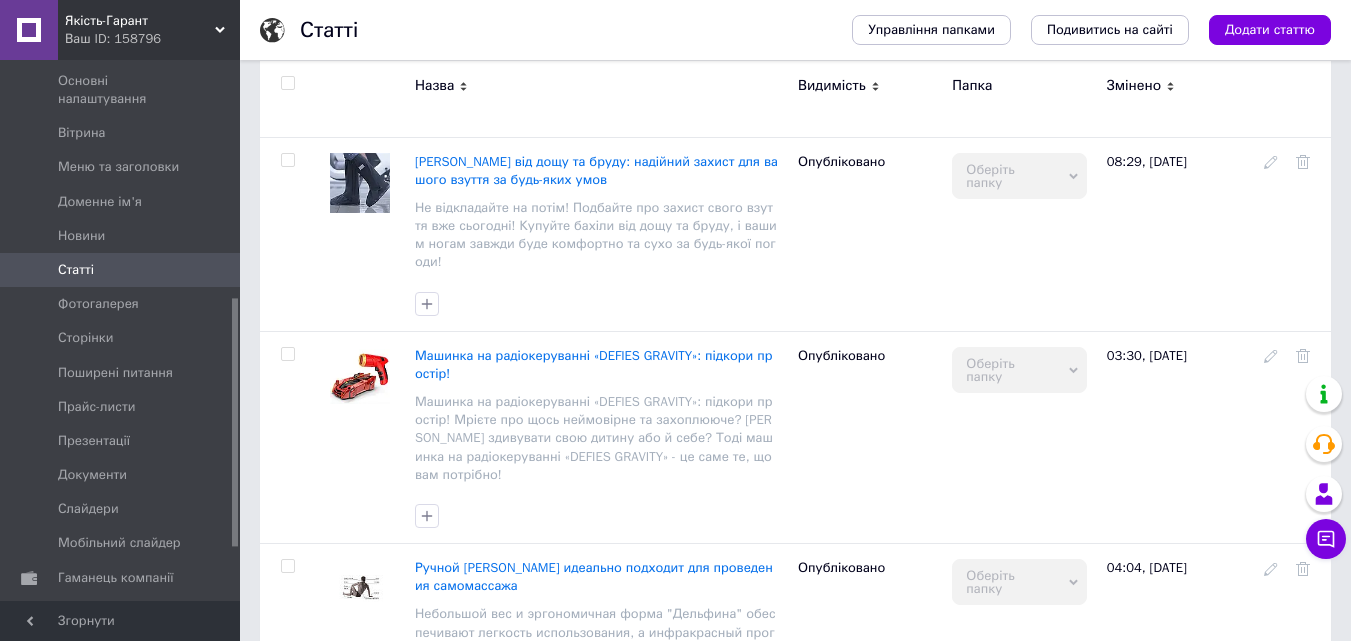 scroll, scrollTop: 0, scrollLeft: 0, axis: both 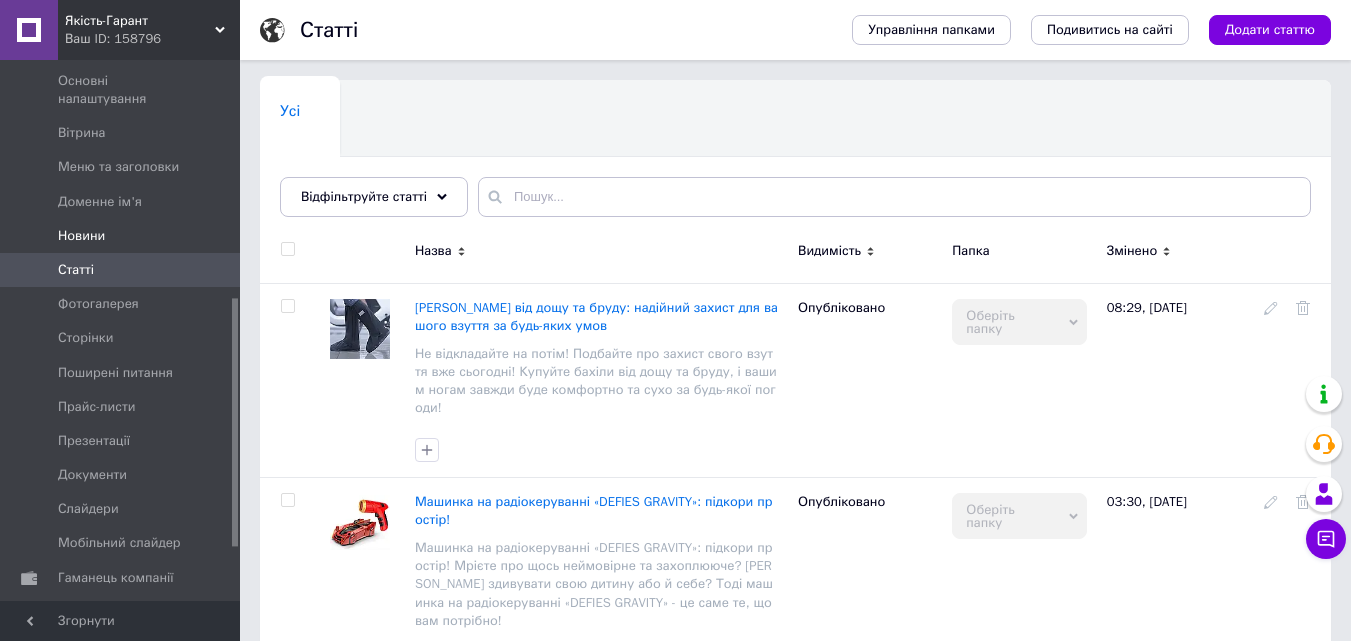 click on "Новини" at bounding box center [121, 236] 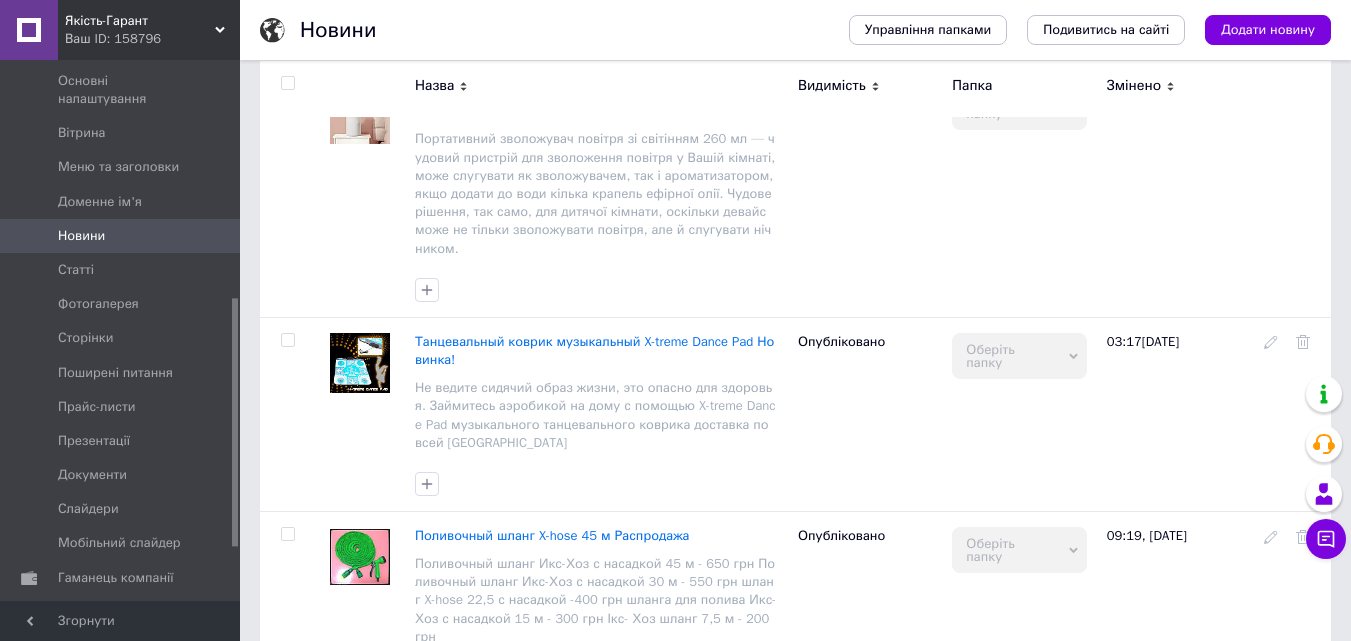 scroll, scrollTop: 1200, scrollLeft: 0, axis: vertical 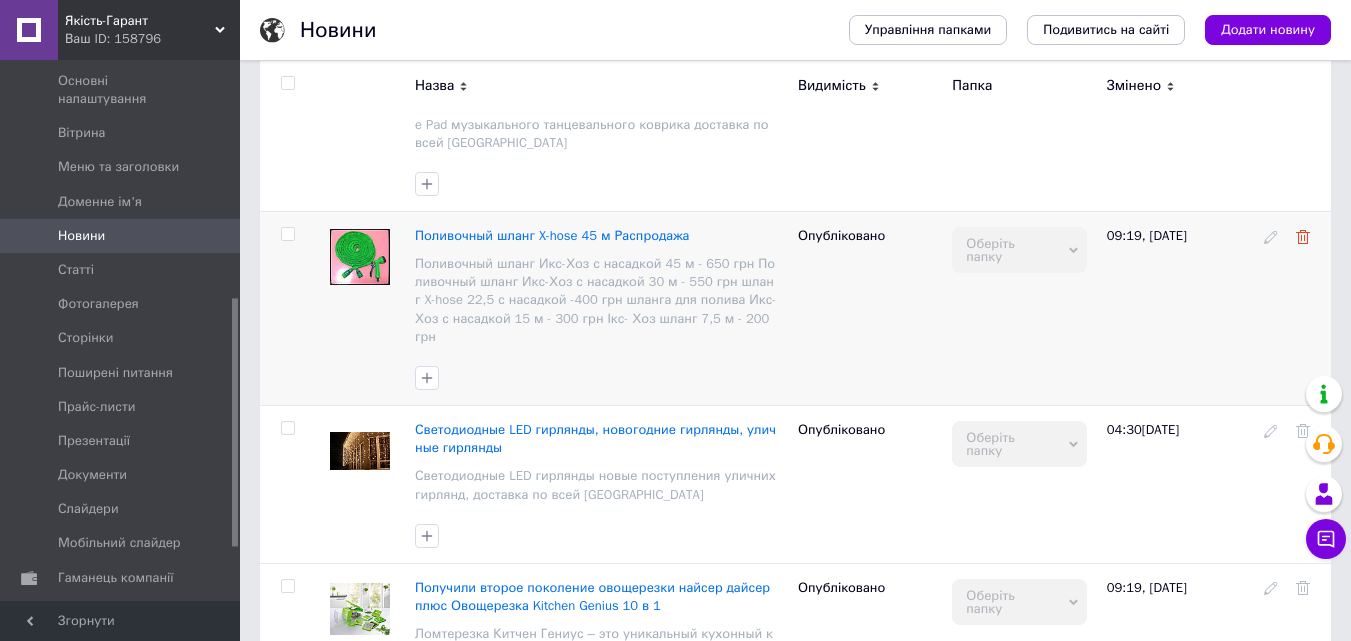 click 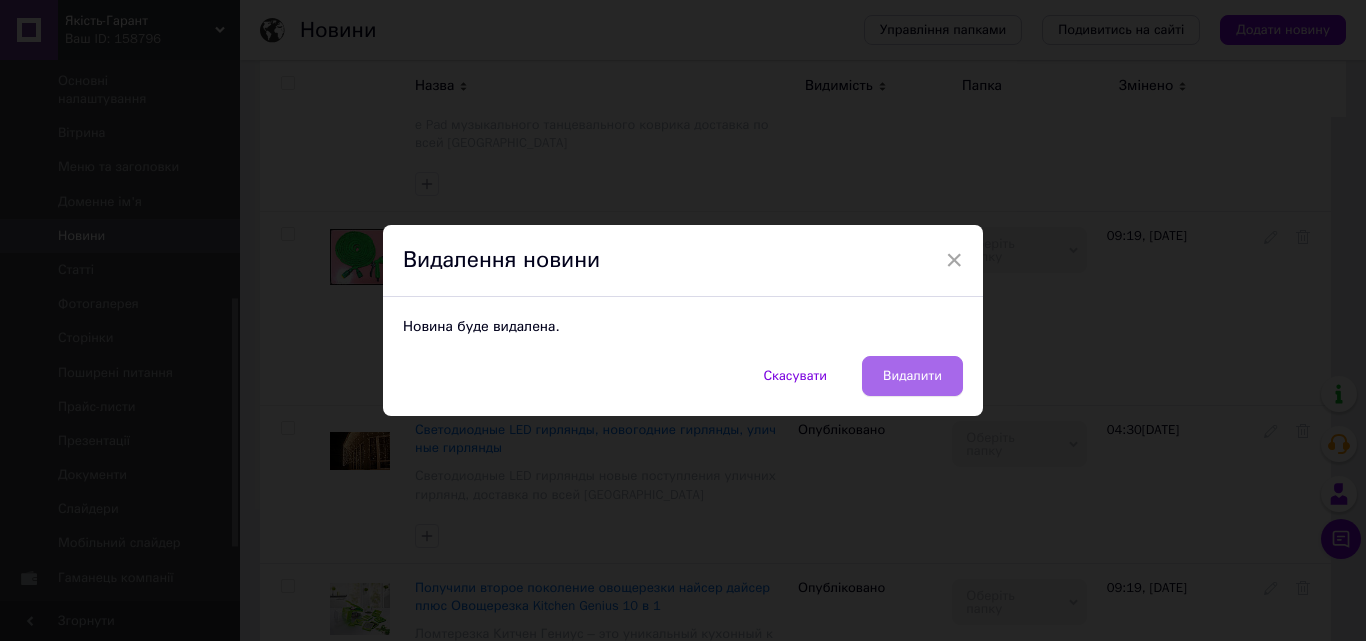 click on "Видалити" at bounding box center [912, 376] 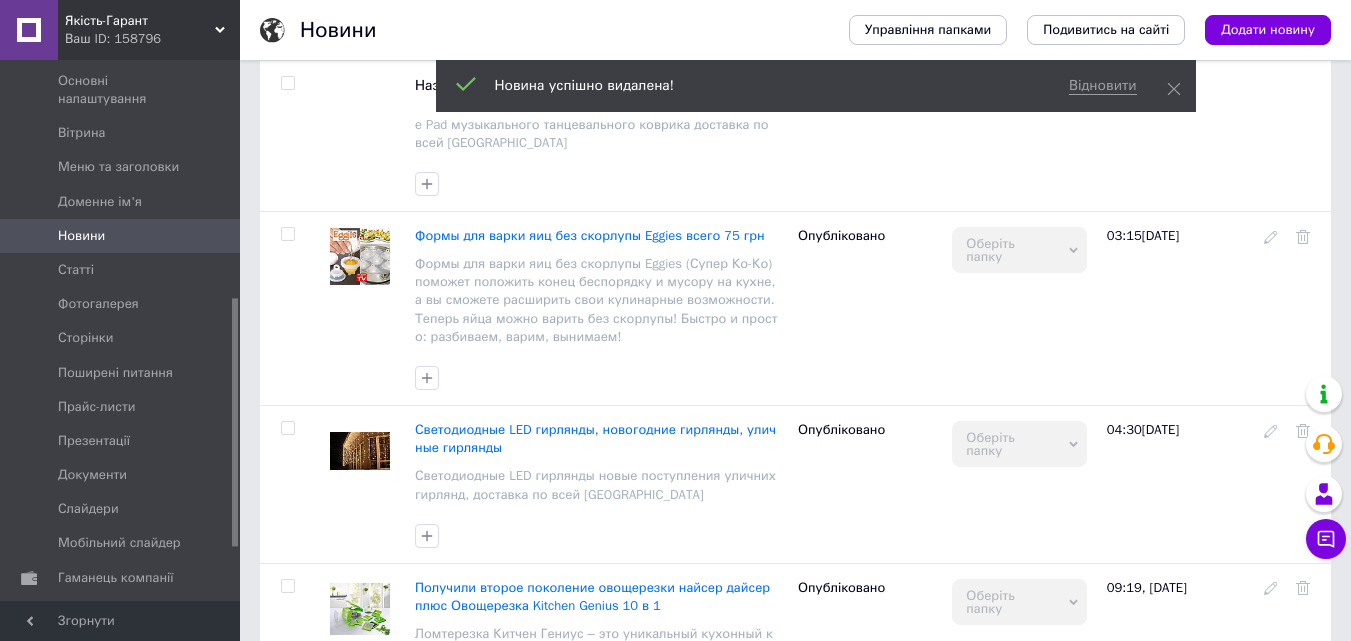 scroll, scrollTop: 1360, scrollLeft: 0, axis: vertical 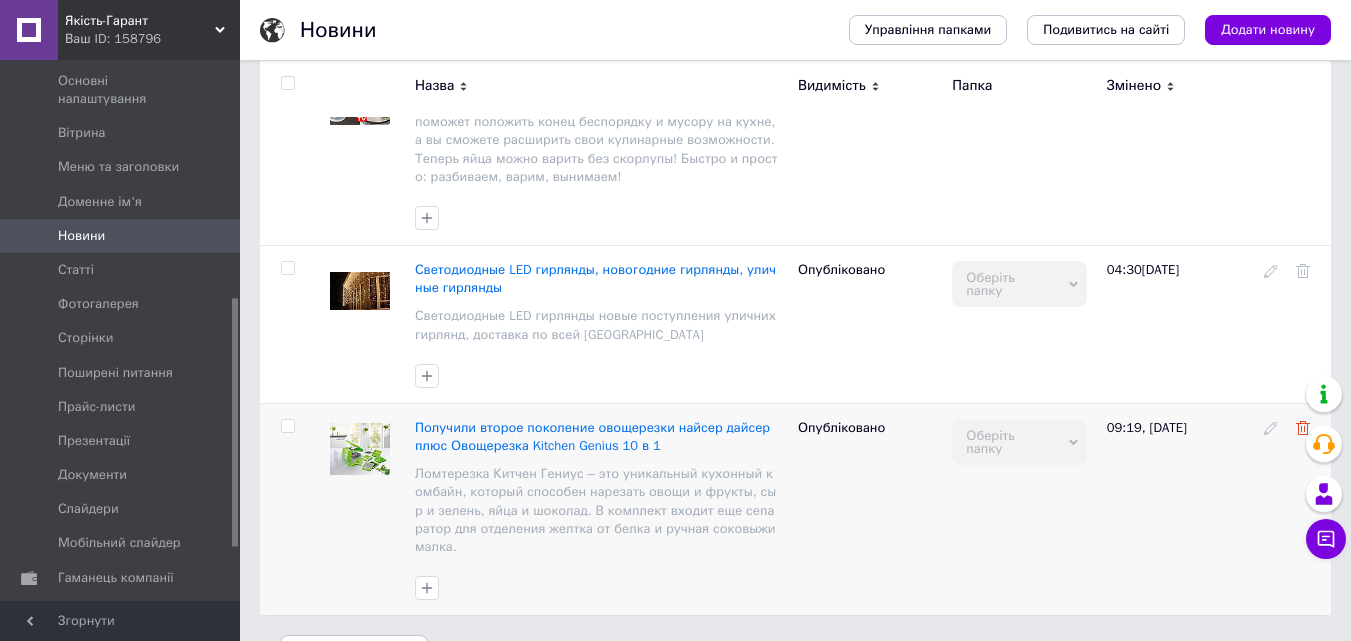 click 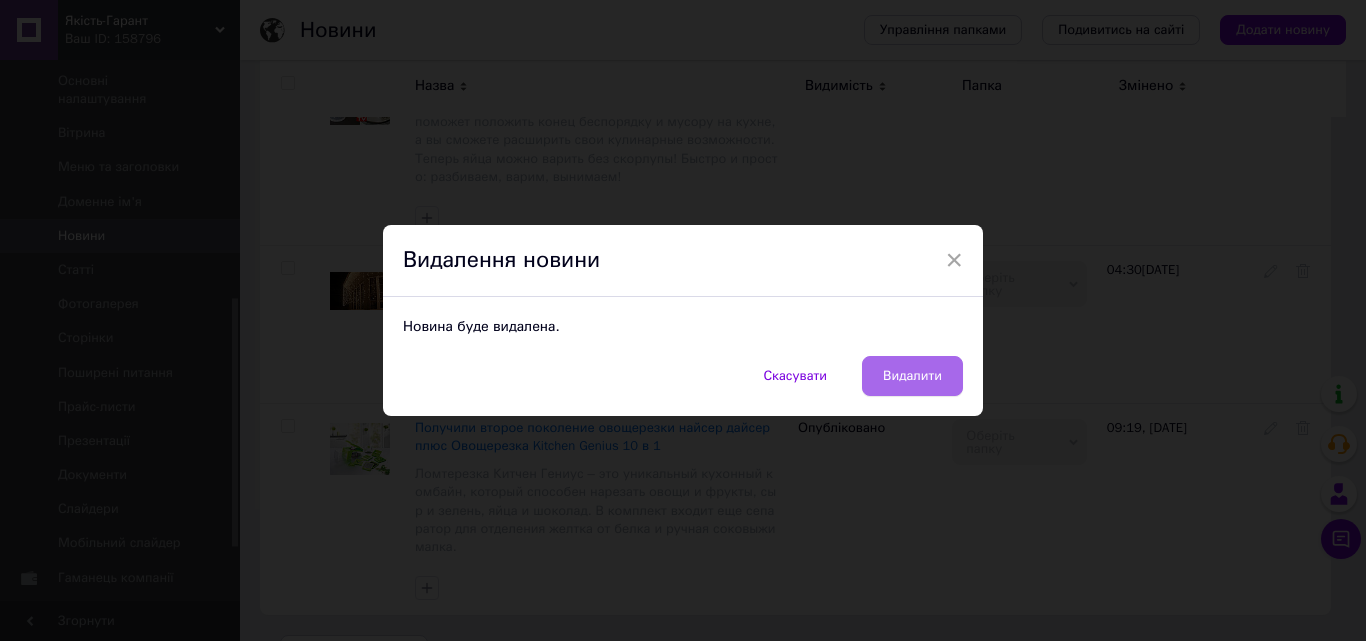 click on "Видалити" at bounding box center [912, 376] 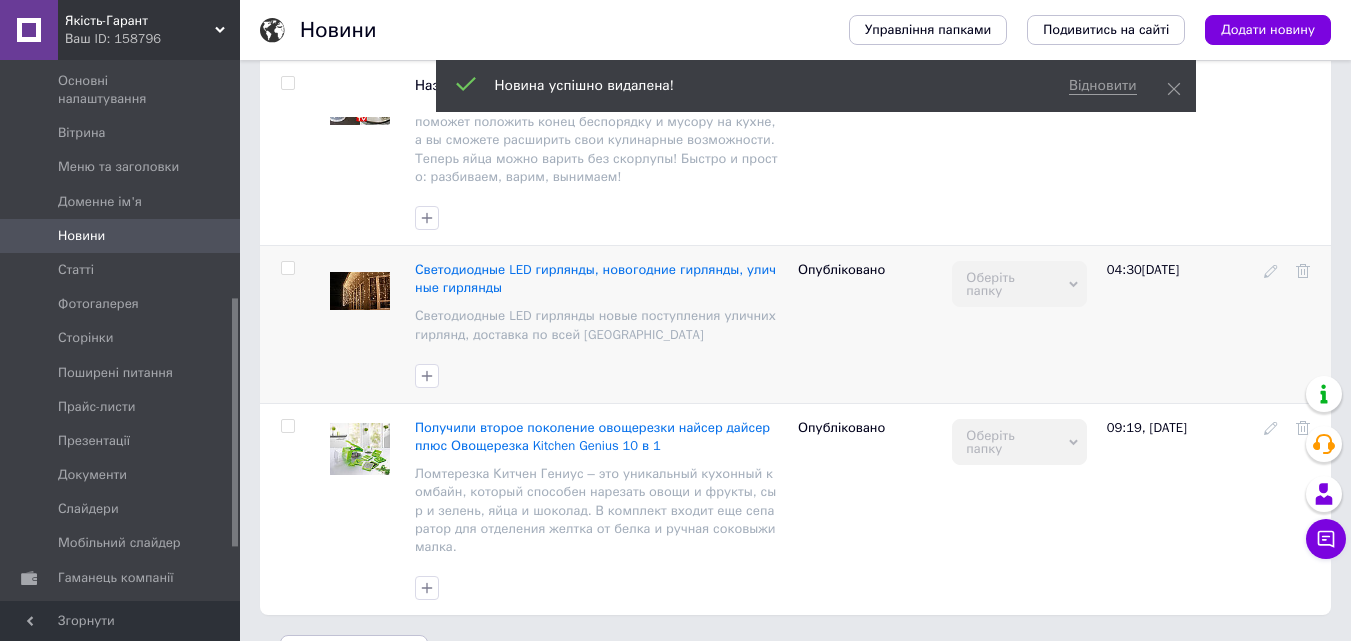 scroll, scrollTop: 1166, scrollLeft: 0, axis: vertical 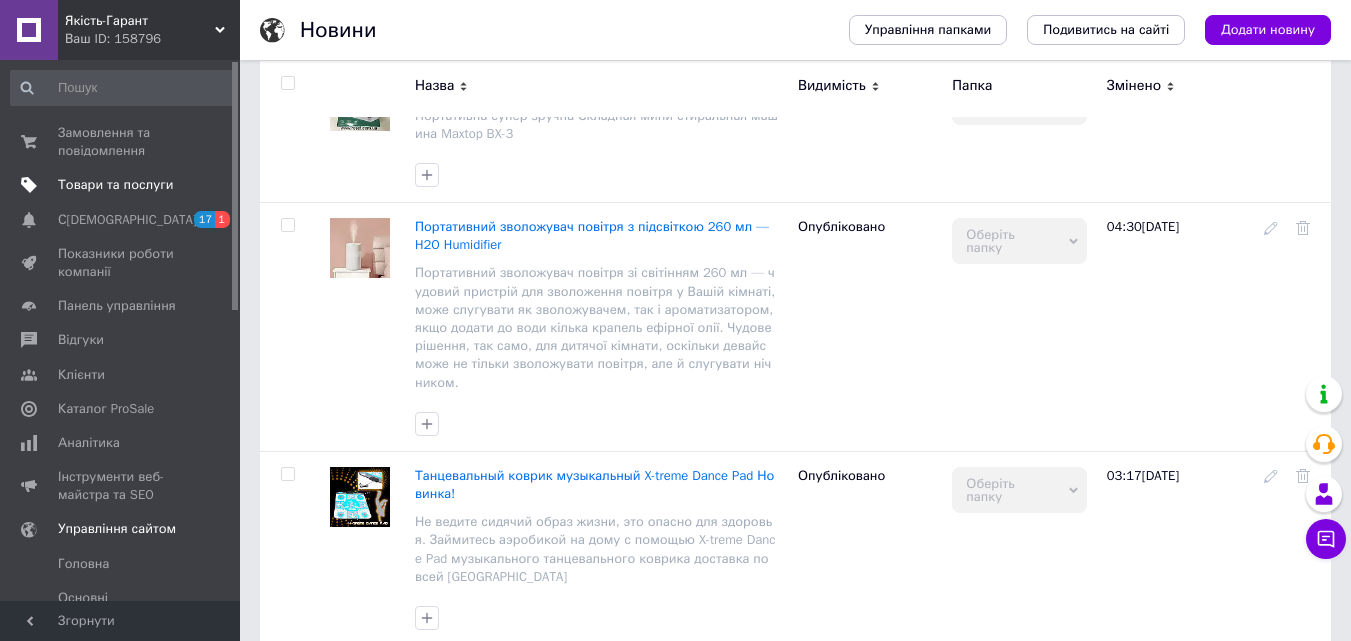 click on "Товари та послуги" at bounding box center (115, 185) 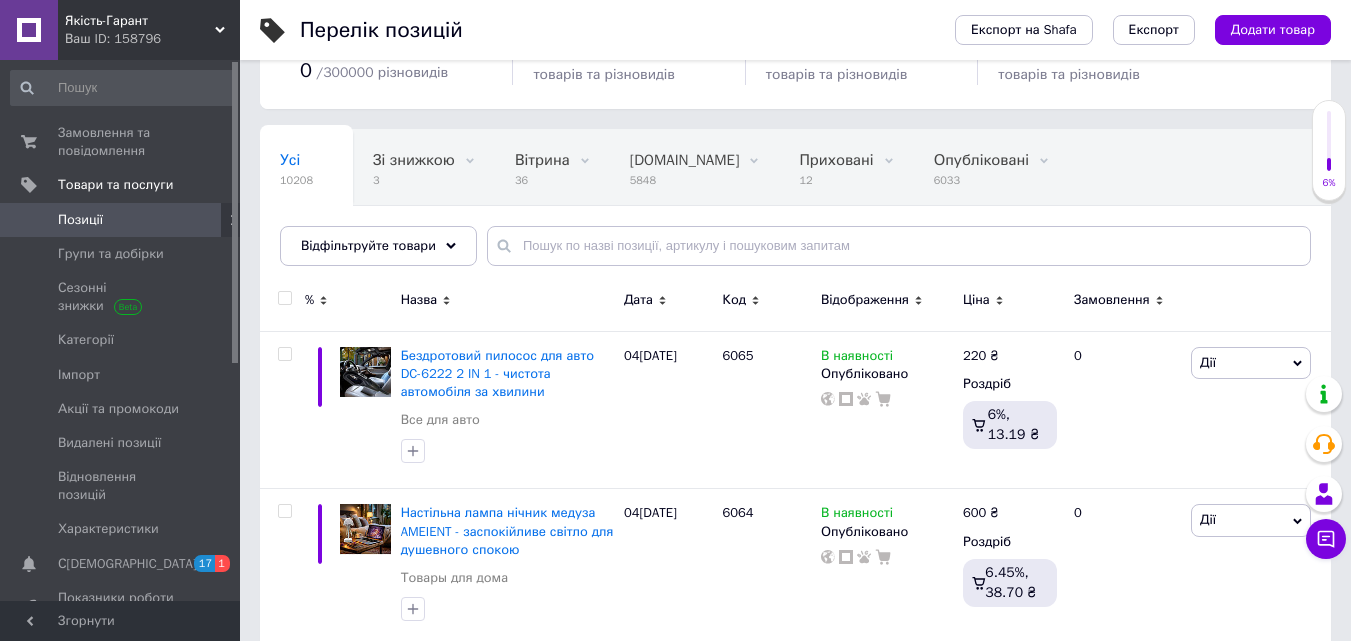 scroll, scrollTop: 200, scrollLeft: 0, axis: vertical 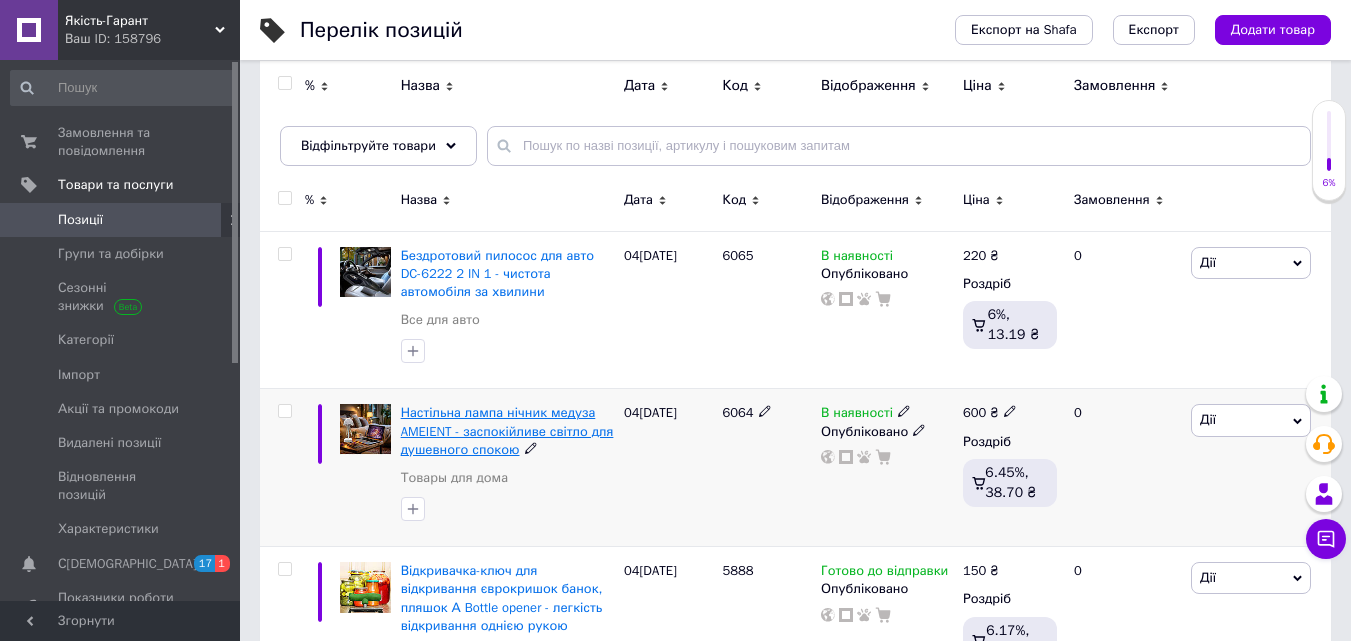 click on "Настільна лампа нічник медуза AMEIENT - заспокійливе світло для душевного спокою" at bounding box center [507, 430] 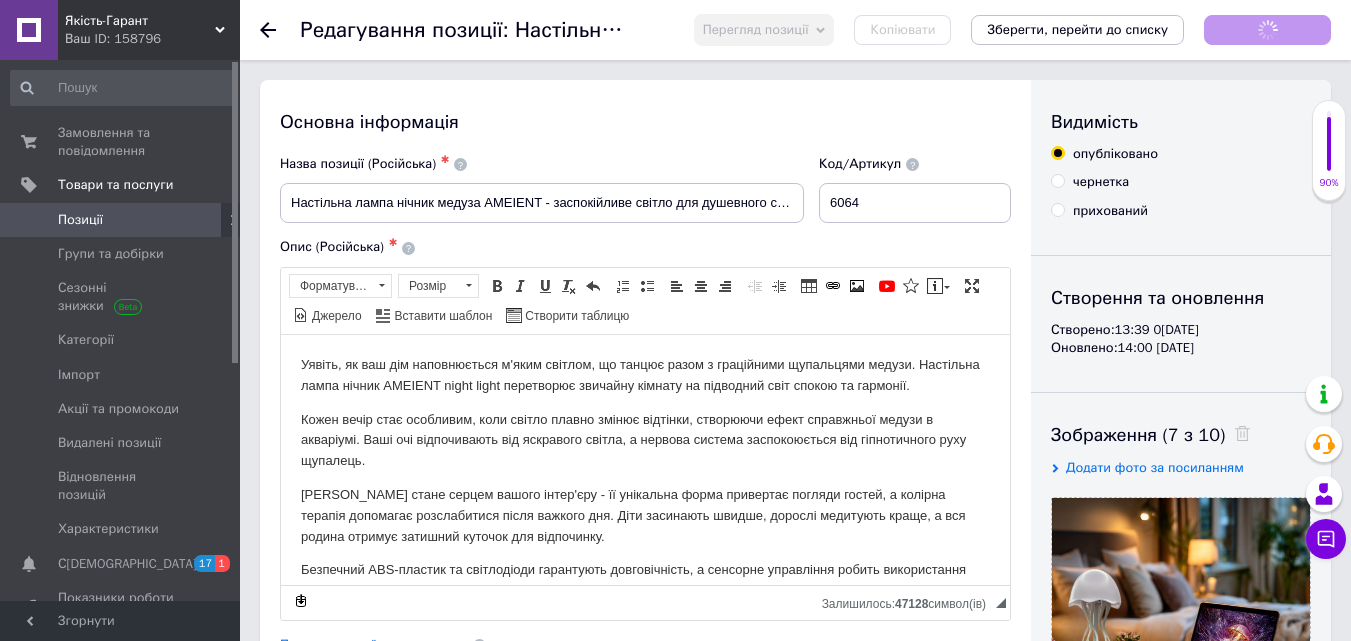 scroll, scrollTop: 0, scrollLeft: 0, axis: both 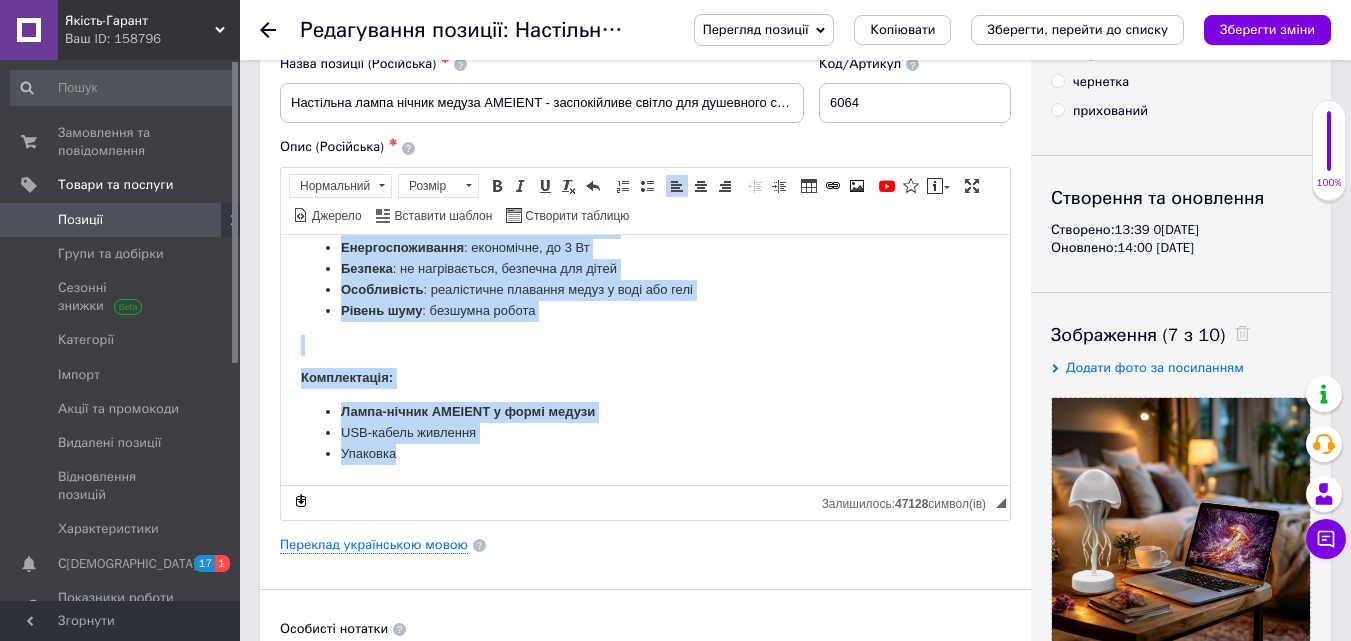 drag, startPoint x: 322, startPoint y: 261, endPoint x: 707, endPoint y: 433, distance: 421.67404 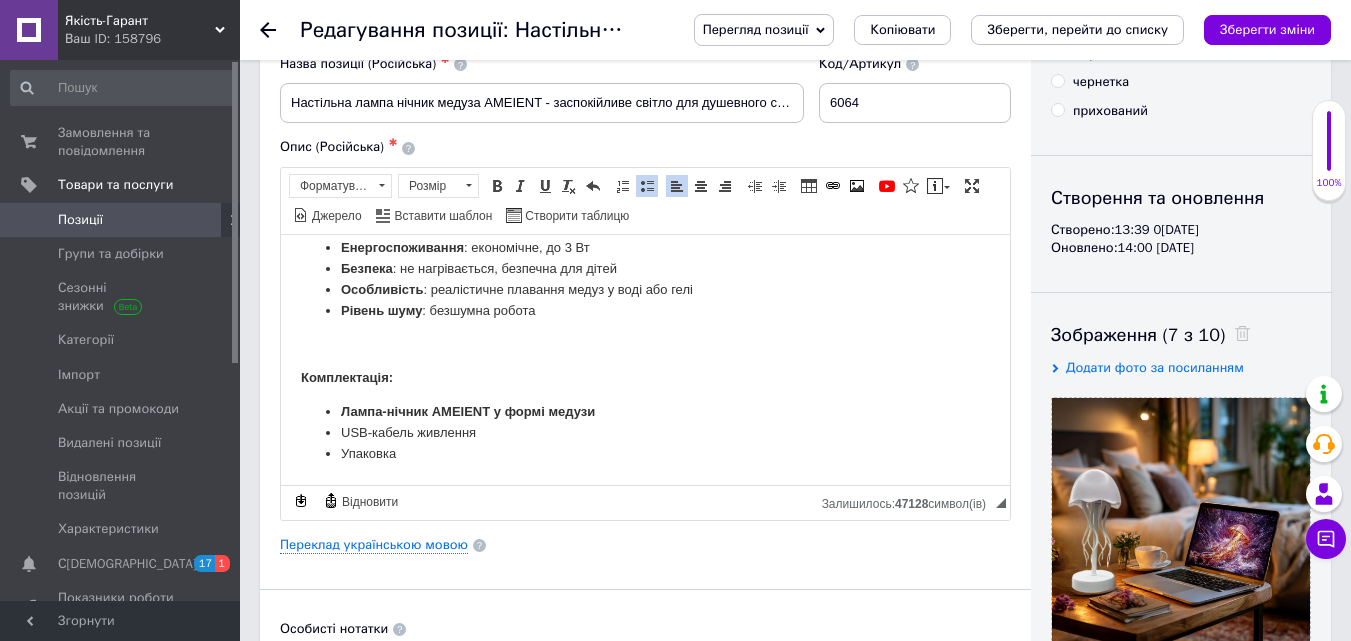 scroll, scrollTop: 0, scrollLeft: 0, axis: both 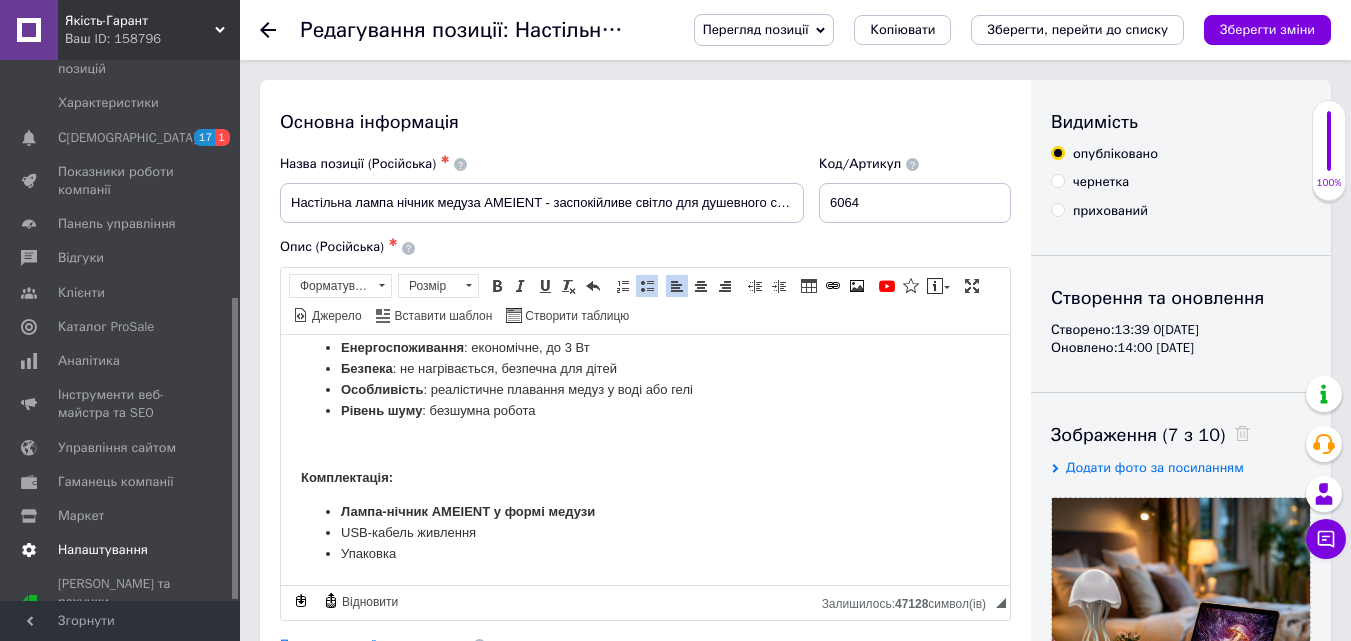 click on "Налаштування" at bounding box center [103, 550] 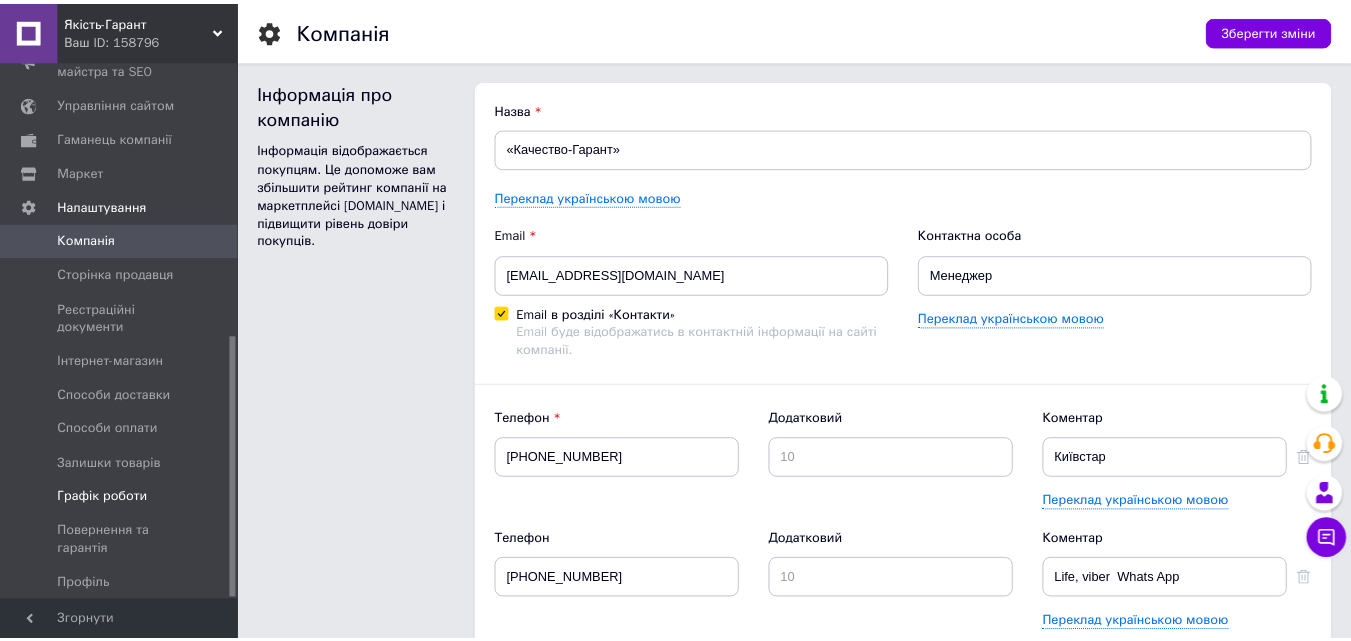 scroll, scrollTop: 565, scrollLeft: 0, axis: vertical 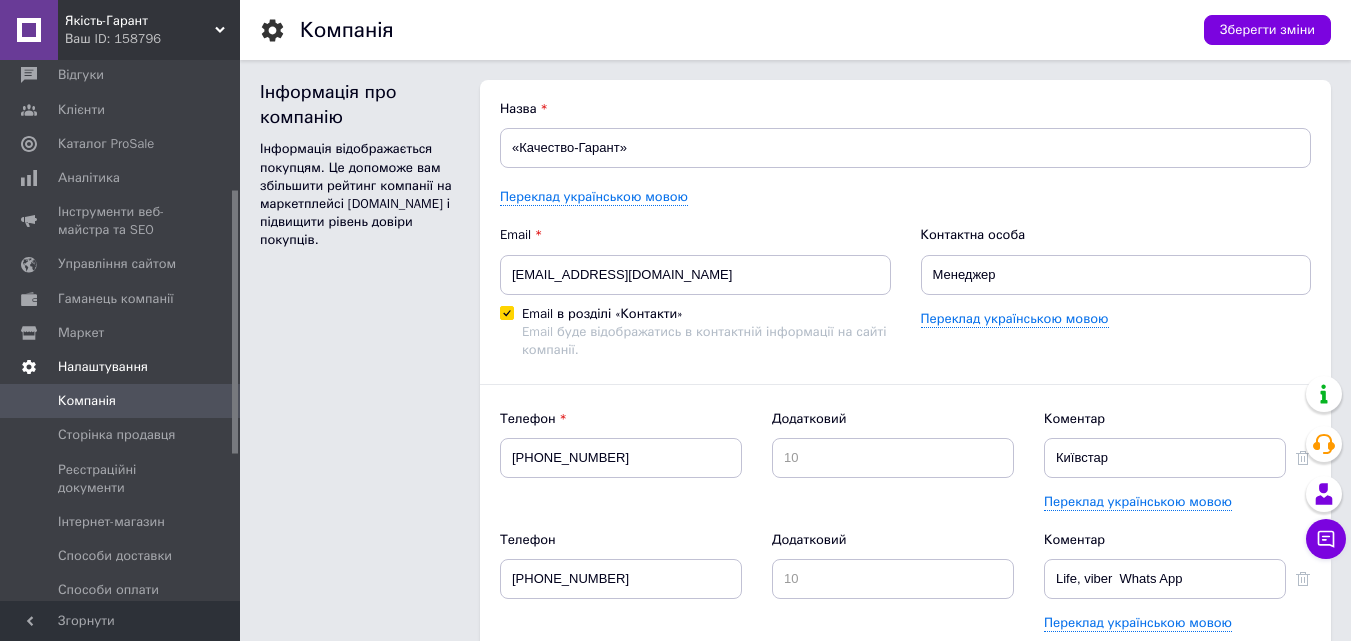 click on "Налаштування" at bounding box center [103, 367] 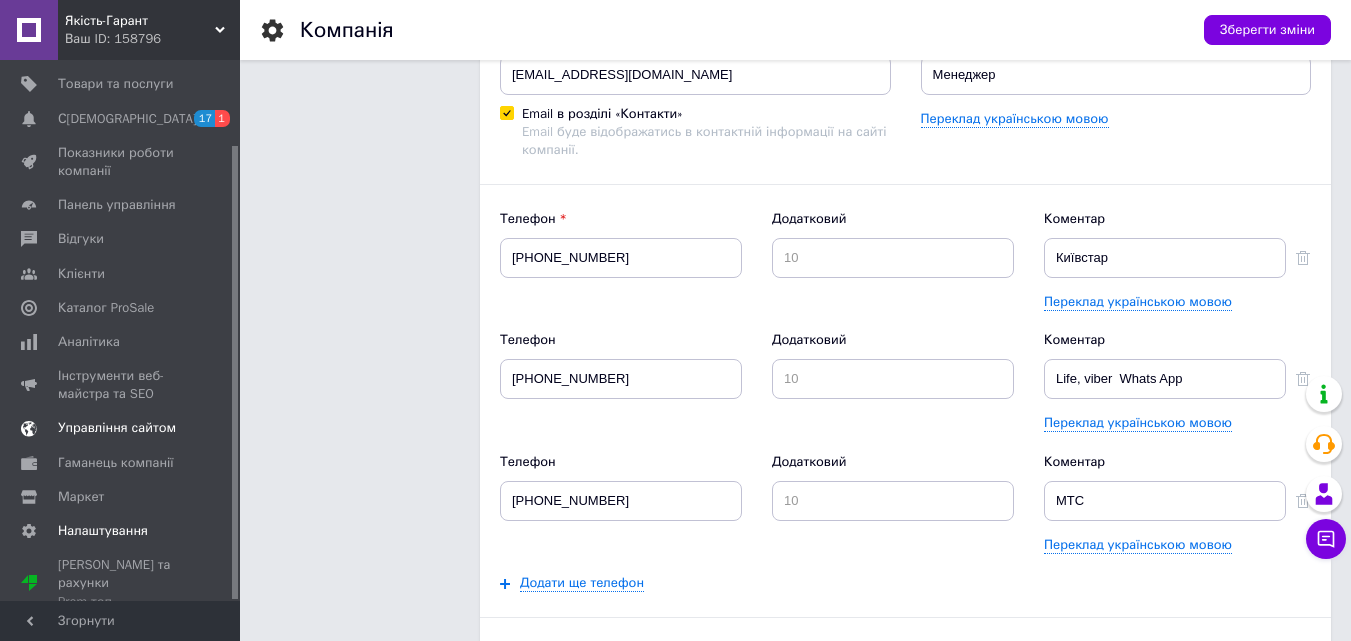 scroll, scrollTop: 300, scrollLeft: 0, axis: vertical 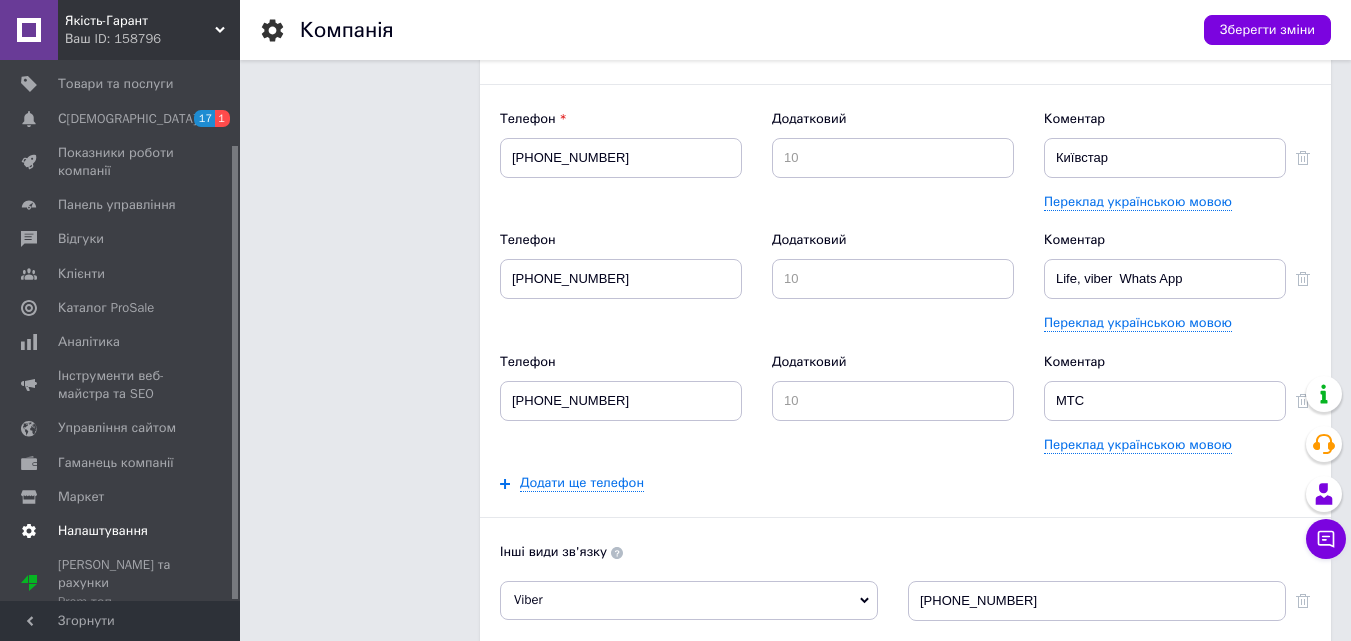 click 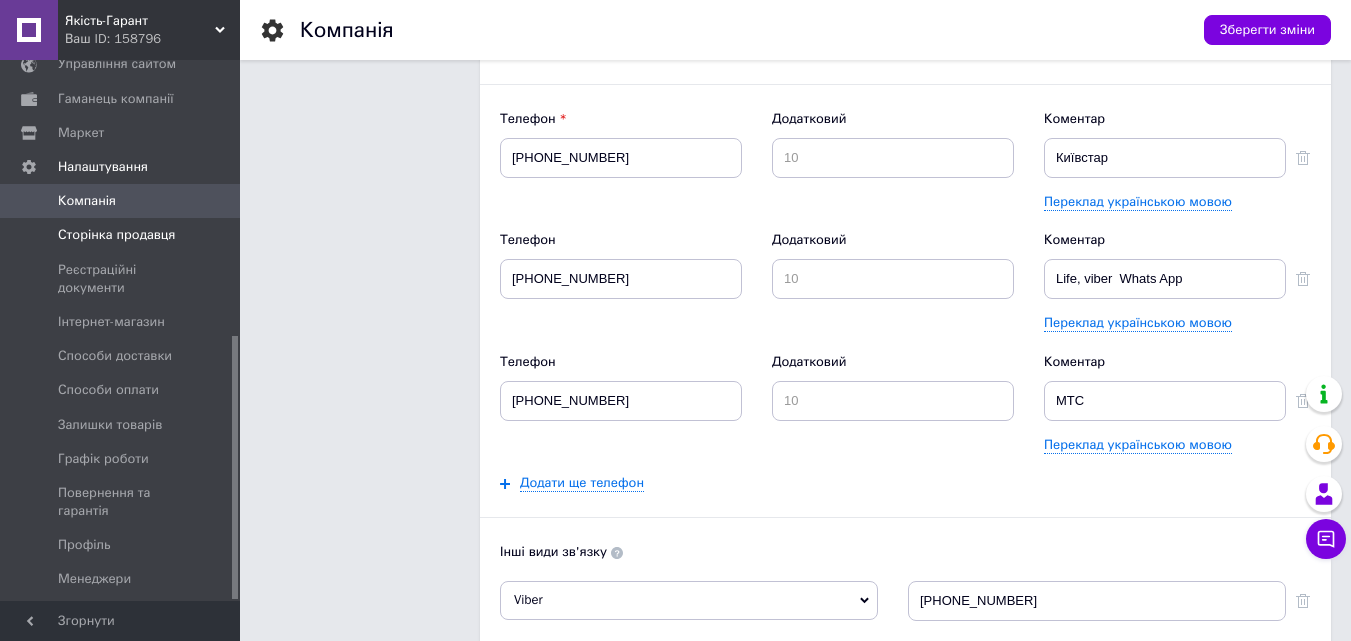 scroll, scrollTop: 565, scrollLeft: 0, axis: vertical 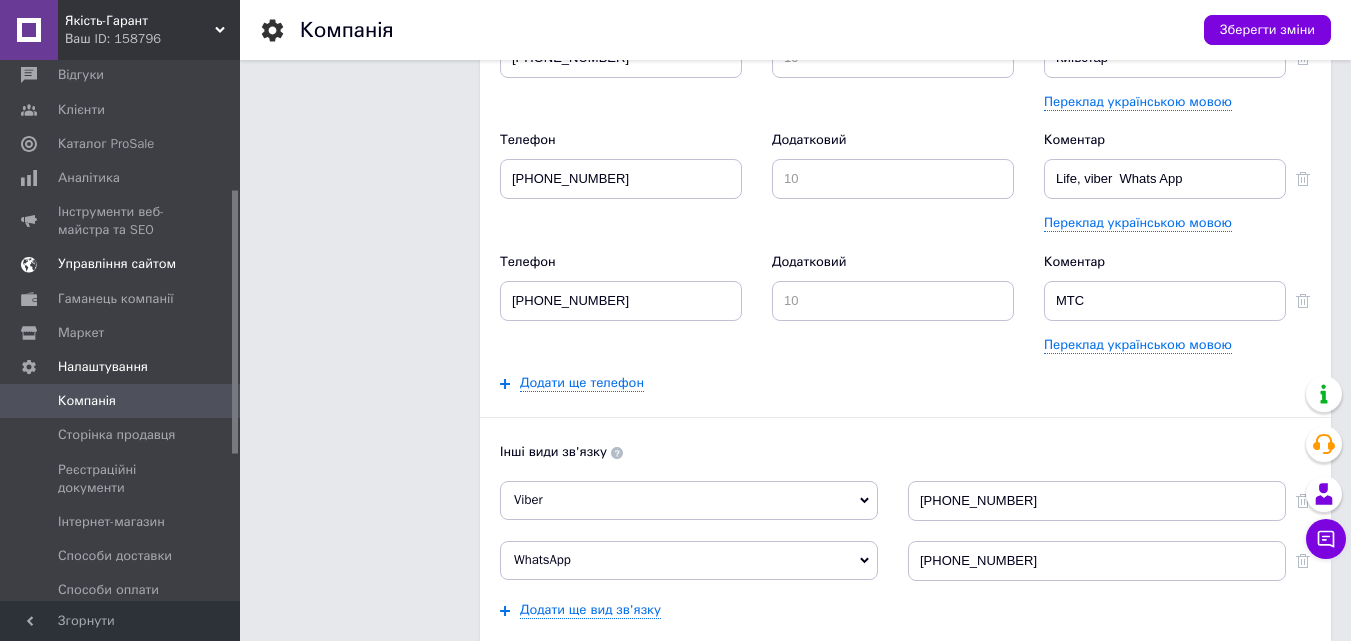 click on "Управління сайтом" at bounding box center [117, 264] 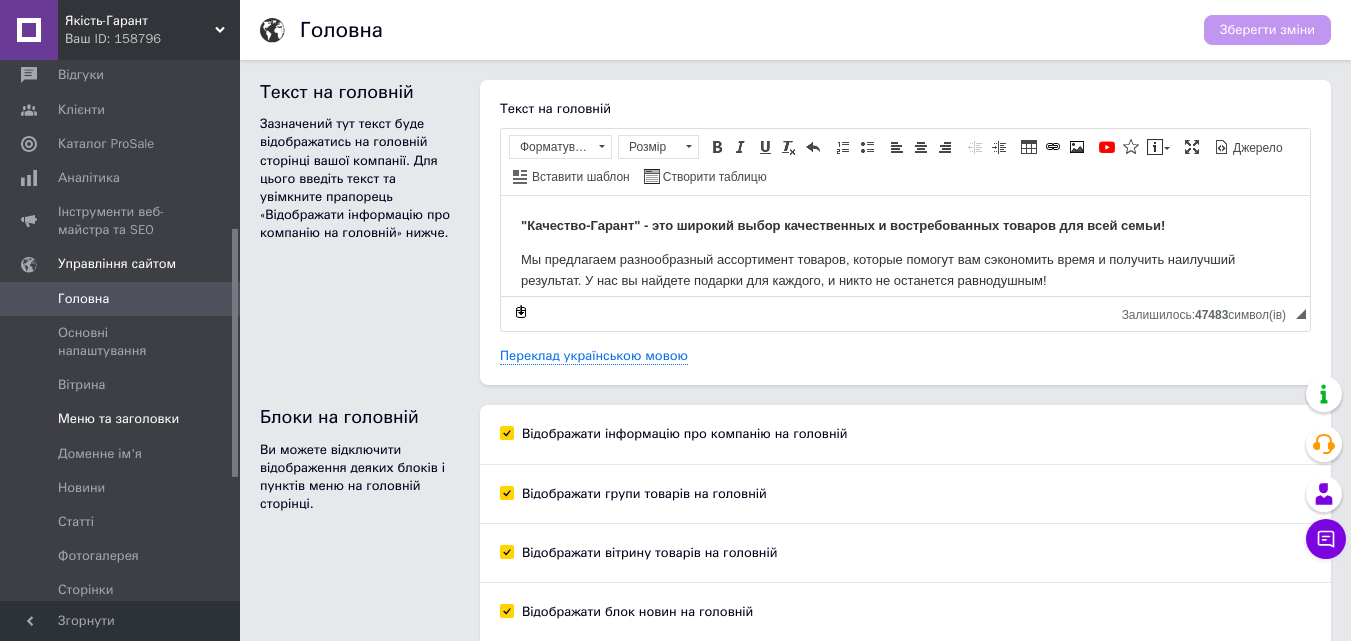 scroll, scrollTop: 465, scrollLeft: 0, axis: vertical 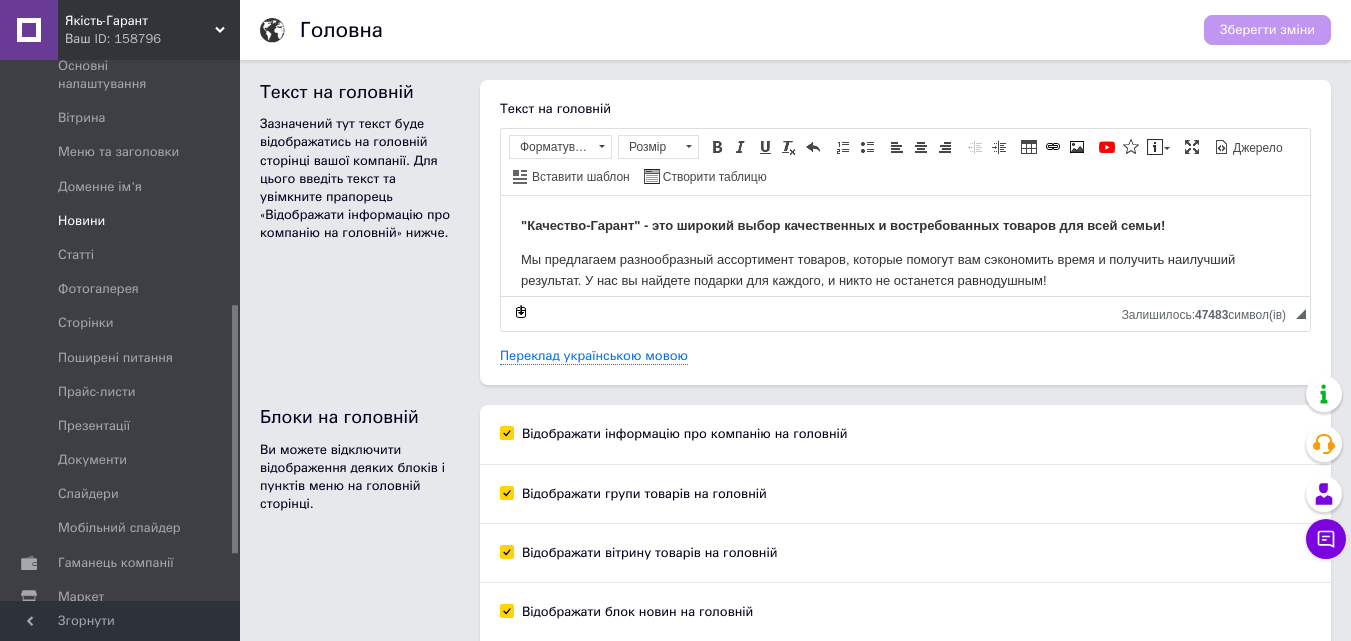 click on "Новини" at bounding box center [81, 221] 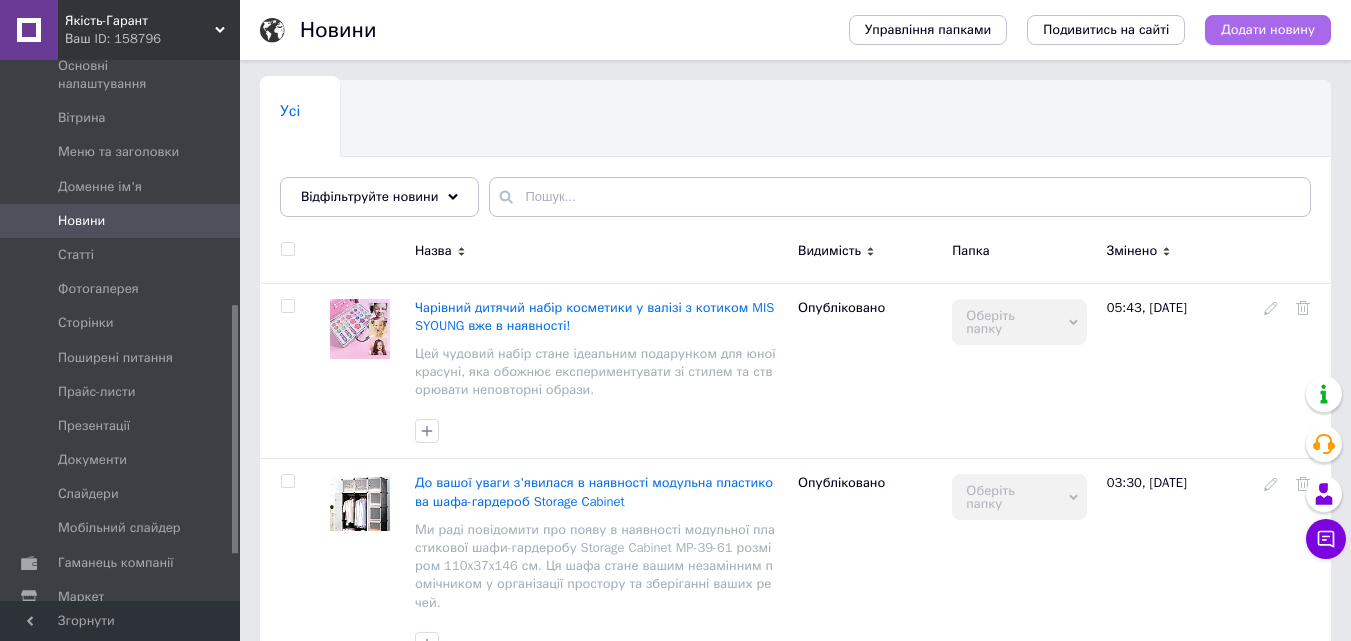 click on "Додати новину" at bounding box center [1268, 30] 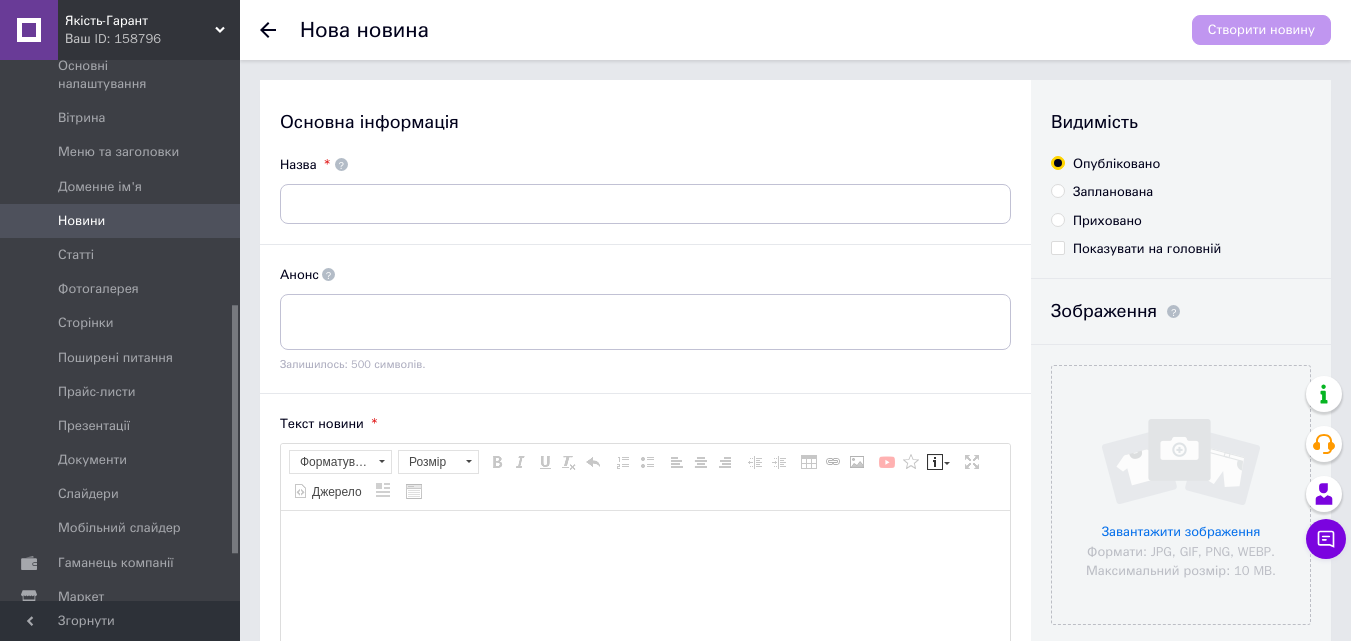 scroll, scrollTop: 0, scrollLeft: 0, axis: both 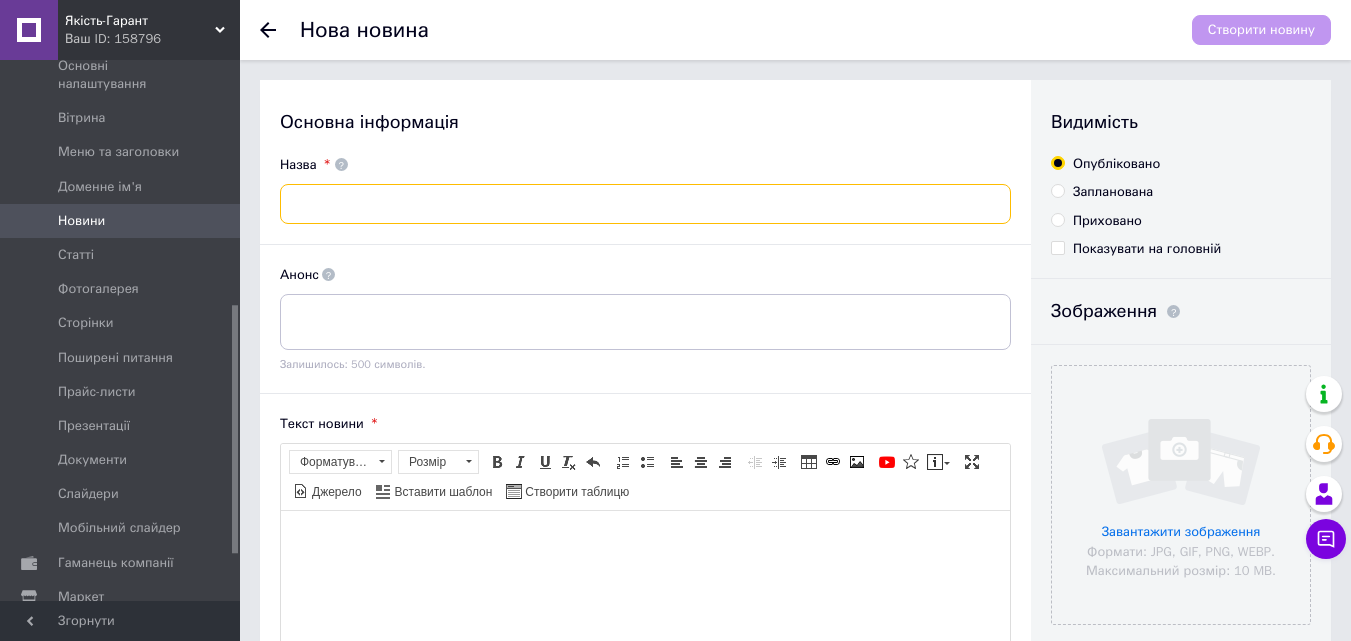 click at bounding box center (645, 204) 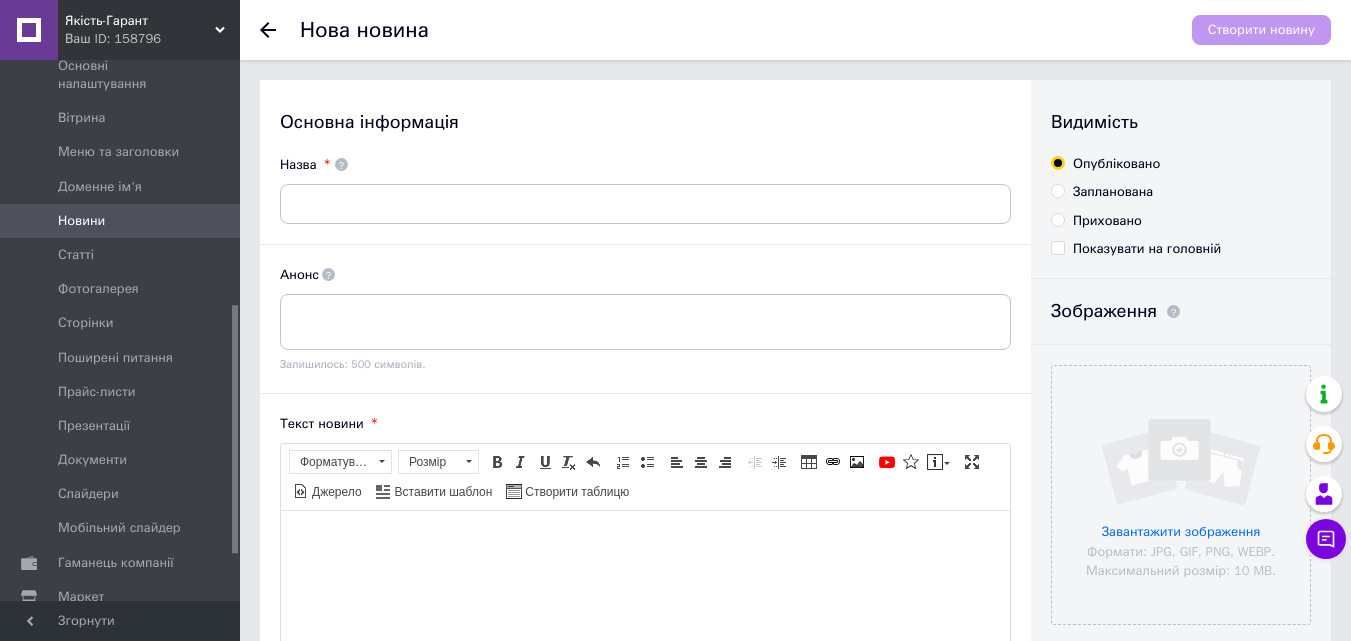 click at bounding box center (645, 540) 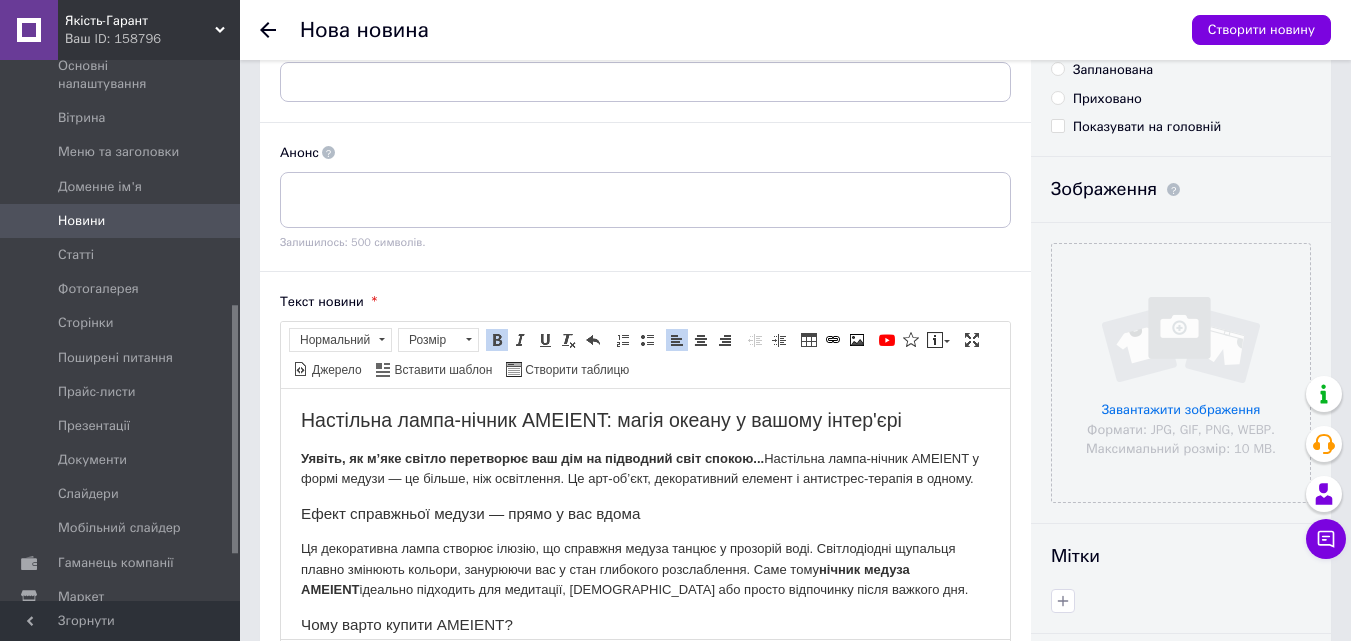 scroll, scrollTop: 22, scrollLeft: 0, axis: vertical 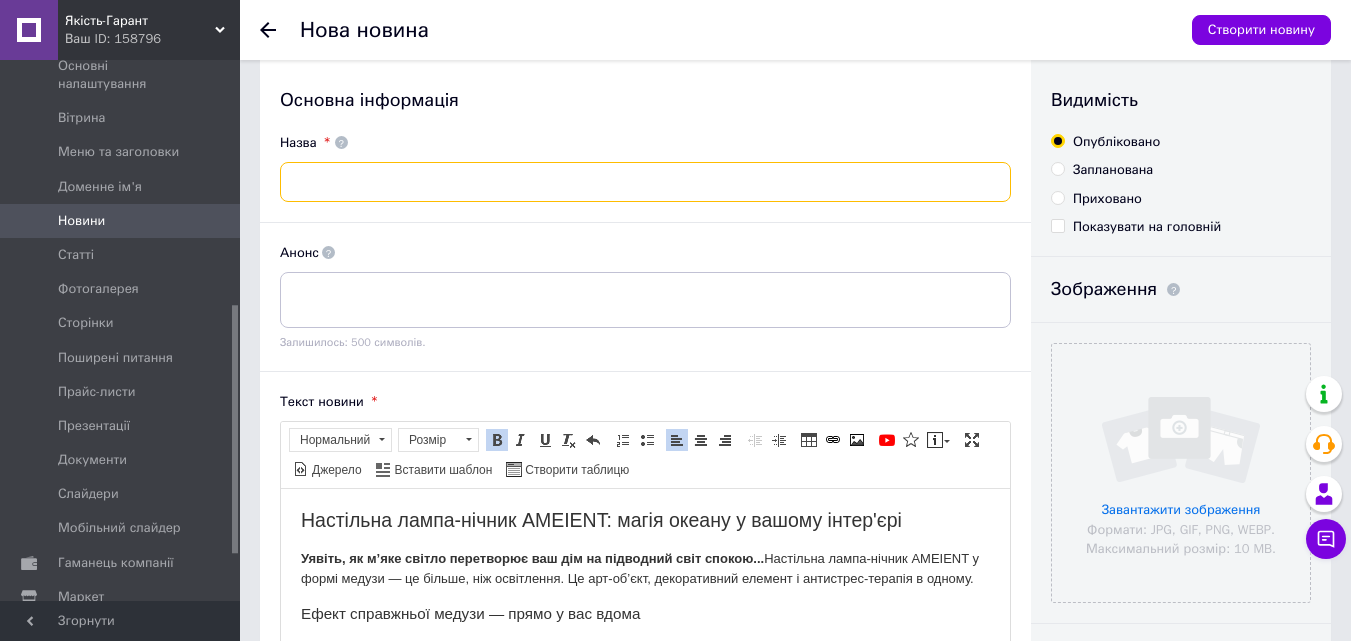 click at bounding box center (645, 182) 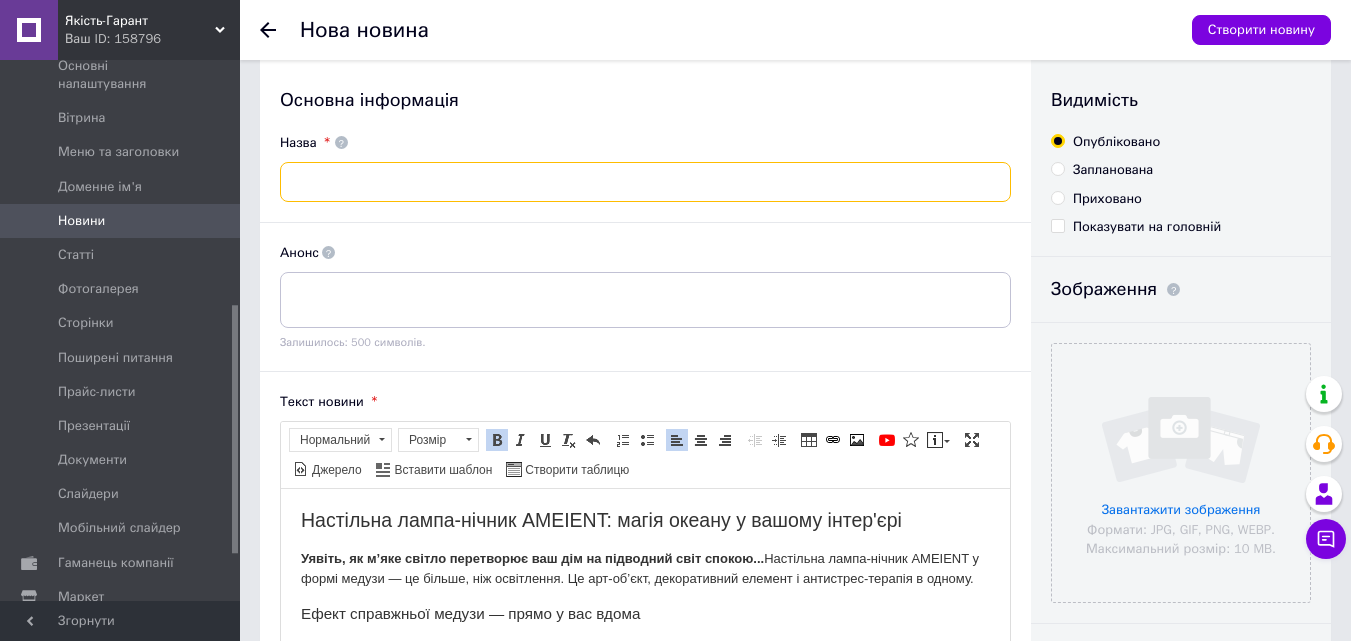 paste on "Настільна лампа-нічник AMEIENT: магія океану у вашому інтер'єрі" 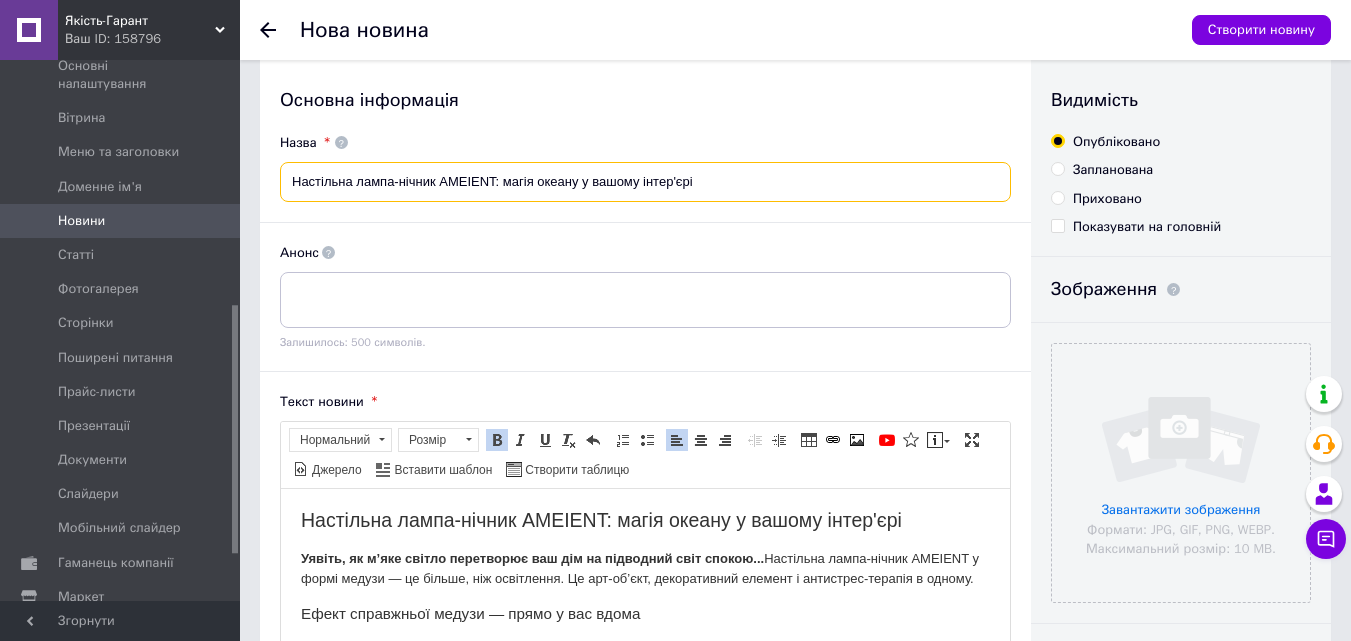 type on "Настільна лампа-нічник AMEIENT: магія океану у вашому інтер'єрі" 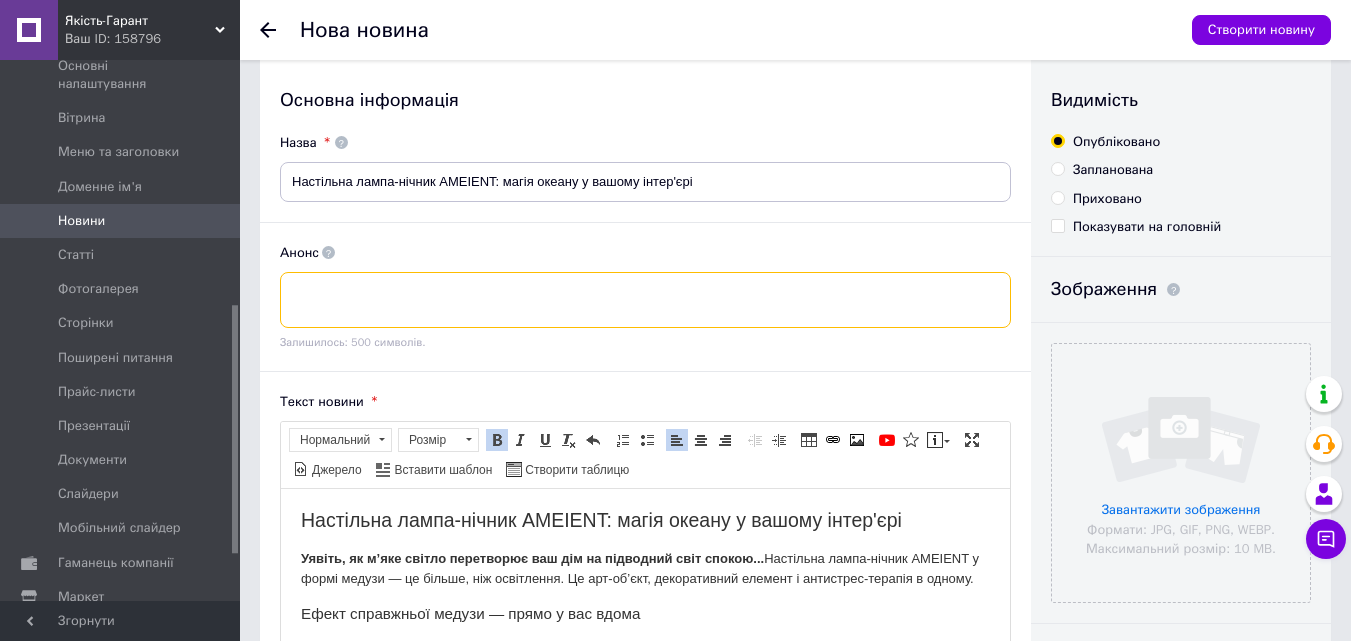 click at bounding box center [645, 300] 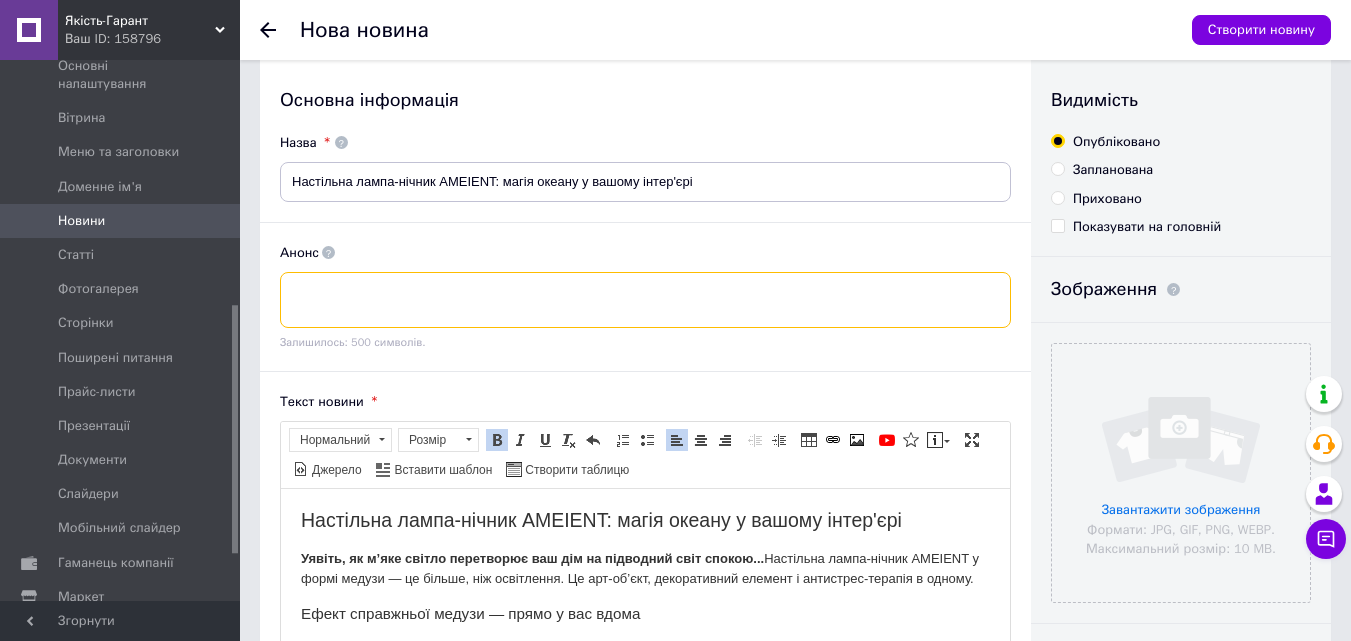 paste on "Ця декоративна лампа створює ілюзію, що справжня медуза танцює у прозорій воді. Світлодіодні щупальця плавно змінюють кольори, занурюючи вас у стан глибокого розслаблення. Саме тому нічник медуза AMEIENT ідеально підходить для медитації, йоги або просто відпочинку після важкого дня." 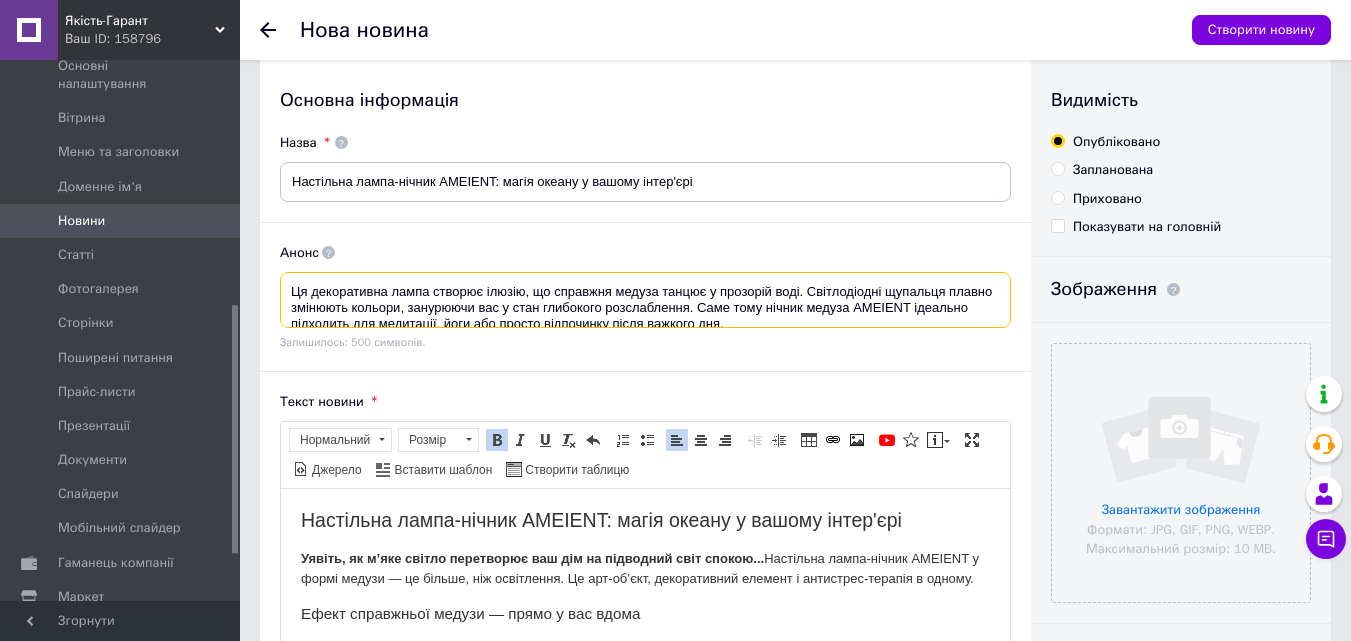 scroll, scrollTop: 4, scrollLeft: 0, axis: vertical 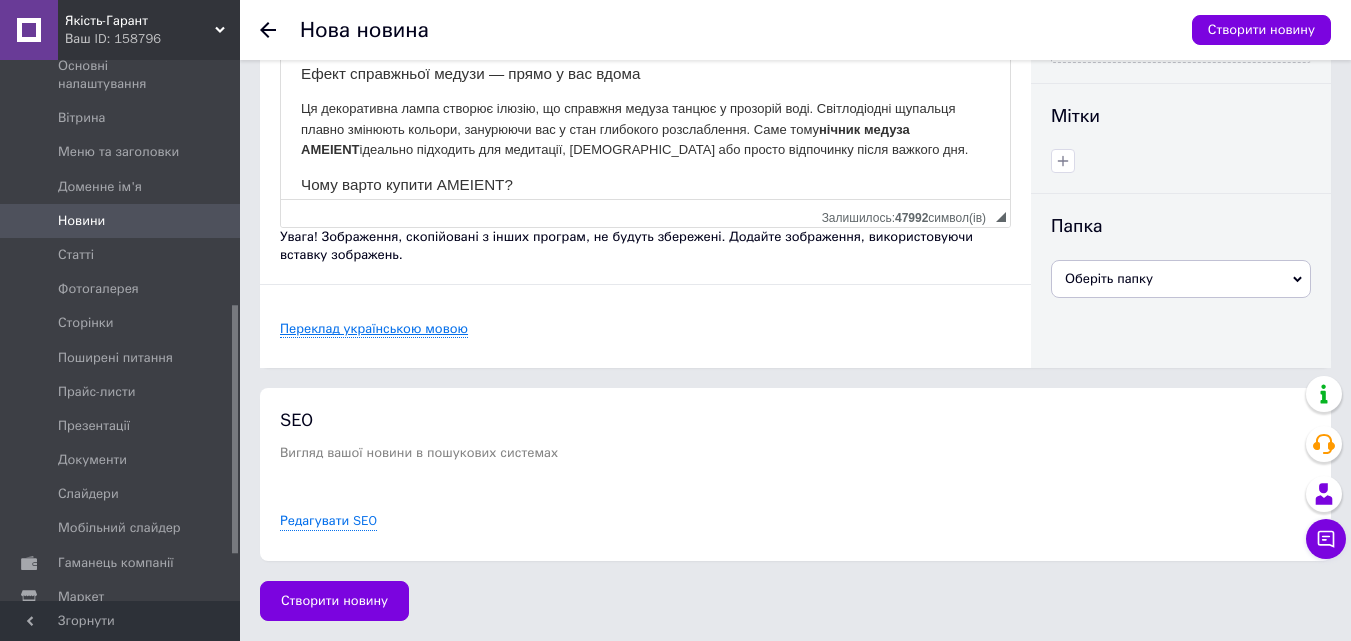 type on "Ця декоративна лампа створює ілюзію, що справжня медуза танцює у прозорій воді. Світлодіодні щупальця плавно змінюють кольори, занурюючи вас у стан глибокого розслаблення. Саме тому нічник медуза AMEIENT ідеально підходить для медитації, йоги або просто відпочинку після важкого дня." 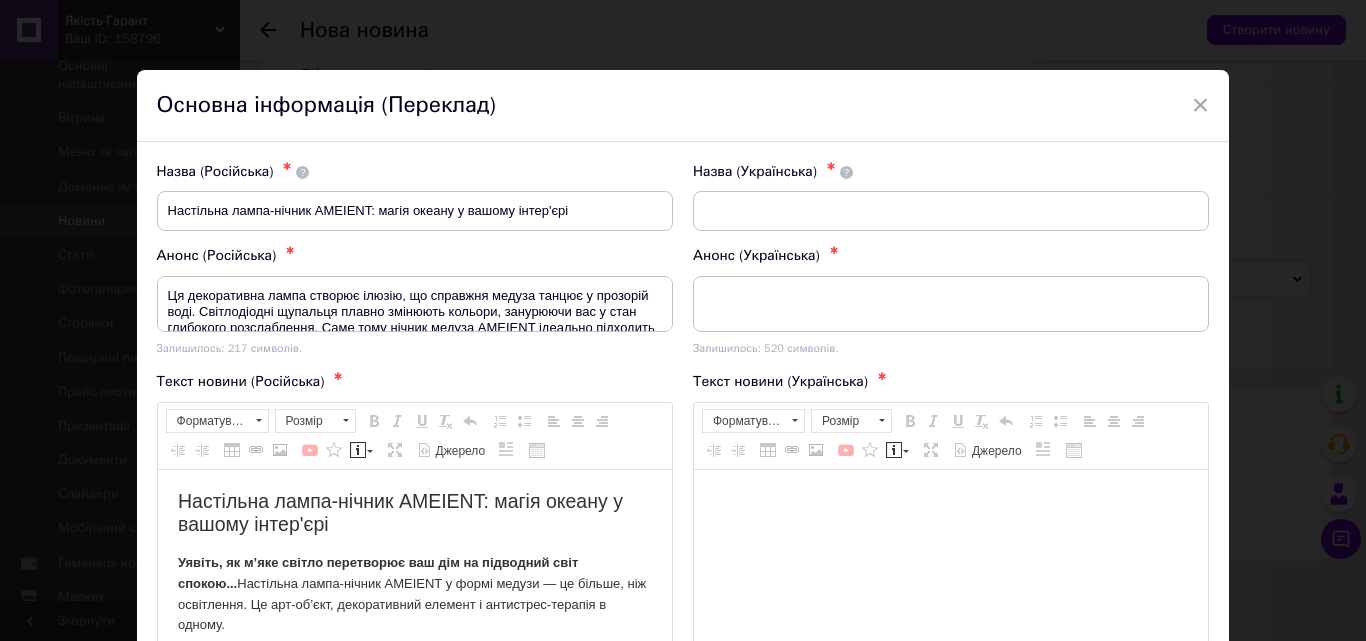 scroll, scrollTop: 0, scrollLeft: 0, axis: both 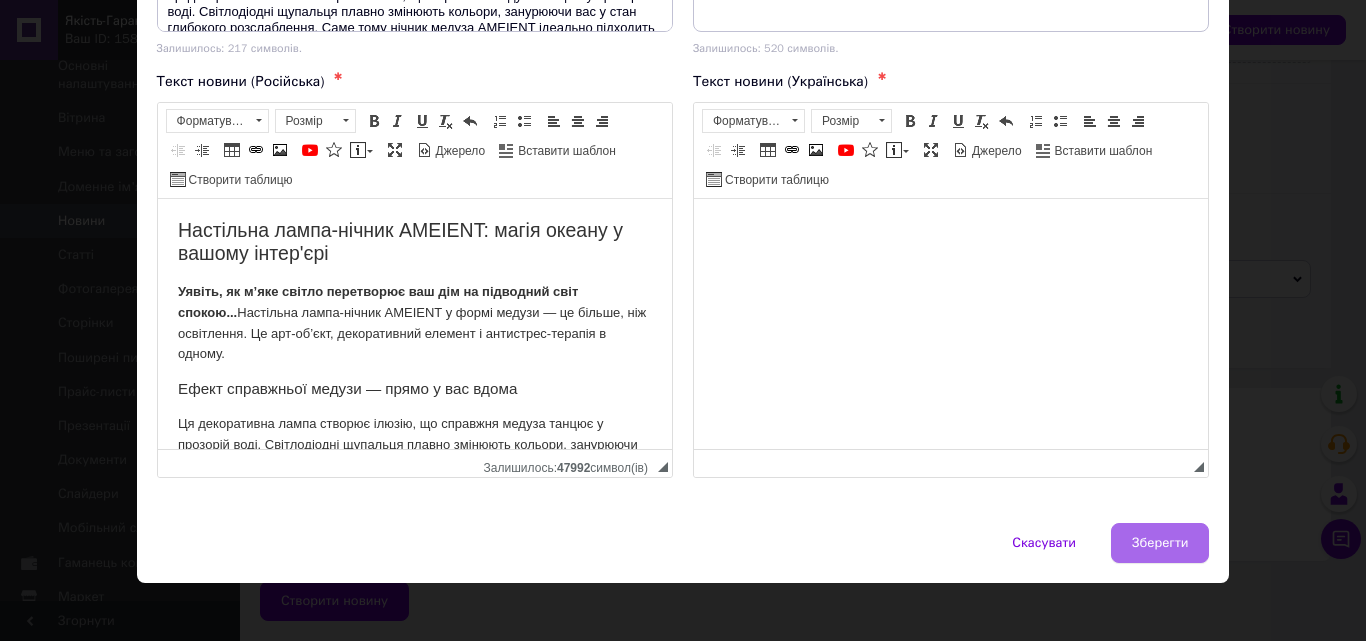 click on "Зберегти" at bounding box center (1160, 543) 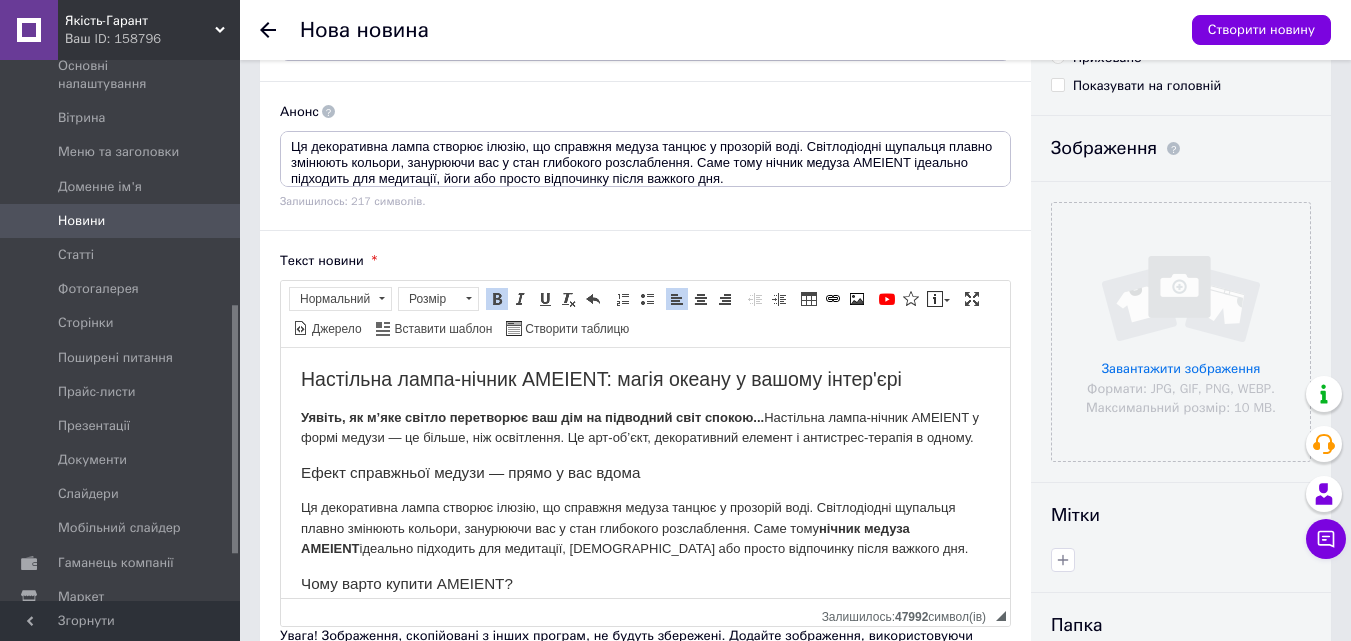 scroll, scrollTop: 63, scrollLeft: 0, axis: vertical 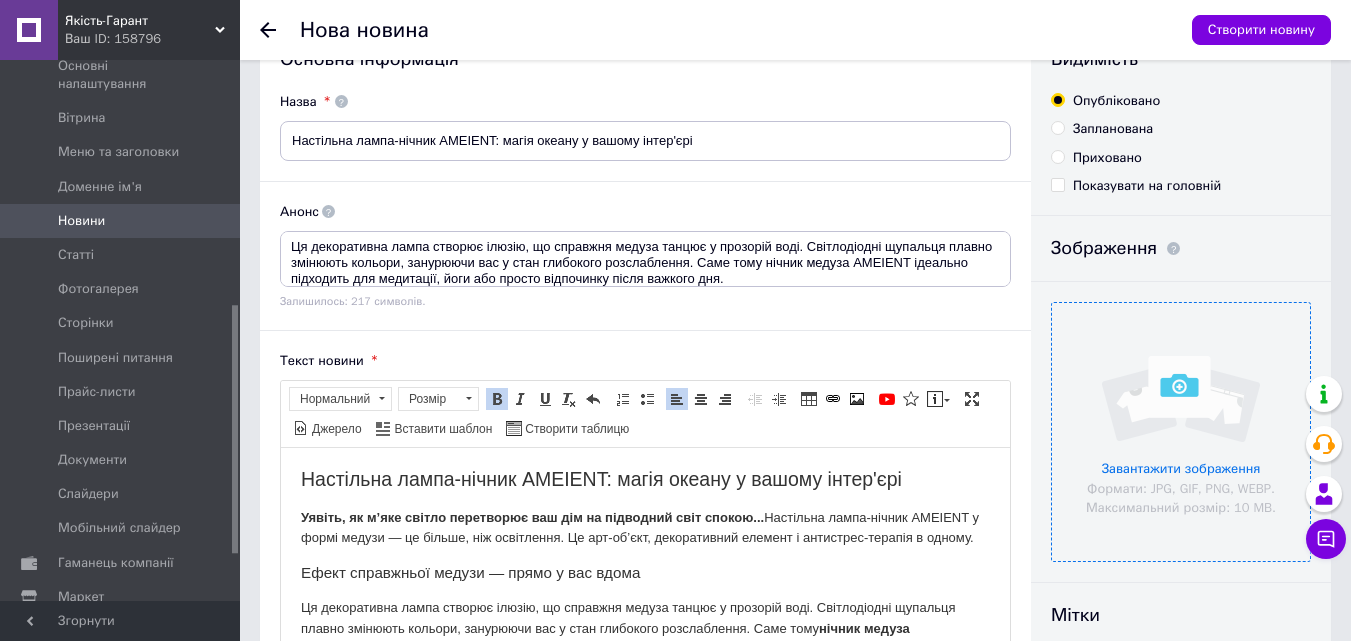 click at bounding box center [1181, 432] 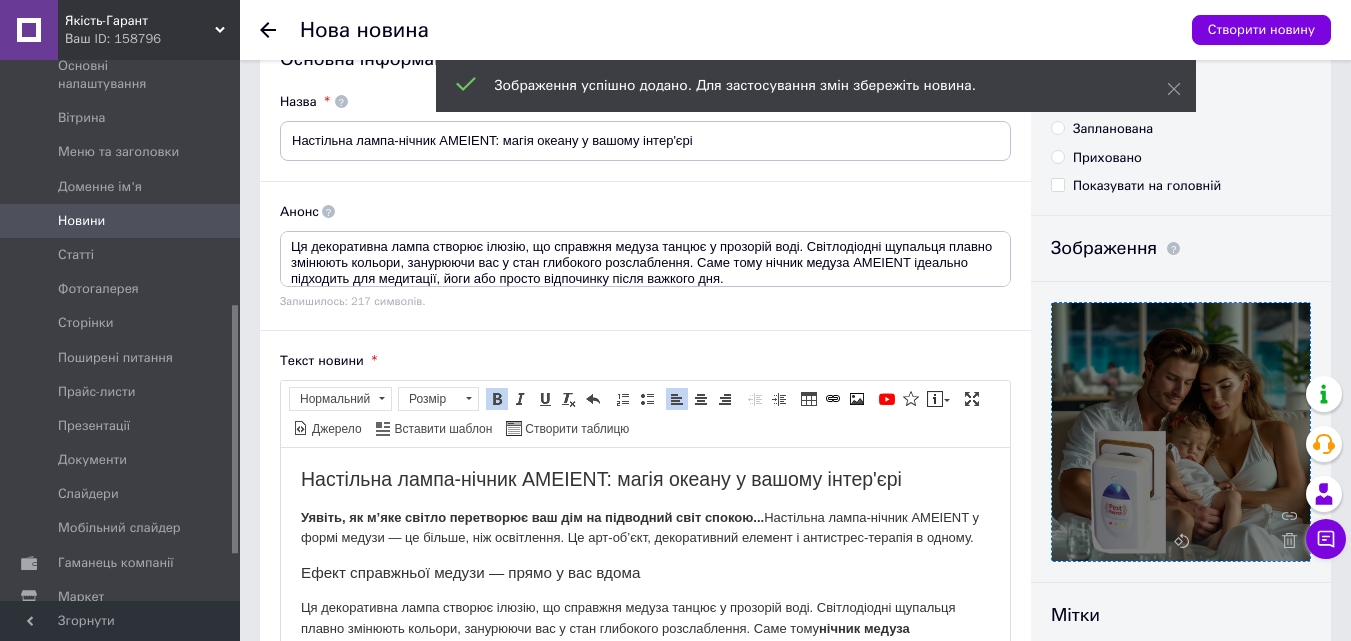 click at bounding box center (1181, 432) 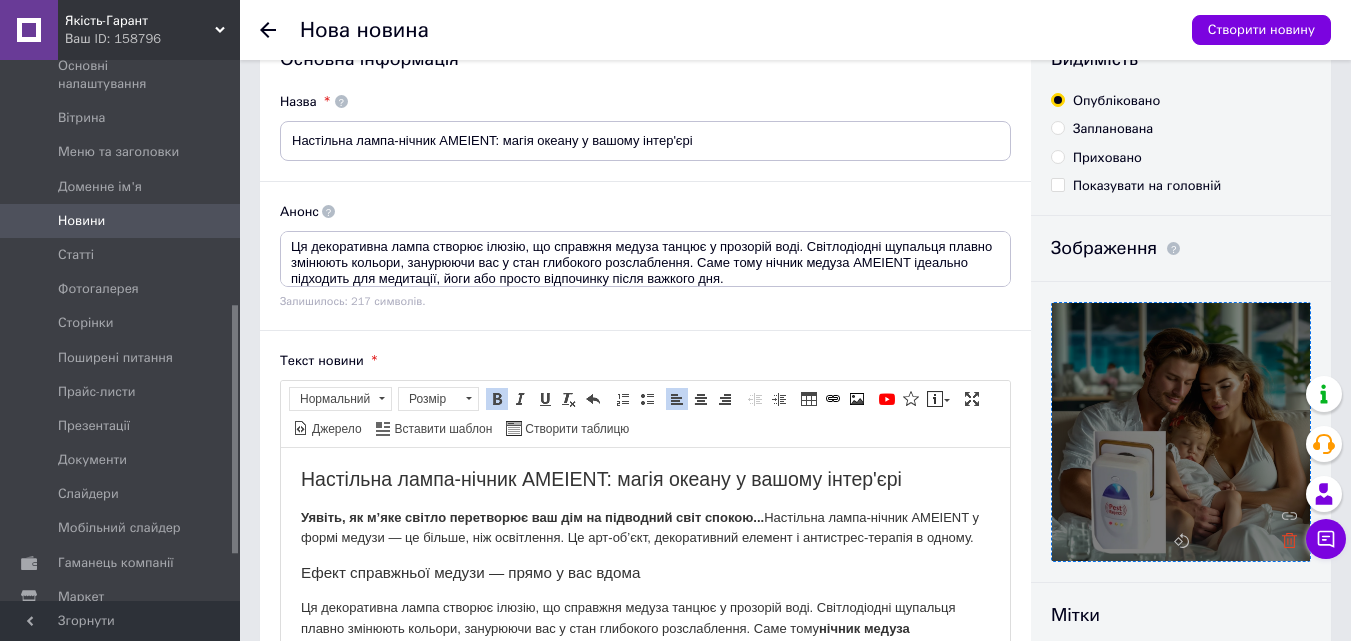 click 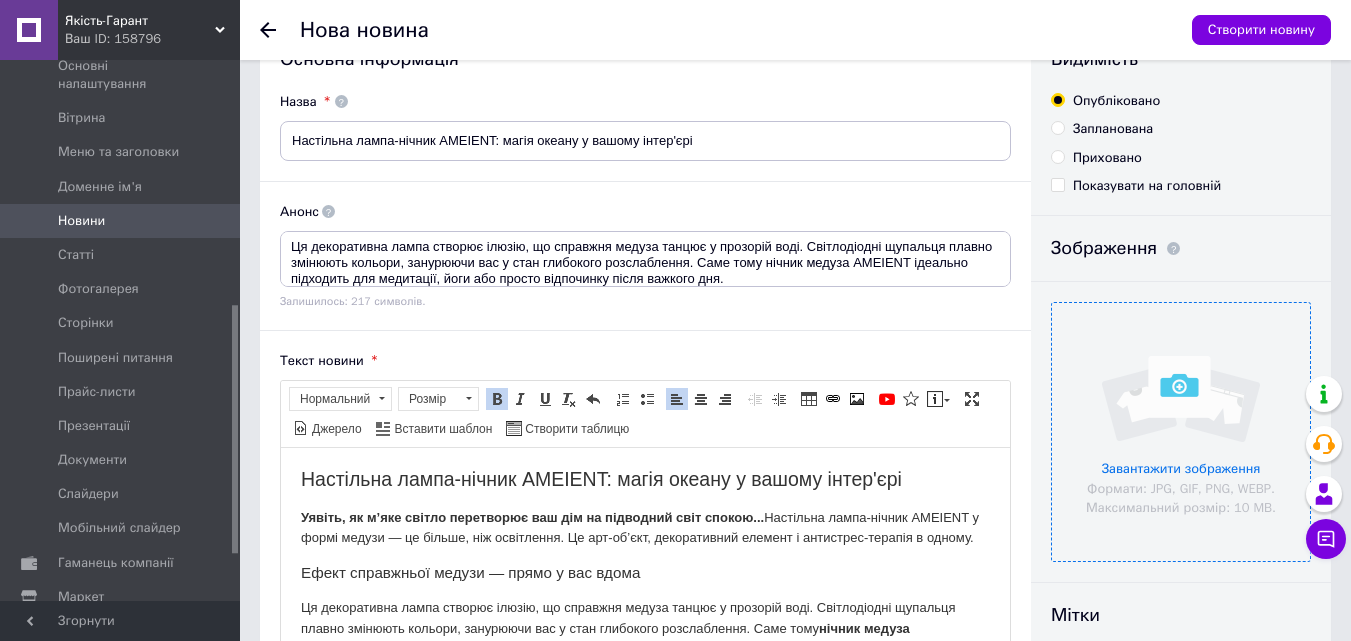 click at bounding box center [1181, 432] 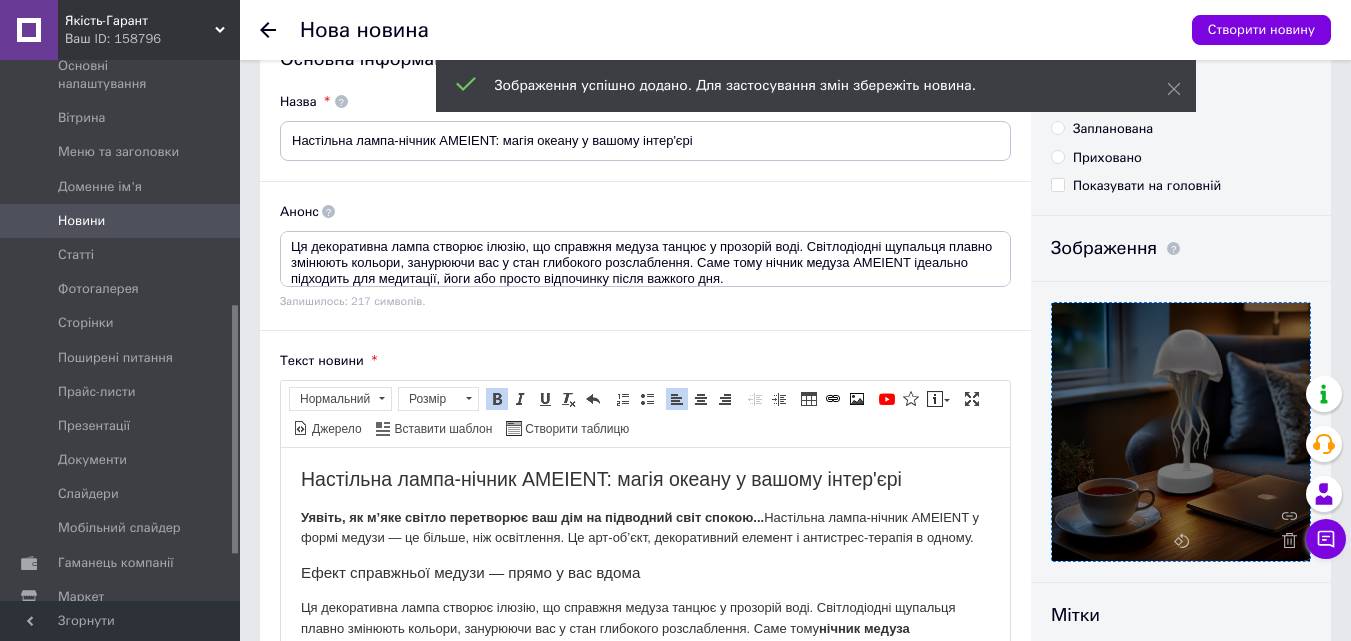 scroll, scrollTop: 200, scrollLeft: 0, axis: vertical 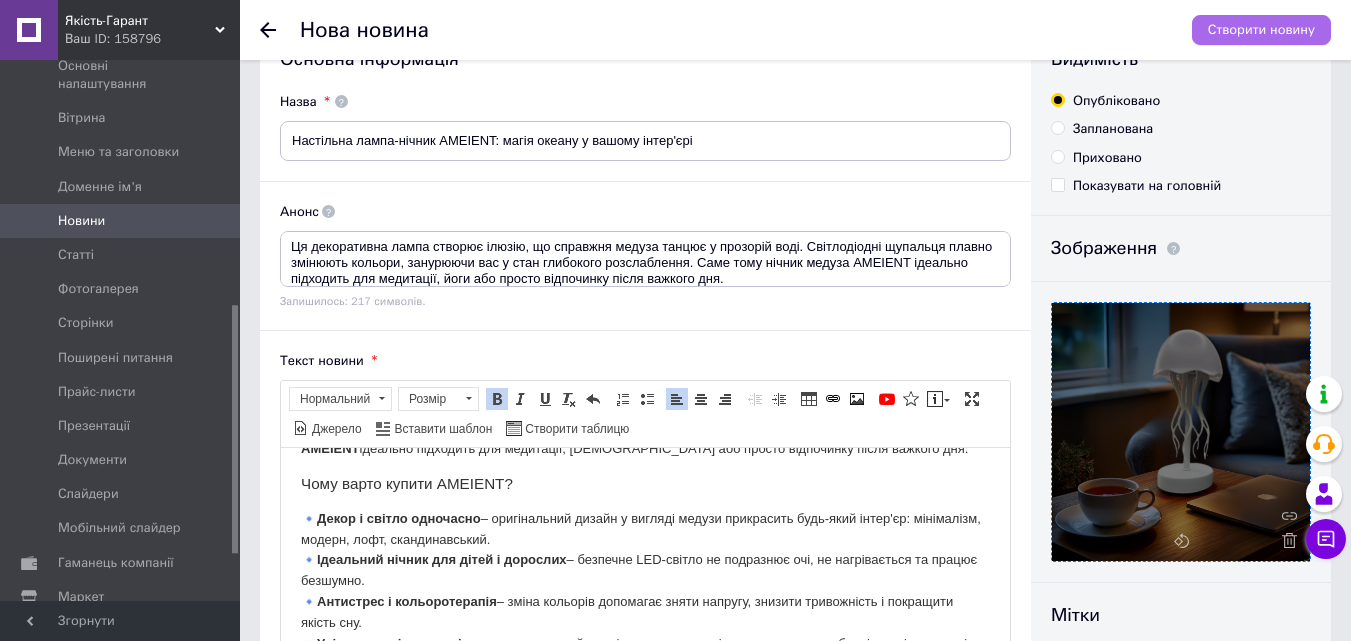 click on "Створити новину" at bounding box center [1261, 30] 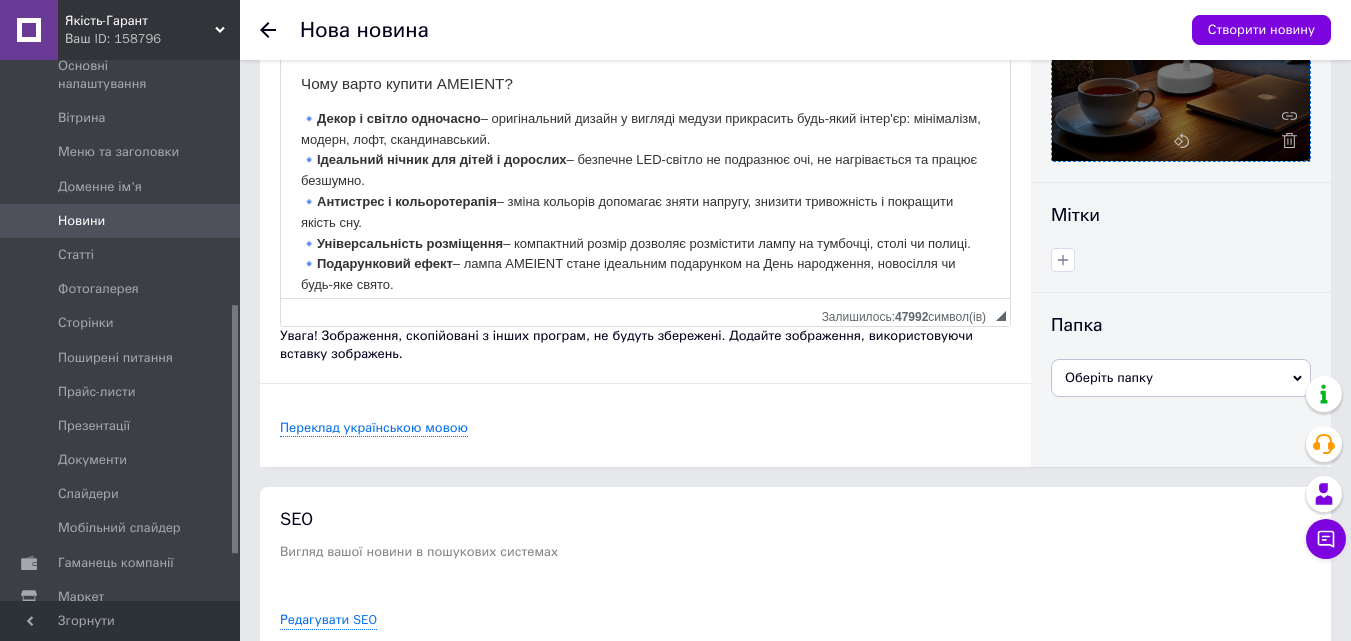 scroll, scrollTop: 563, scrollLeft: 0, axis: vertical 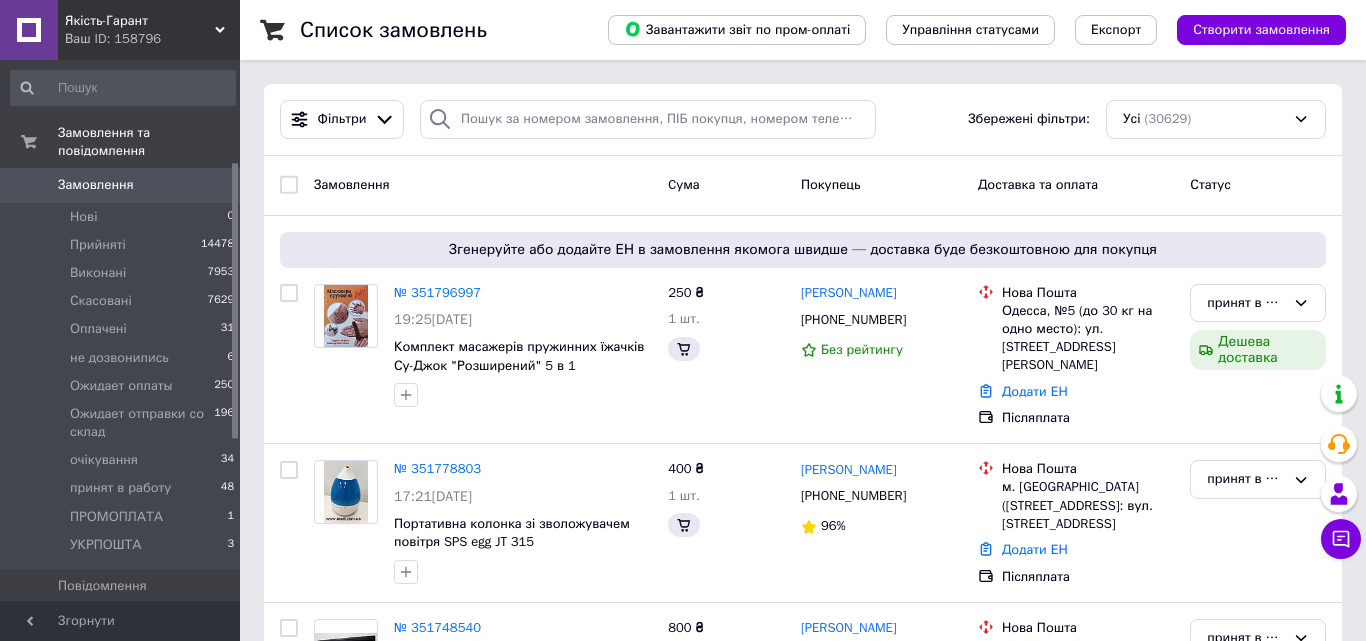 click on "Товари та послуги" at bounding box center (115, 620) 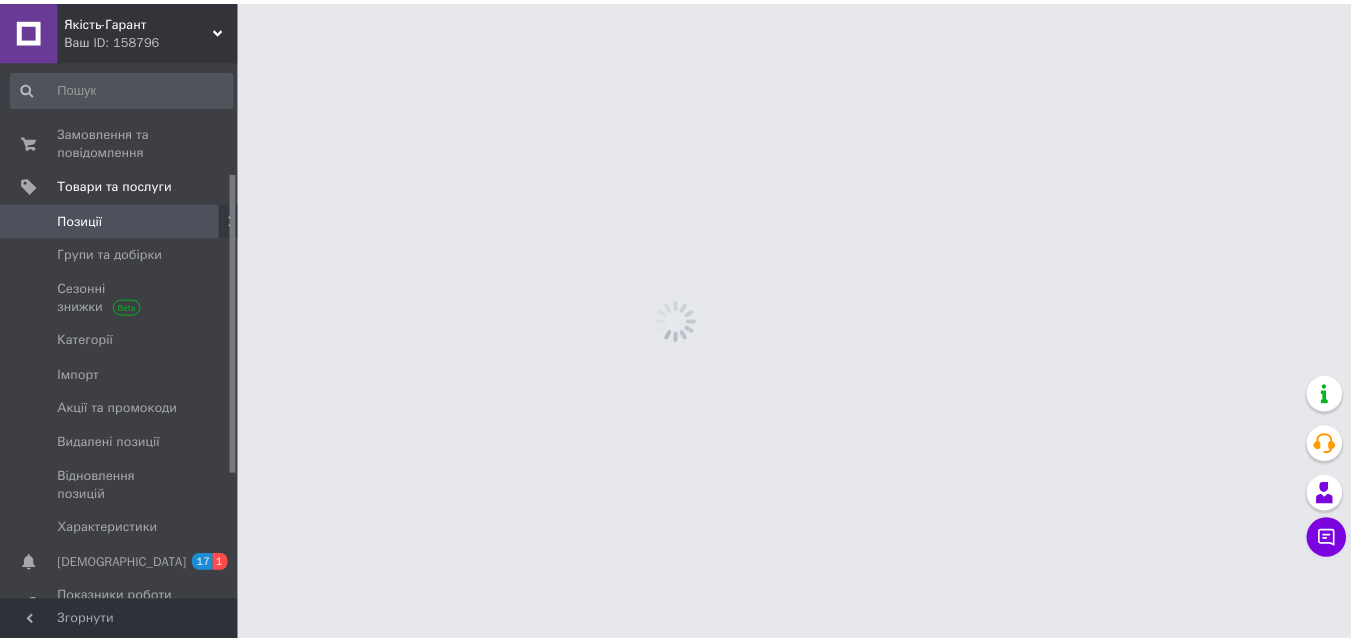 scroll, scrollTop: 200, scrollLeft: 0, axis: vertical 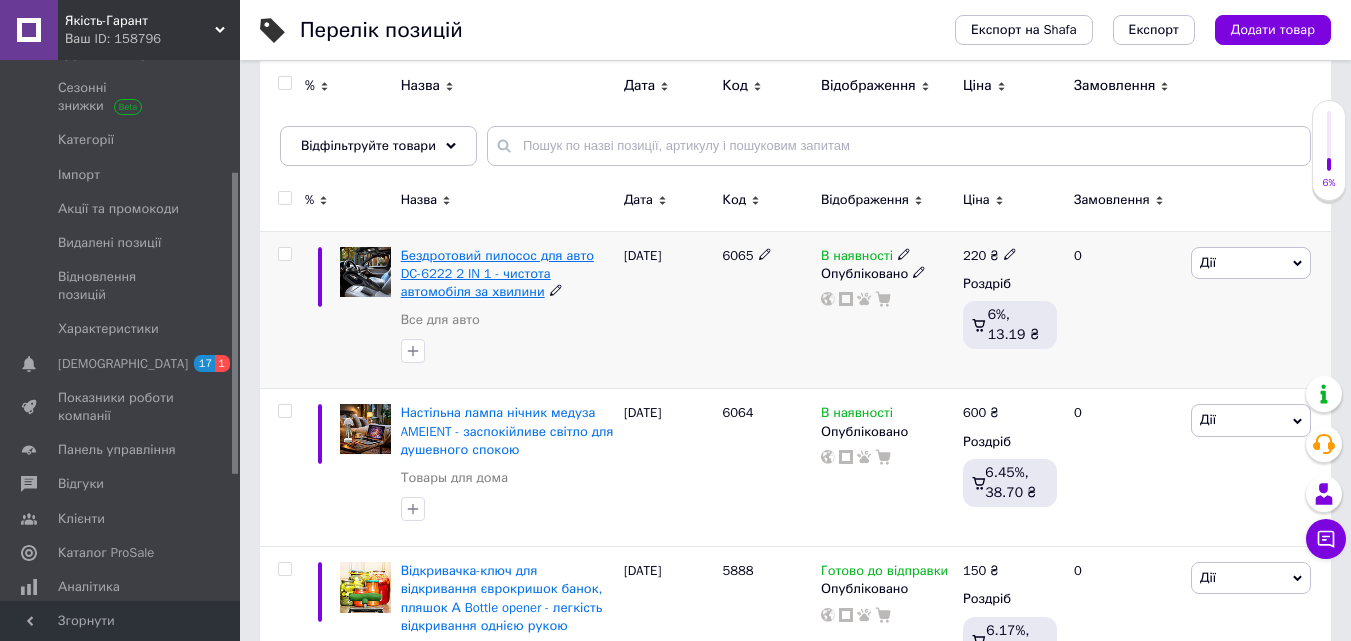 click on "Бездротовий пилосос для авто DC-6222 2 IN 1 - чистота автомобіля за хвилини" at bounding box center (497, 273) 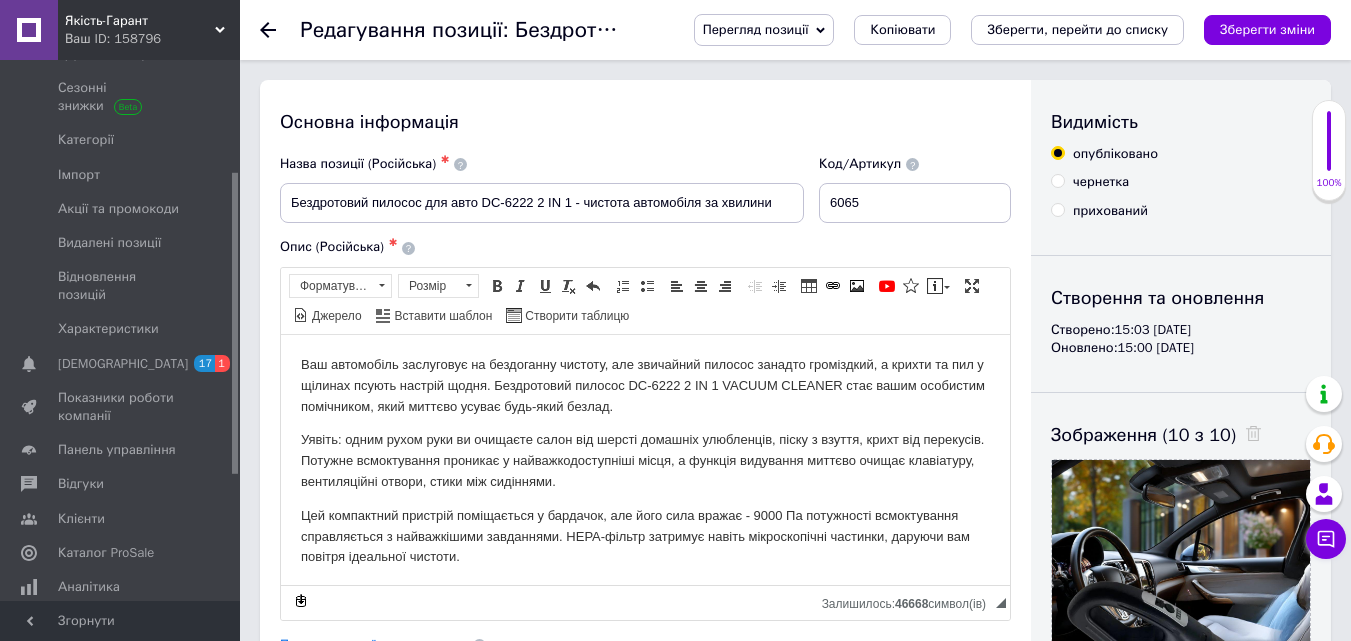 scroll, scrollTop: 0, scrollLeft: 0, axis: both 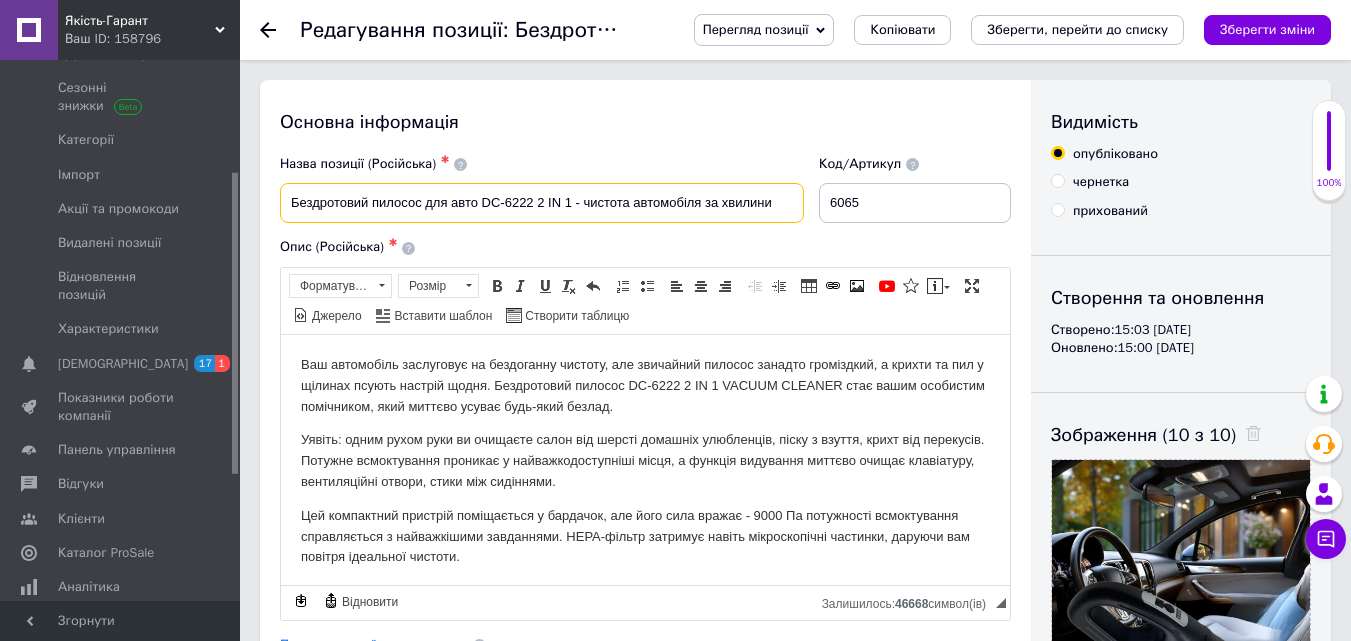 drag, startPoint x: 290, startPoint y: 202, endPoint x: 779, endPoint y: 195, distance: 489.0501 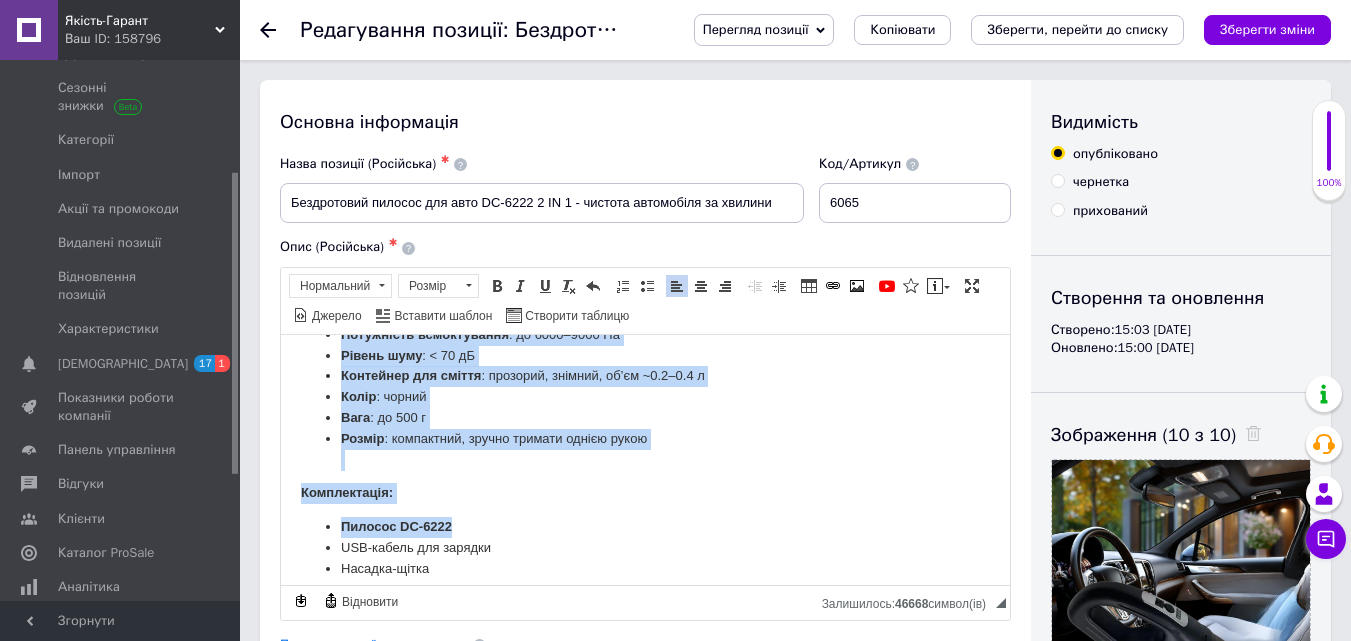 scroll, scrollTop: 1298, scrollLeft: 0, axis: vertical 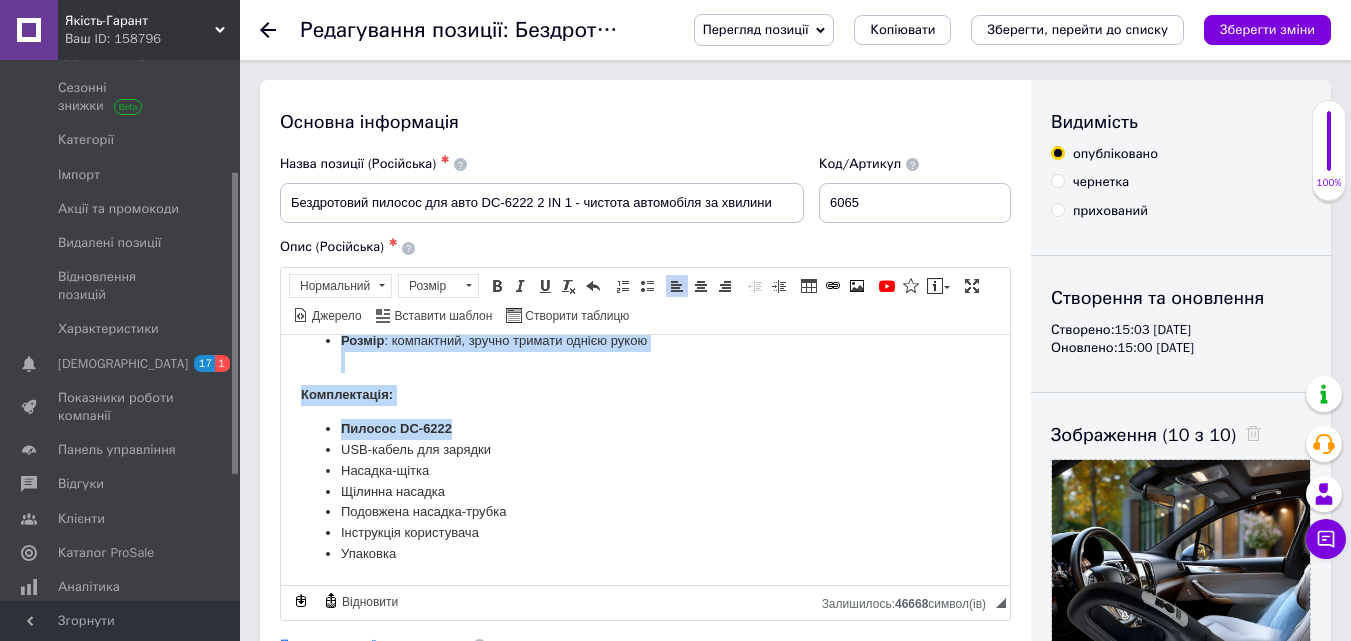drag, startPoint x: 414, startPoint y: 382, endPoint x: 968, endPoint y: 931, distance: 779.9468 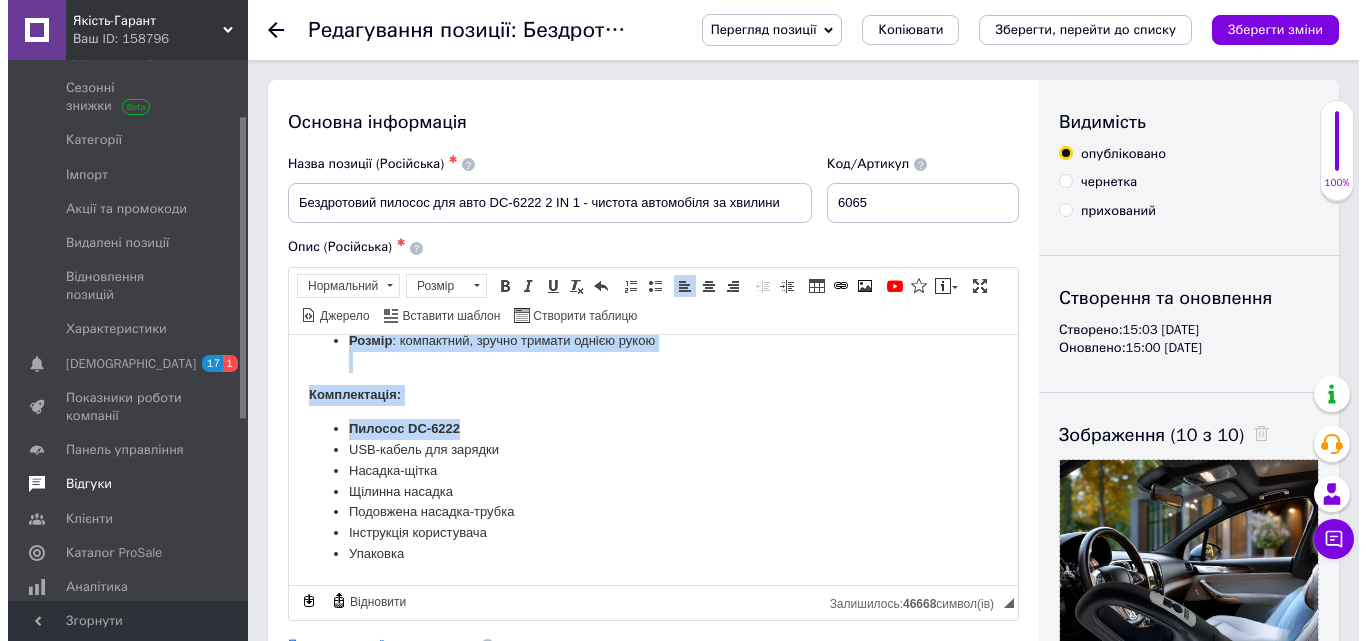 scroll, scrollTop: 0, scrollLeft: 0, axis: both 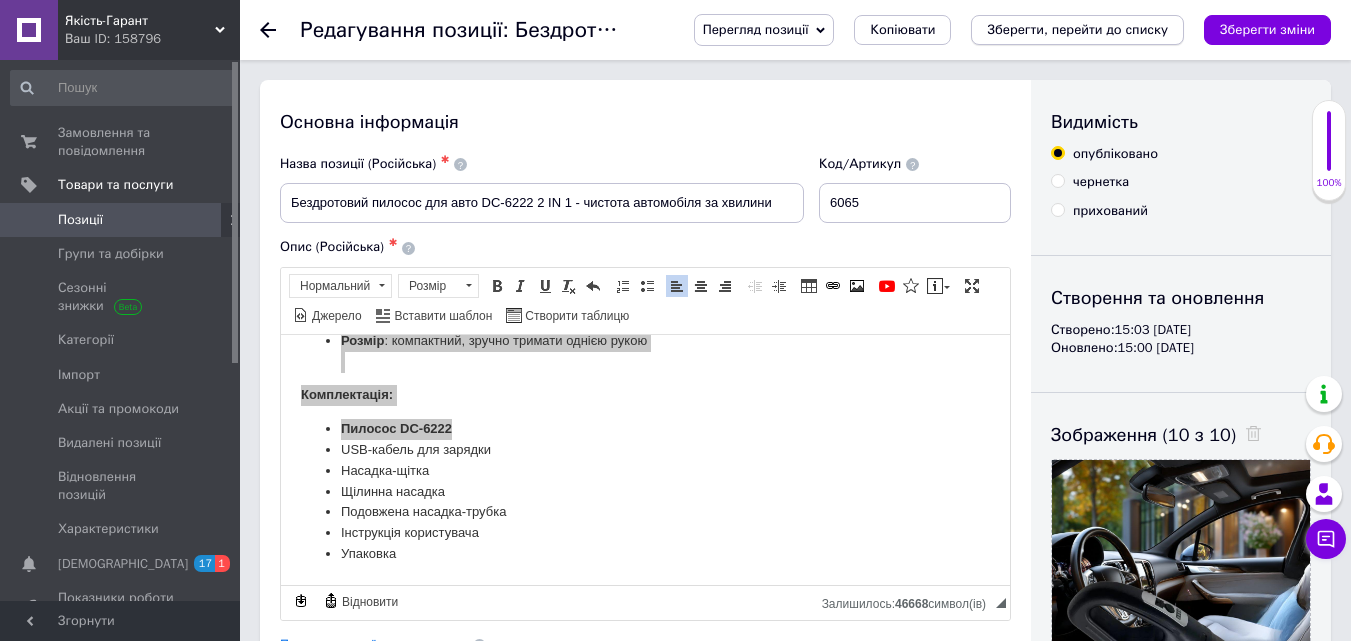 click on "Зберегти, перейти до списку" at bounding box center [1077, 29] 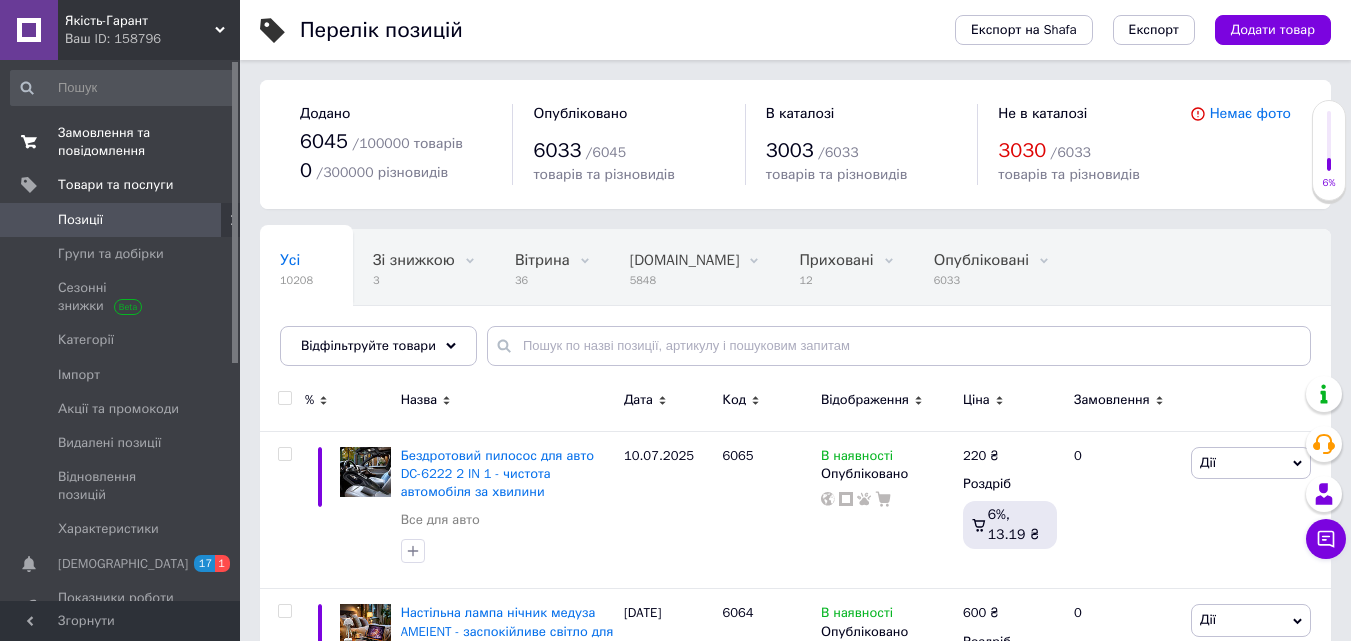 click on "Замовлення та повідомлення" at bounding box center (121, 142) 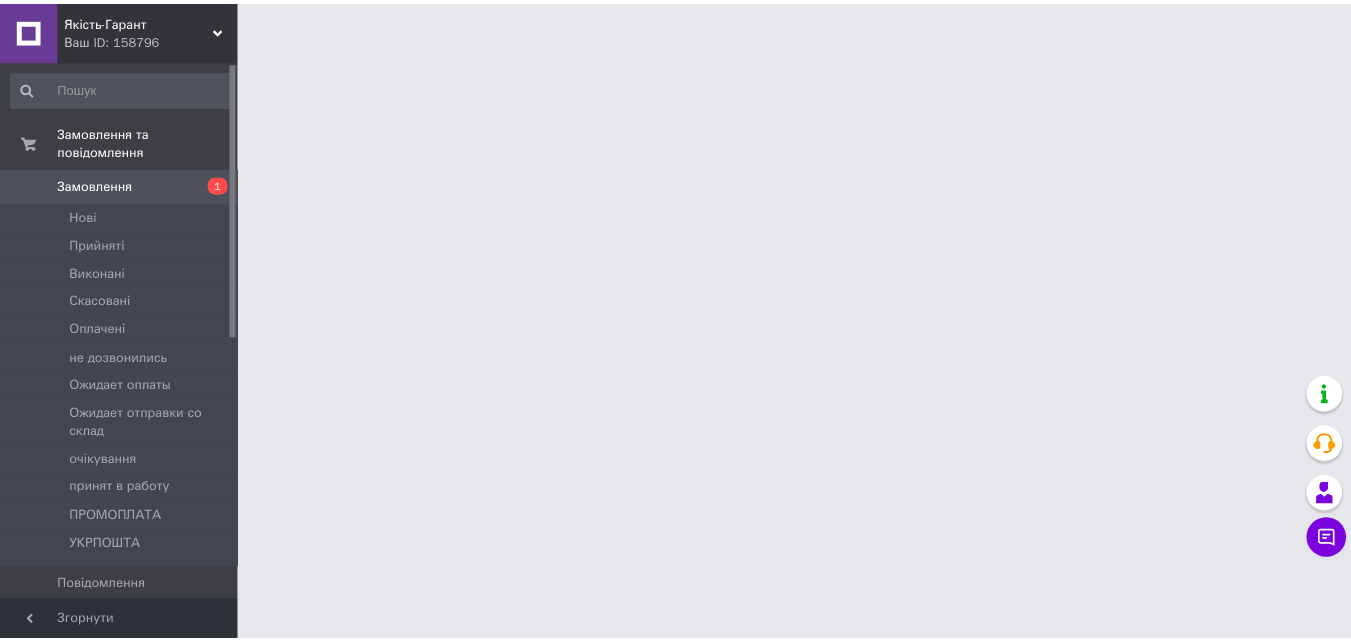 scroll, scrollTop: 0, scrollLeft: 0, axis: both 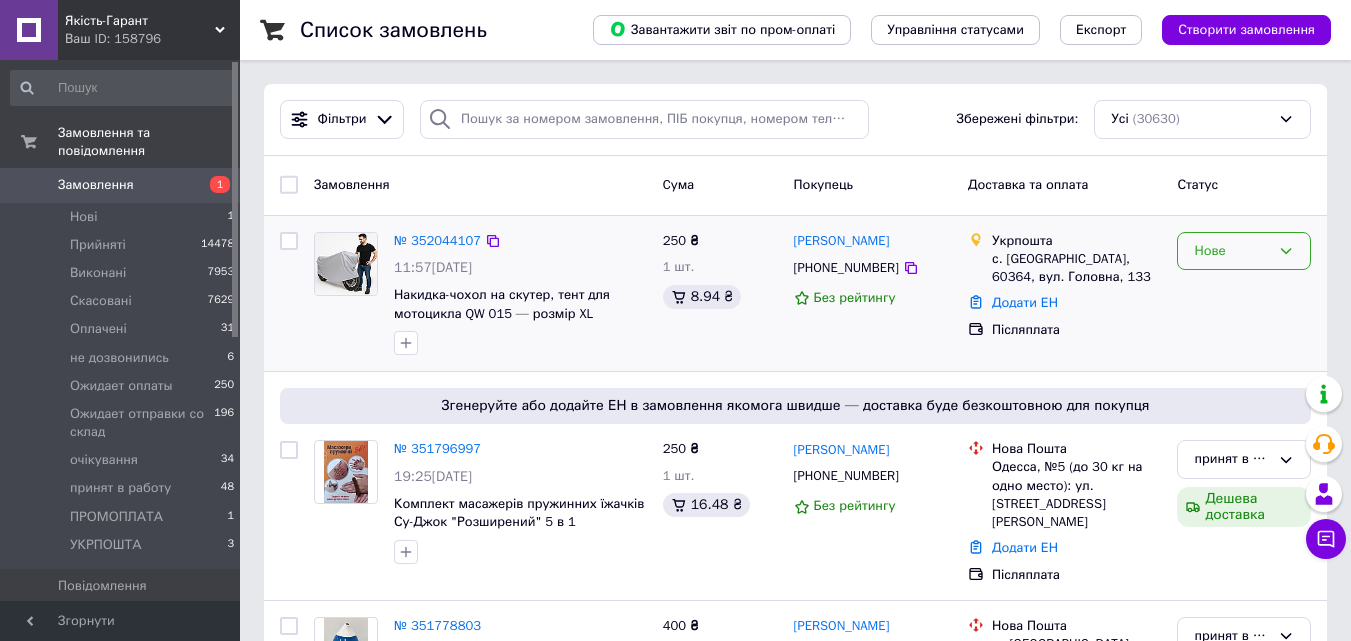click on "Нове" at bounding box center [1232, 251] 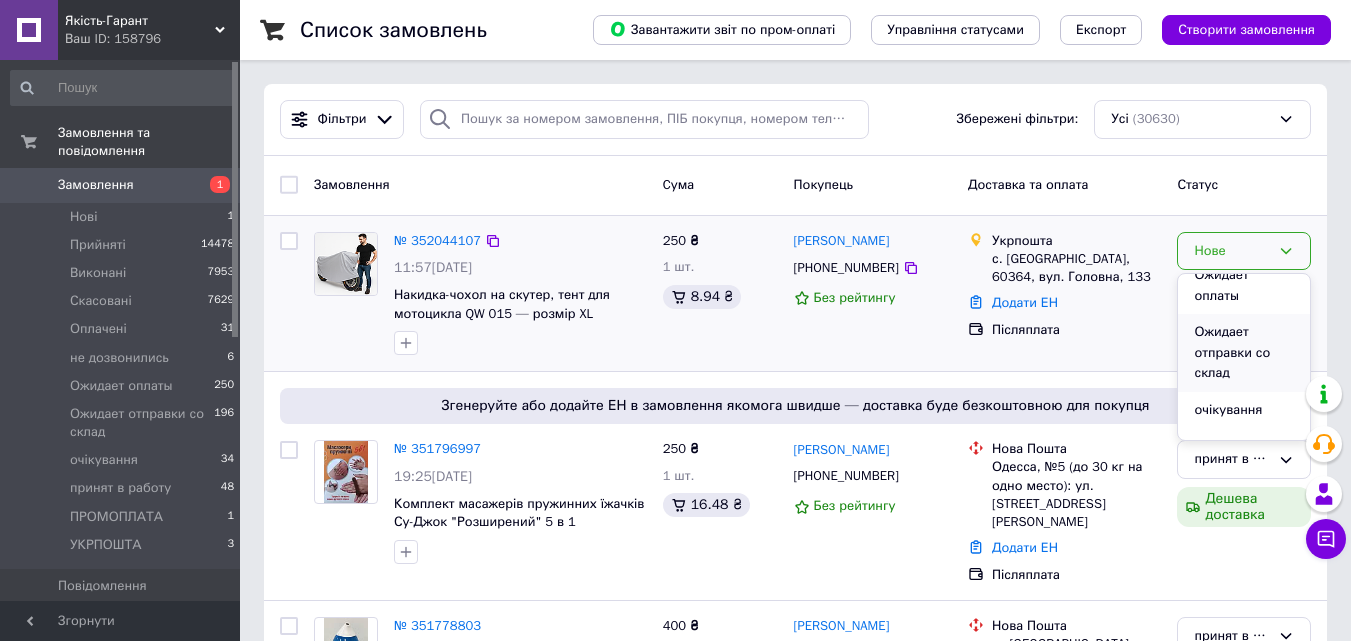 scroll, scrollTop: 339, scrollLeft: 0, axis: vertical 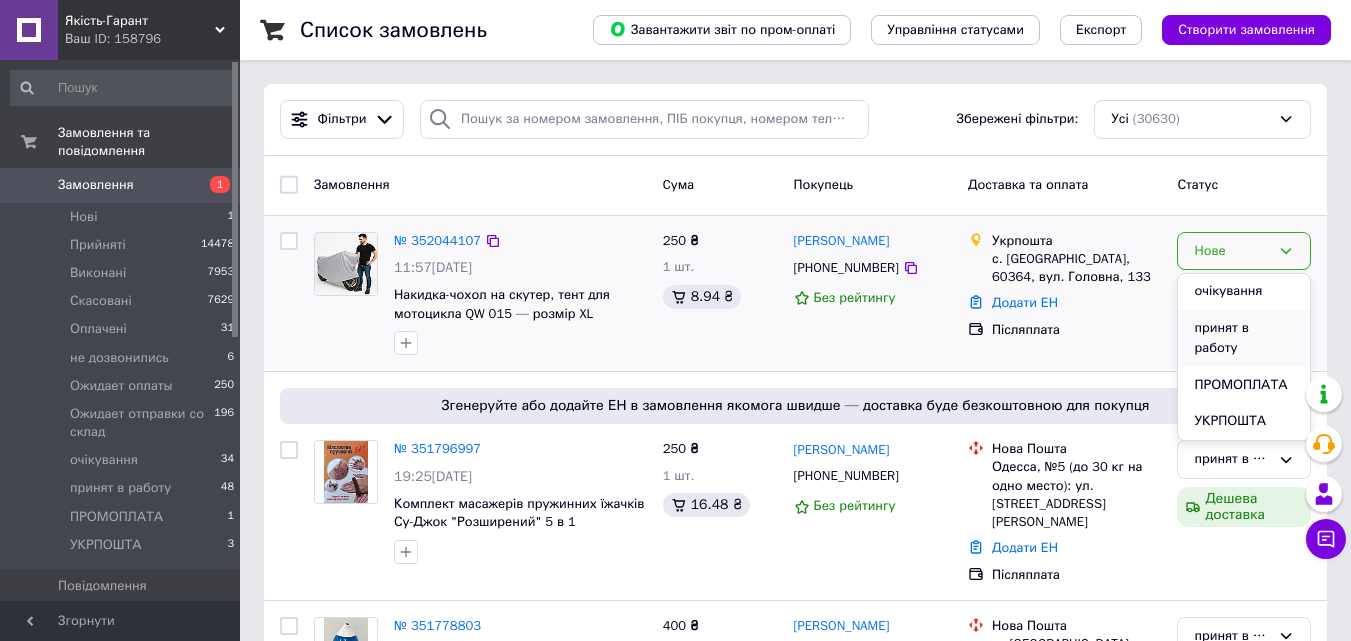 click on "принят в  работу" at bounding box center [1244, 338] 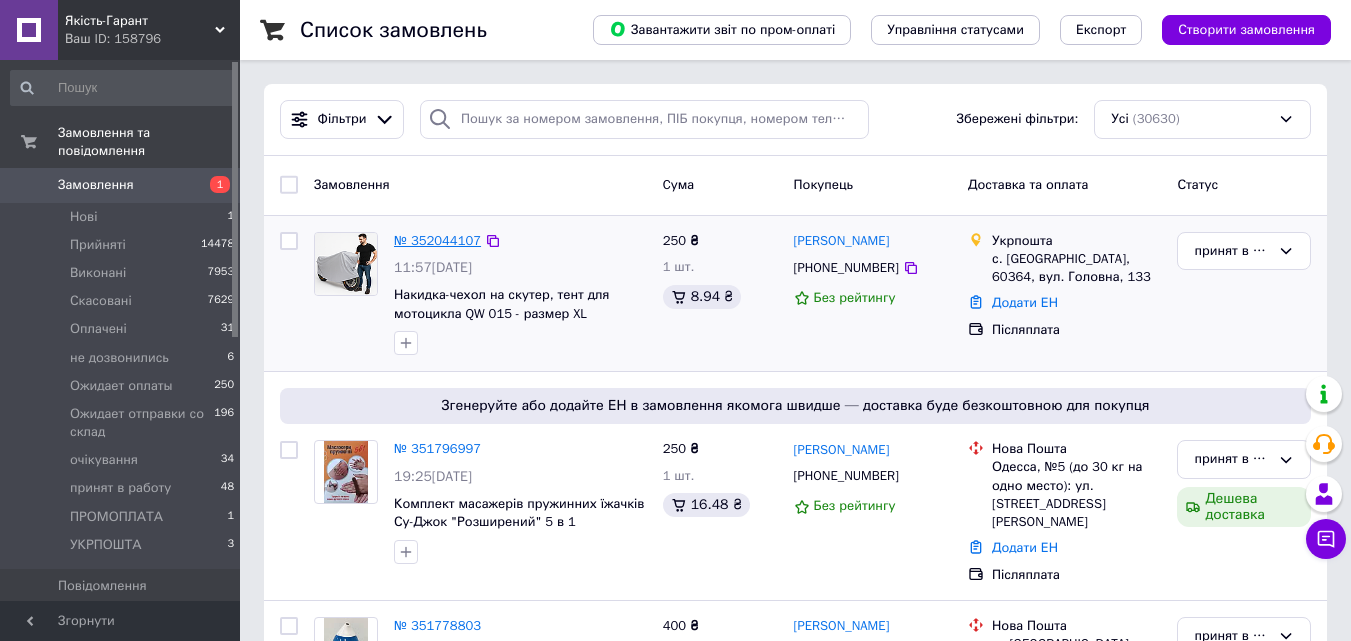 click on "№ 352044107" at bounding box center (437, 240) 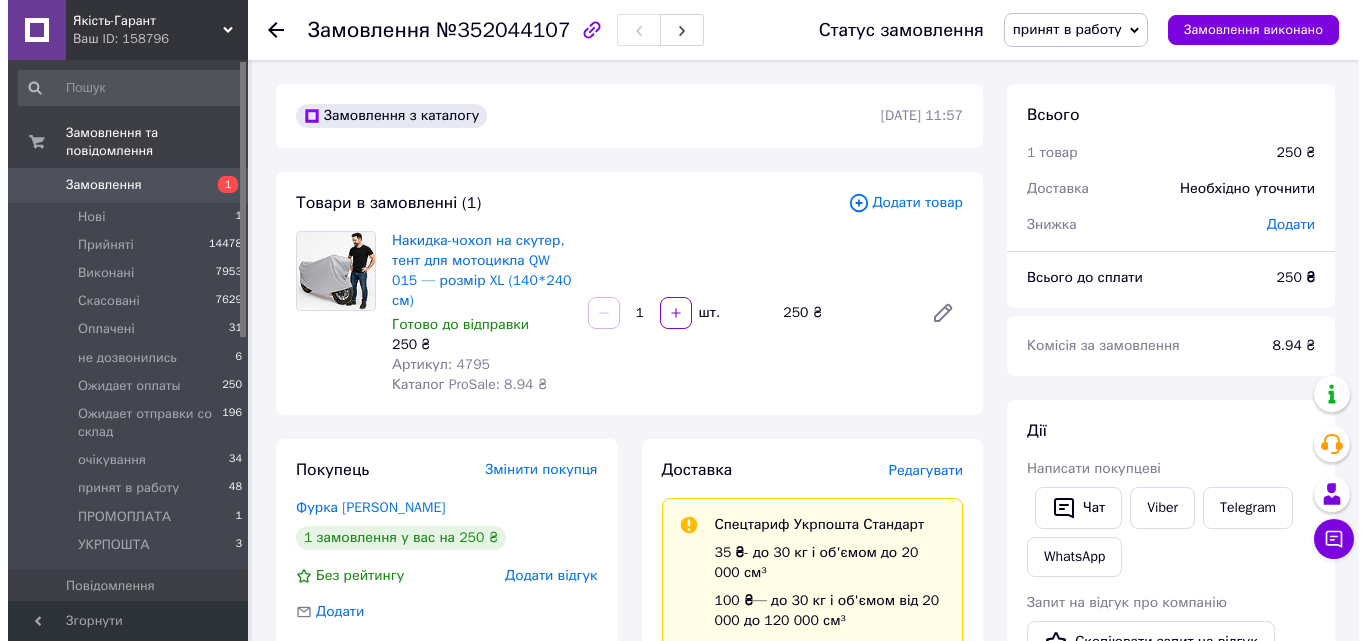 scroll, scrollTop: 300, scrollLeft: 0, axis: vertical 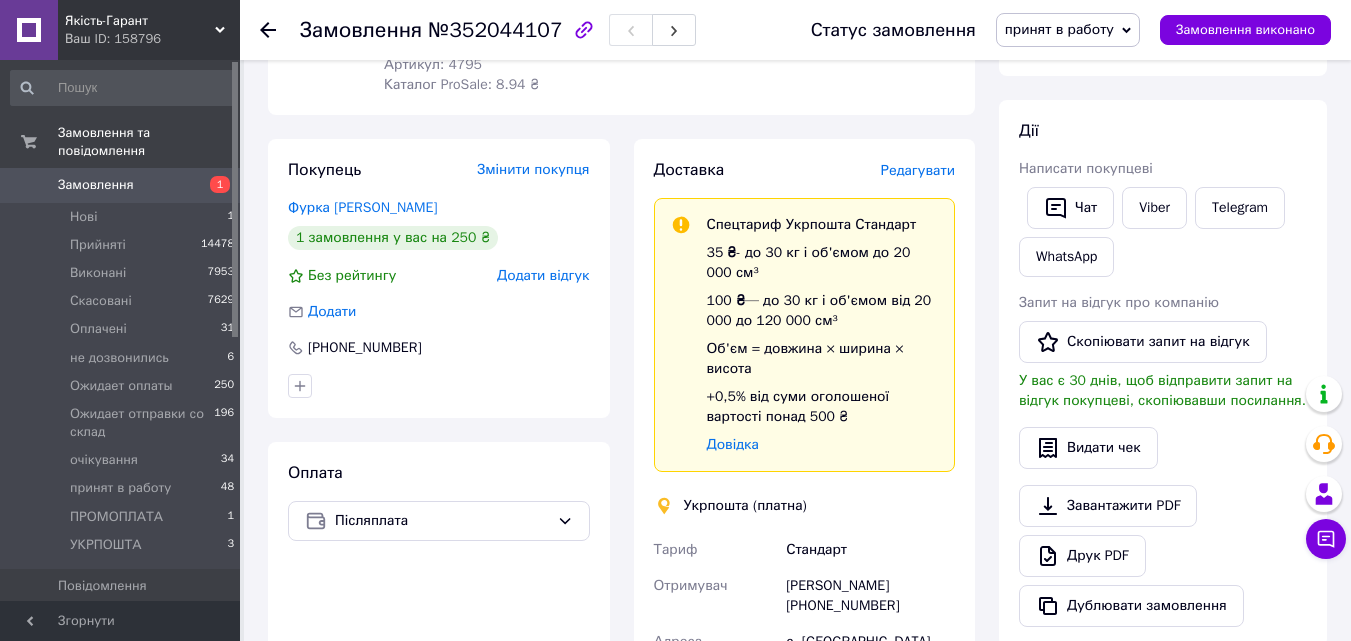 click on "Редагувати" at bounding box center (918, 170) 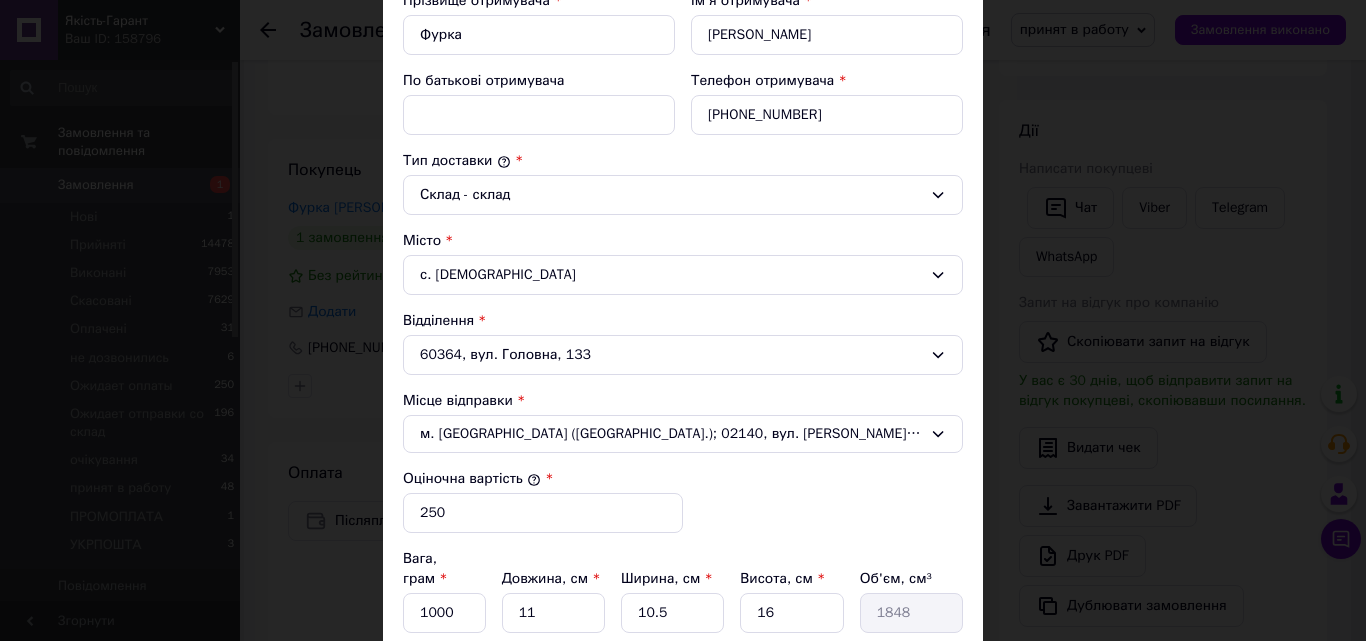 scroll, scrollTop: 600, scrollLeft: 0, axis: vertical 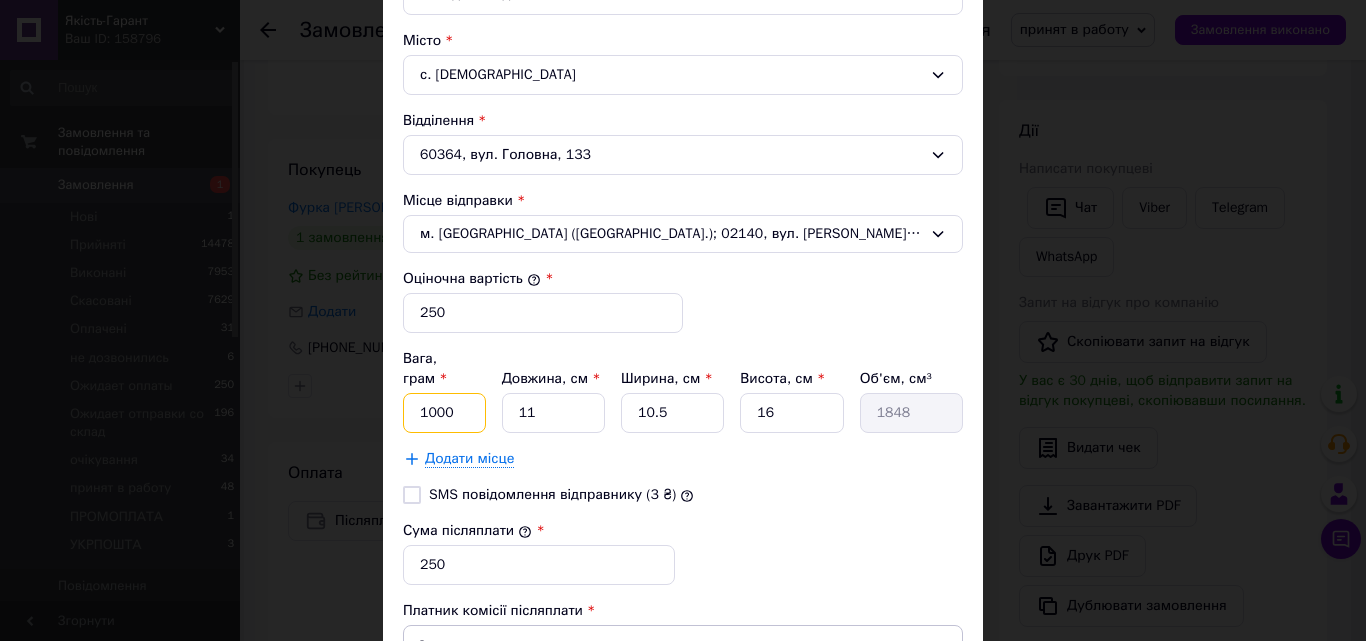 drag, startPoint x: 452, startPoint y: 395, endPoint x: 414, endPoint y: 391, distance: 38.209946 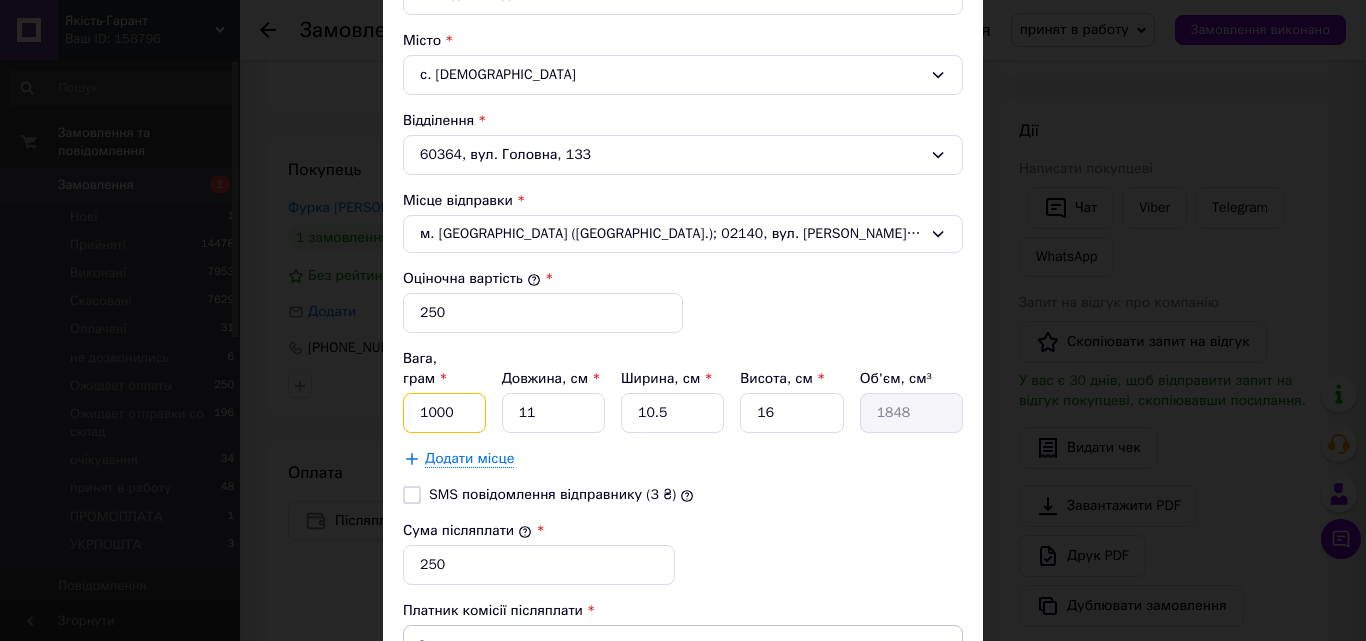 click on "1000" at bounding box center (444, 413) 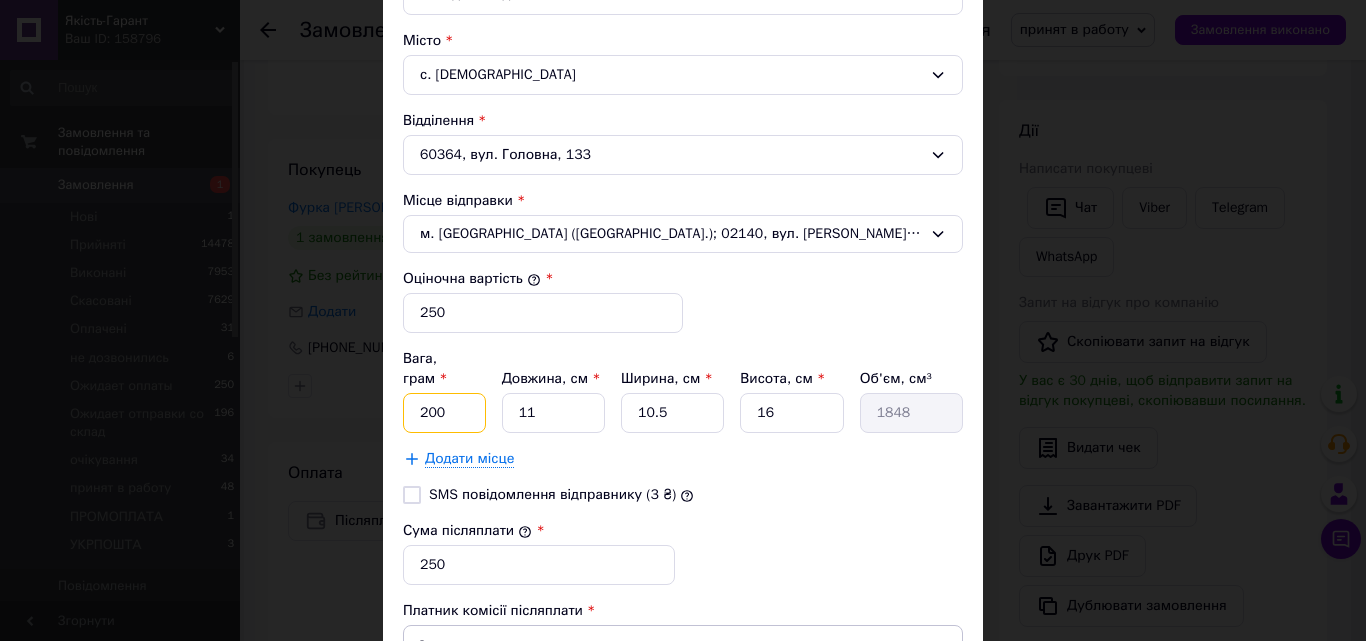 type on "200" 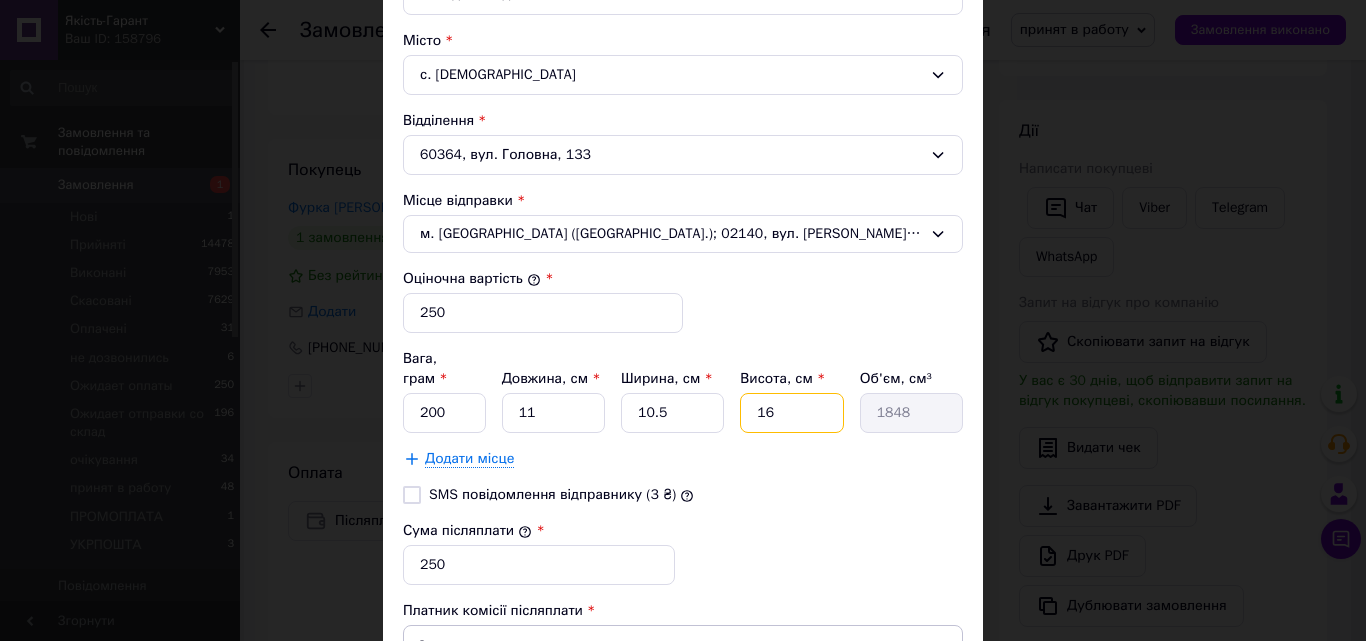 drag, startPoint x: 775, startPoint y: 392, endPoint x: 744, endPoint y: 392, distance: 31 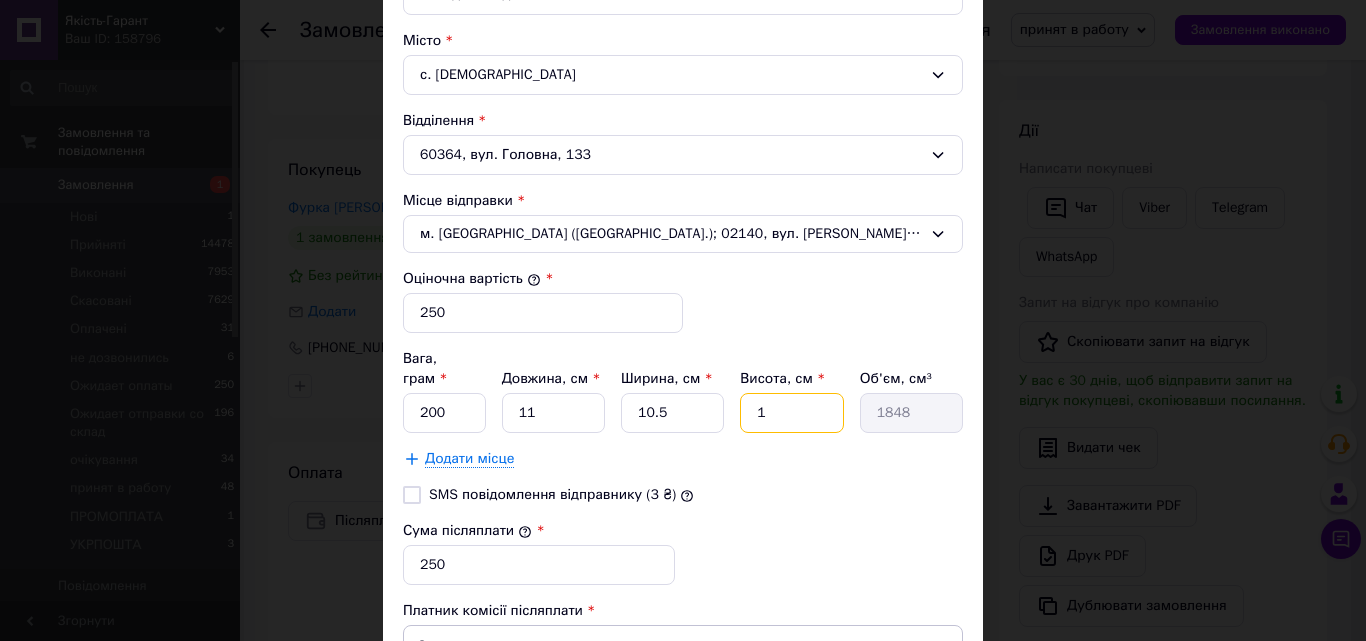 type on "115.5" 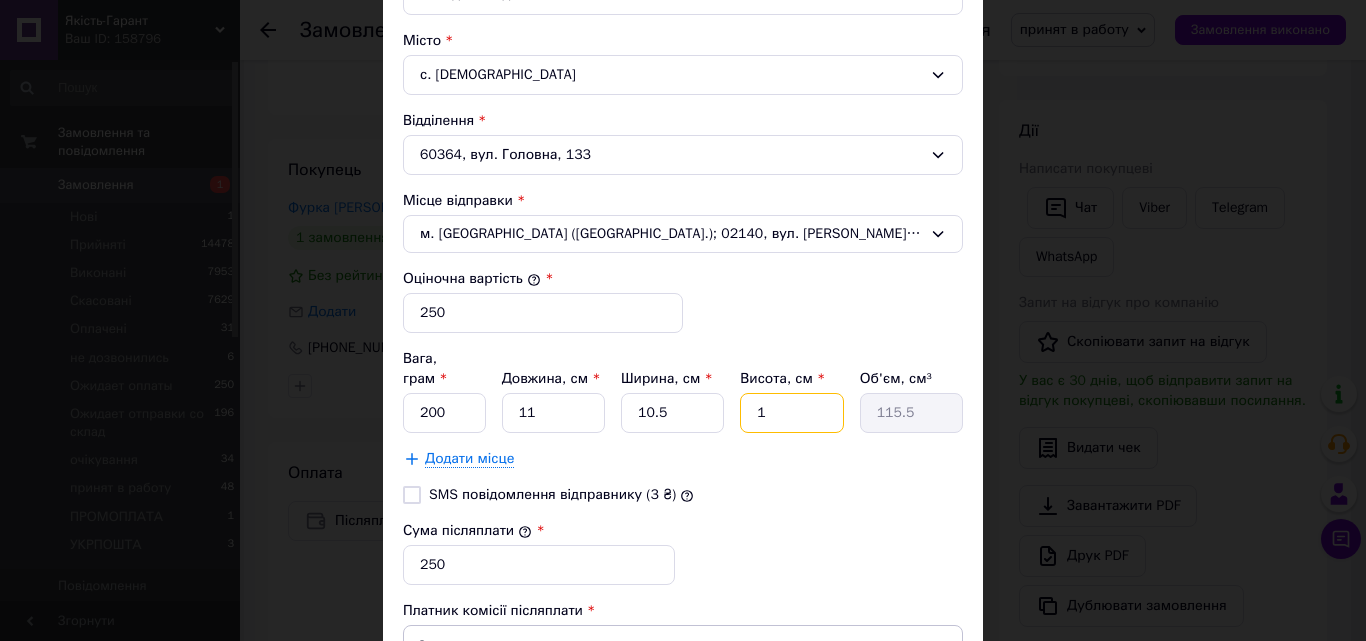 type on "11" 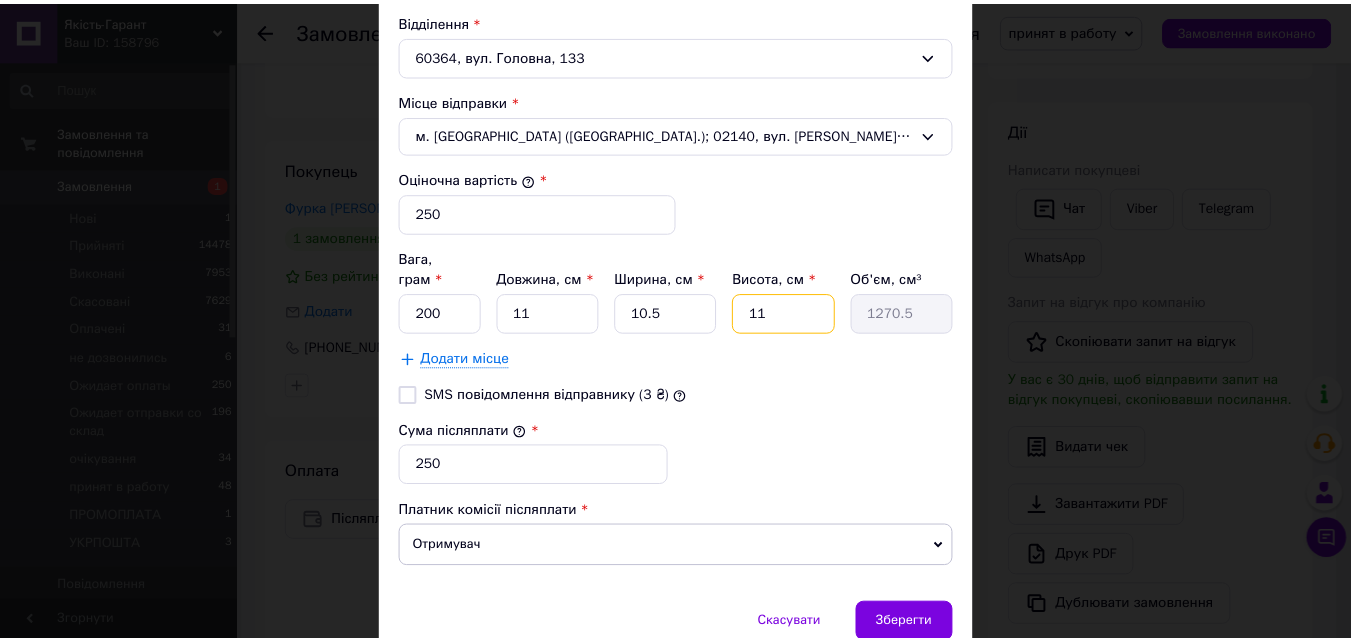 scroll, scrollTop: 772, scrollLeft: 0, axis: vertical 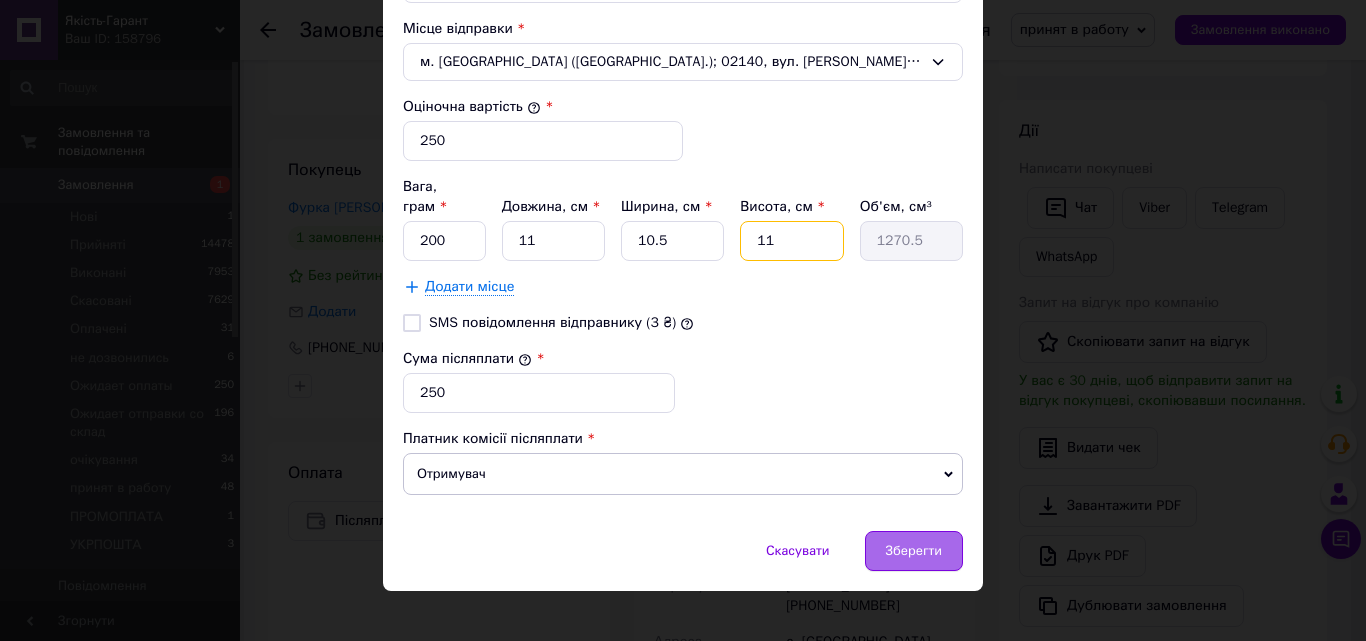 type on "11" 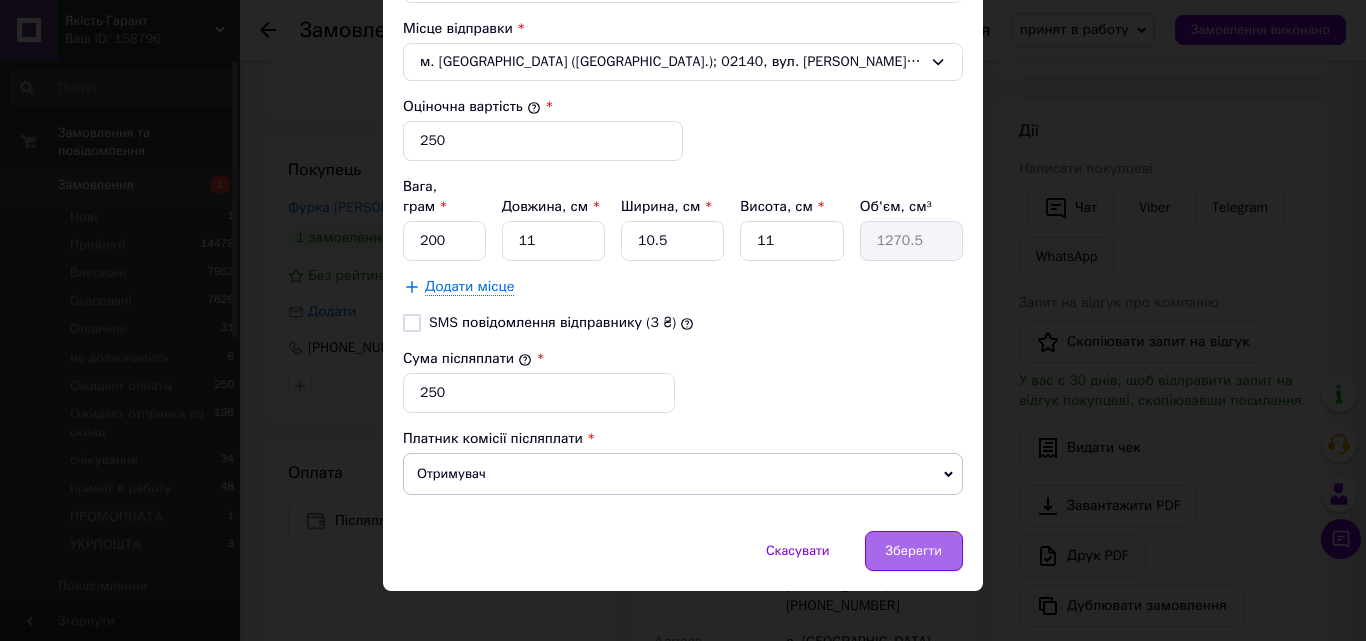 click on "Зберегти" at bounding box center (914, 551) 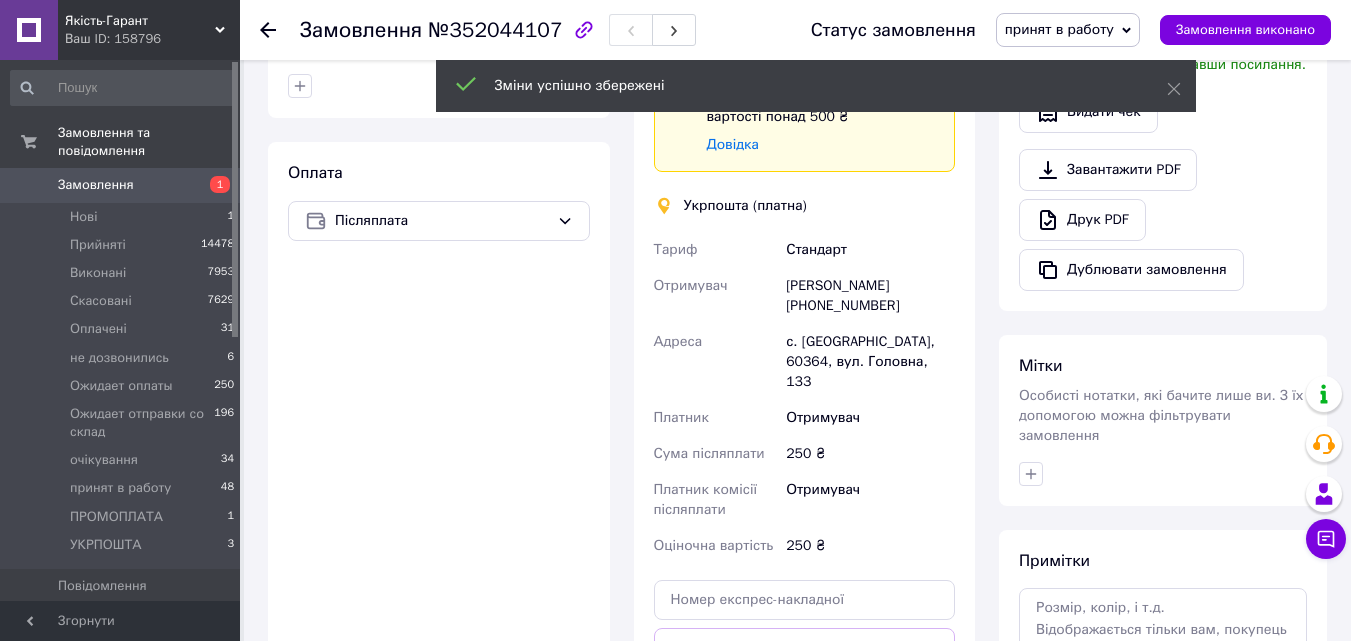 scroll, scrollTop: 800, scrollLeft: 0, axis: vertical 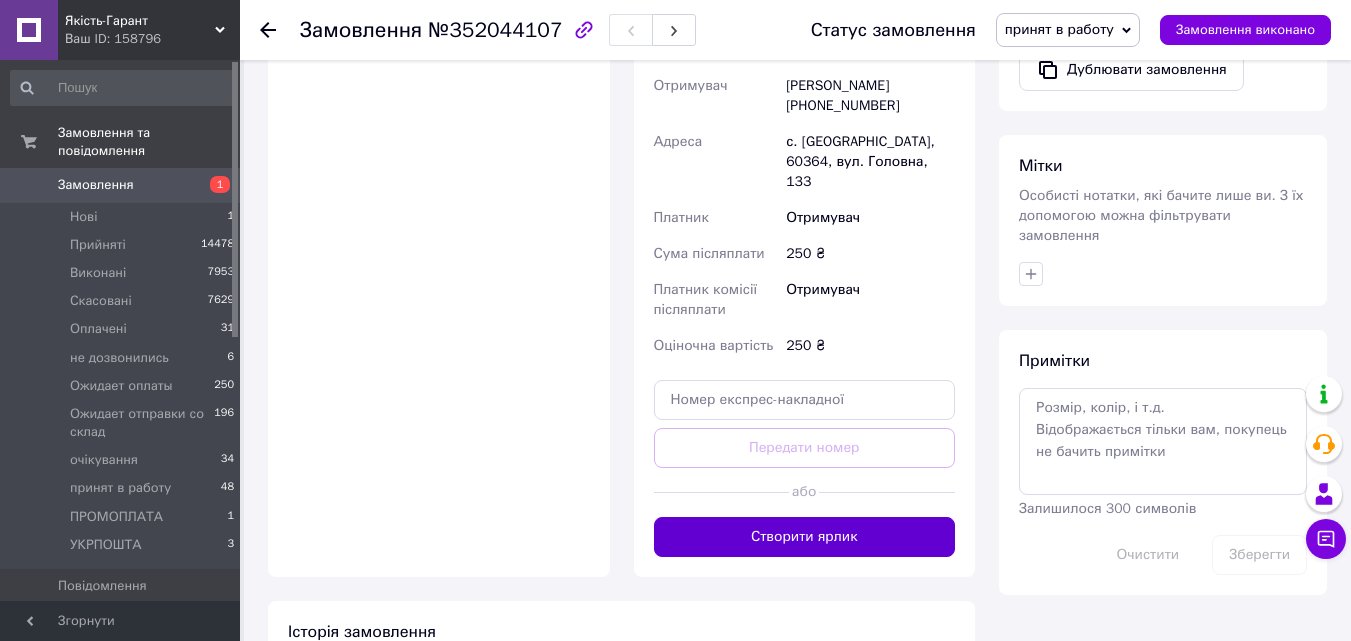 click on "Створити ярлик" at bounding box center (805, 537) 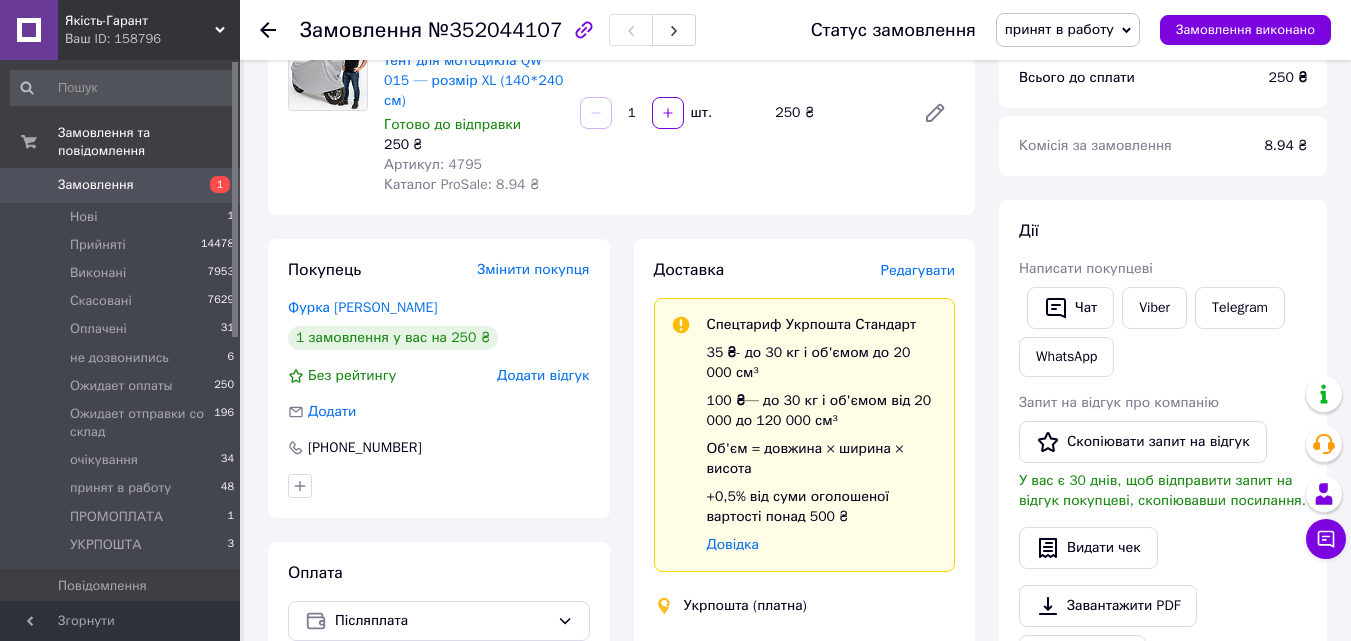 scroll, scrollTop: 0, scrollLeft: 0, axis: both 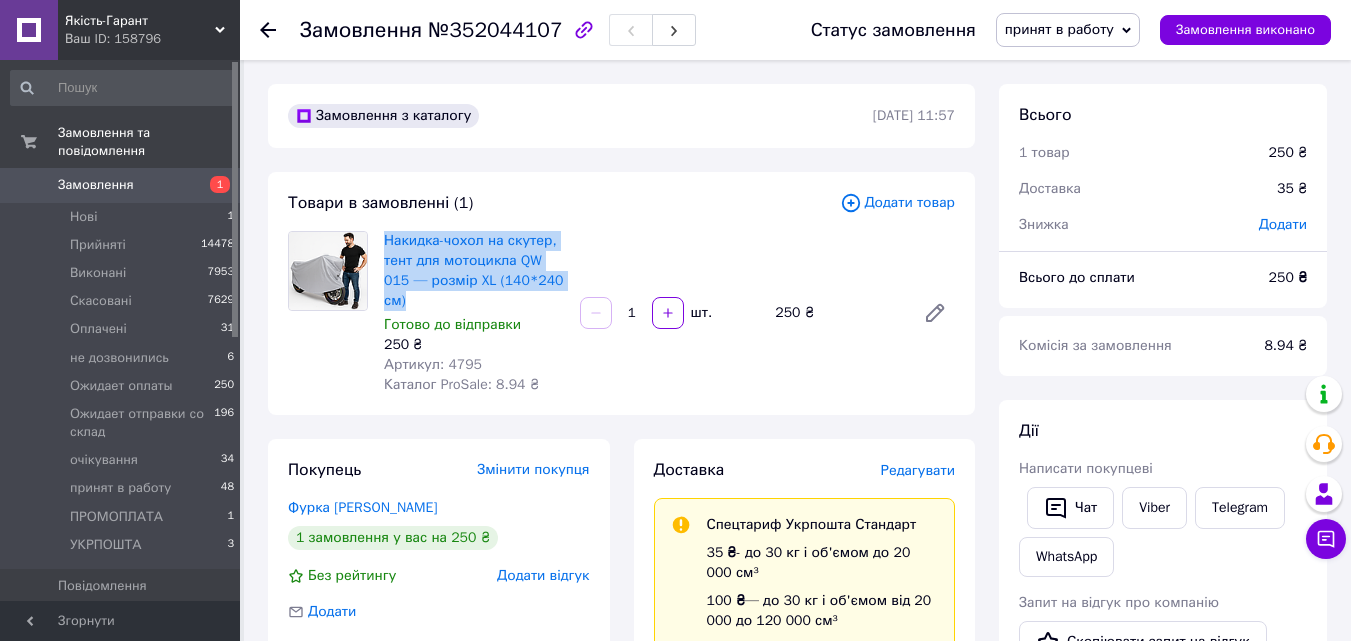 drag, startPoint x: 380, startPoint y: 241, endPoint x: 424, endPoint y: 302, distance: 75.21303 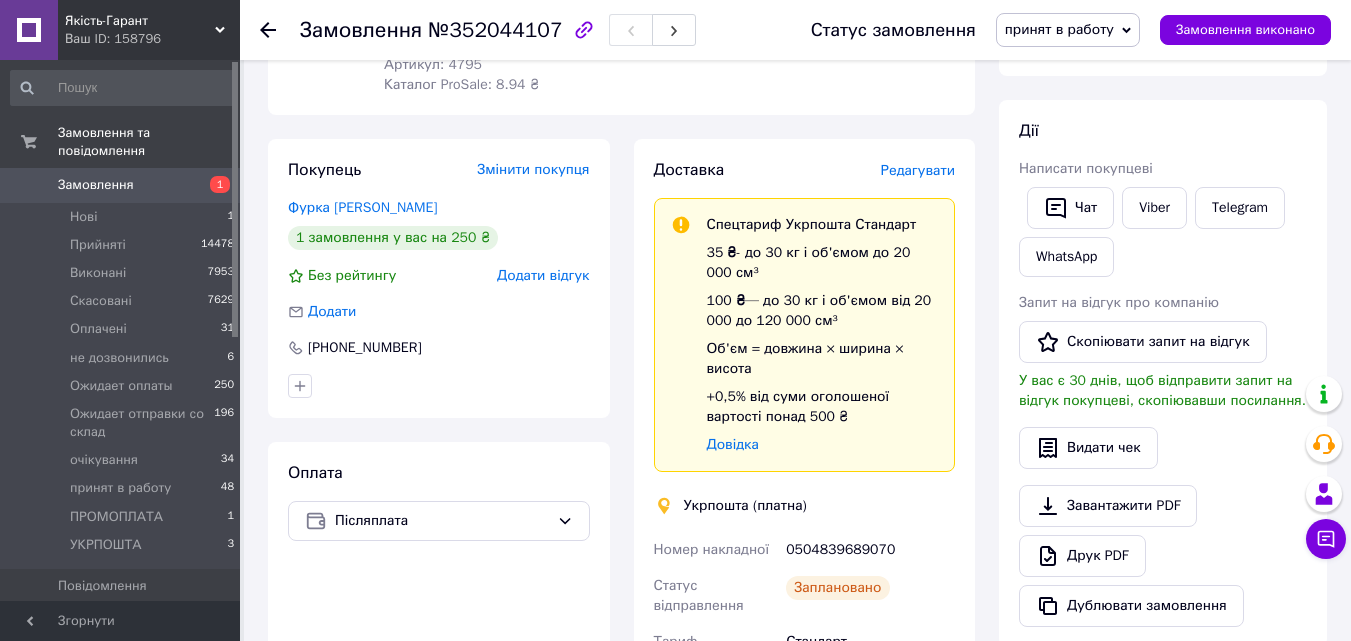 scroll, scrollTop: 500, scrollLeft: 0, axis: vertical 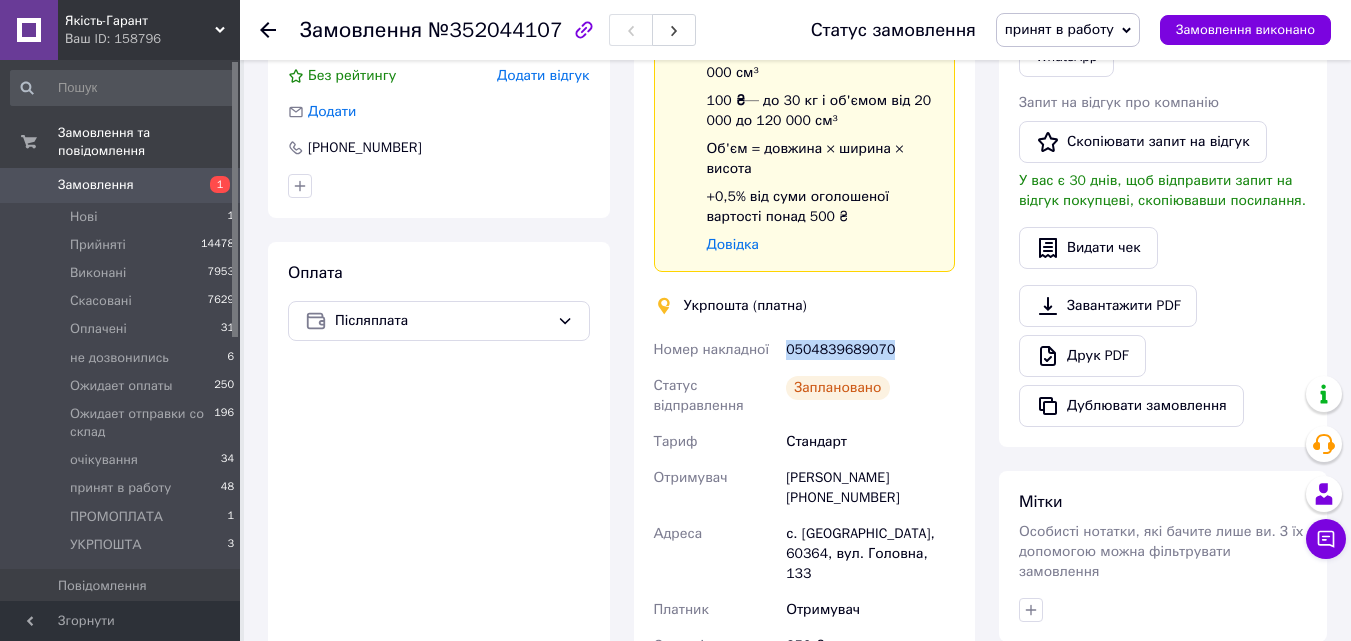 drag, startPoint x: 885, startPoint y: 350, endPoint x: 772, endPoint y: 349, distance: 113.004425 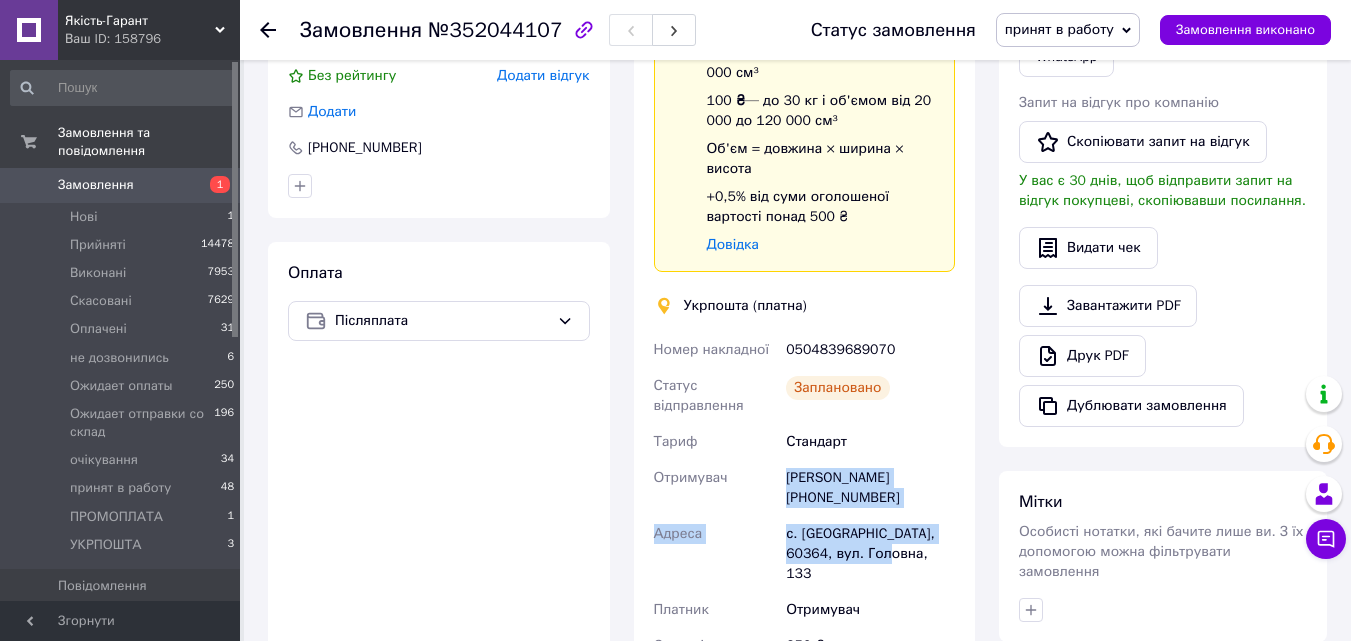 drag, startPoint x: 786, startPoint y: 476, endPoint x: 878, endPoint y: 549, distance: 117.4436 